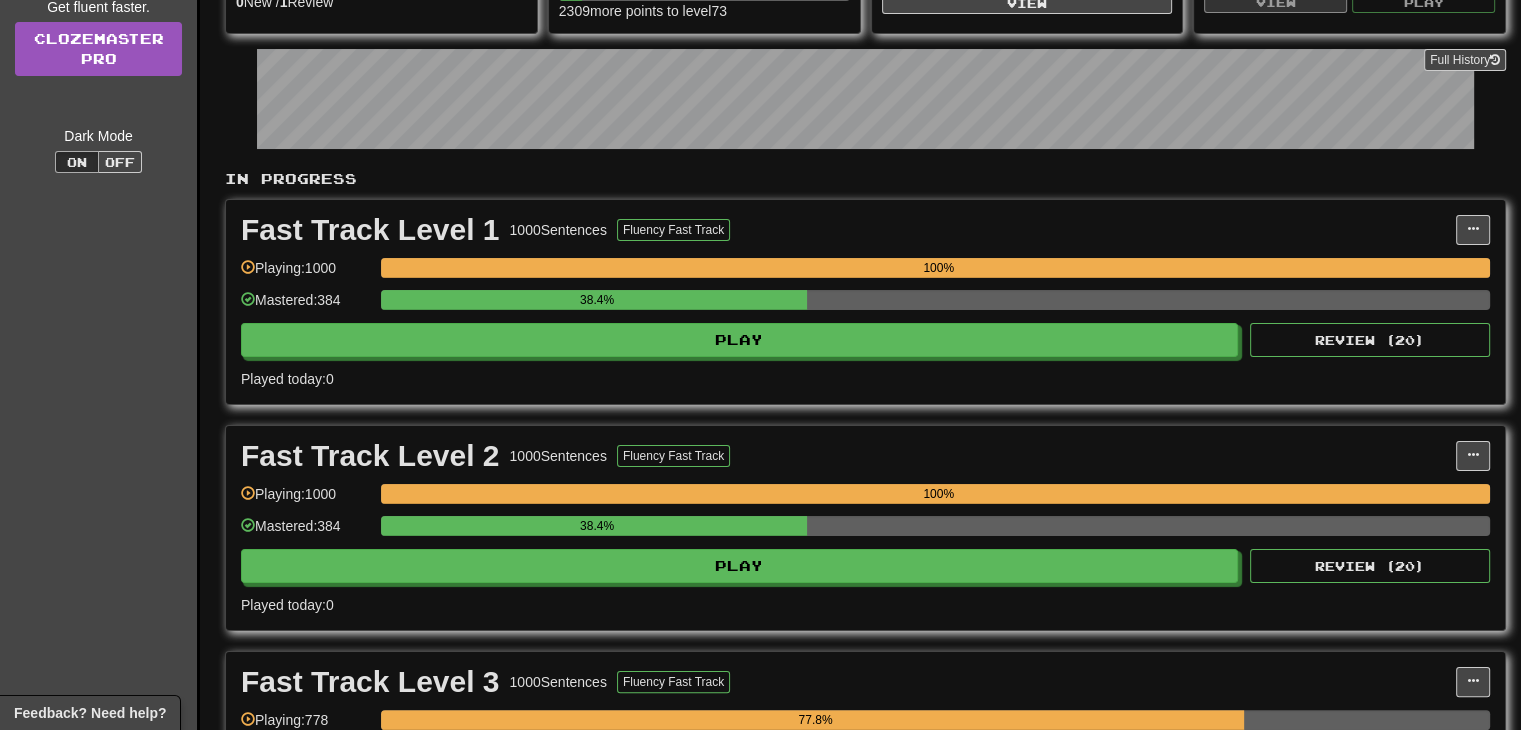 scroll, scrollTop: 300, scrollLeft: 0, axis: vertical 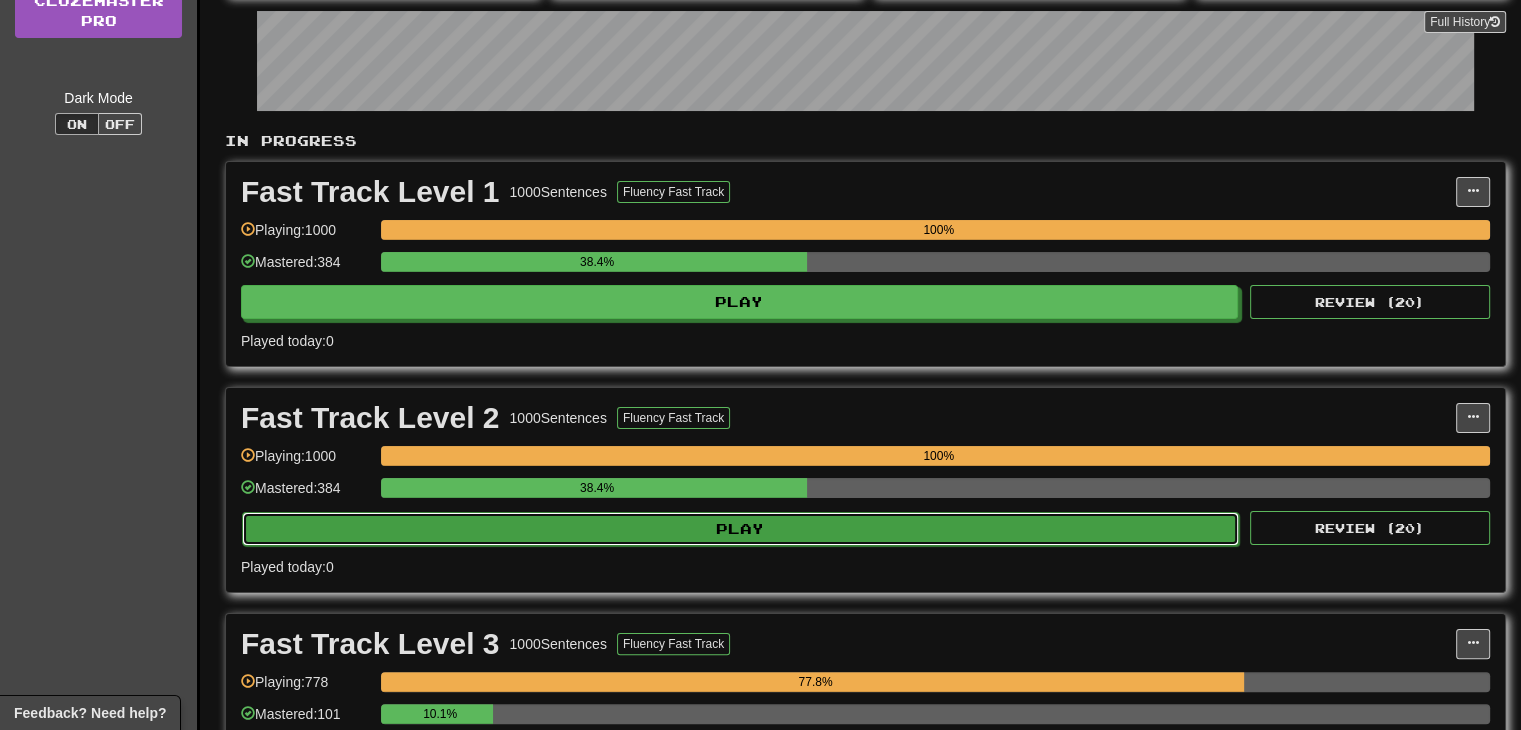 click on "Play" at bounding box center (740, 529) 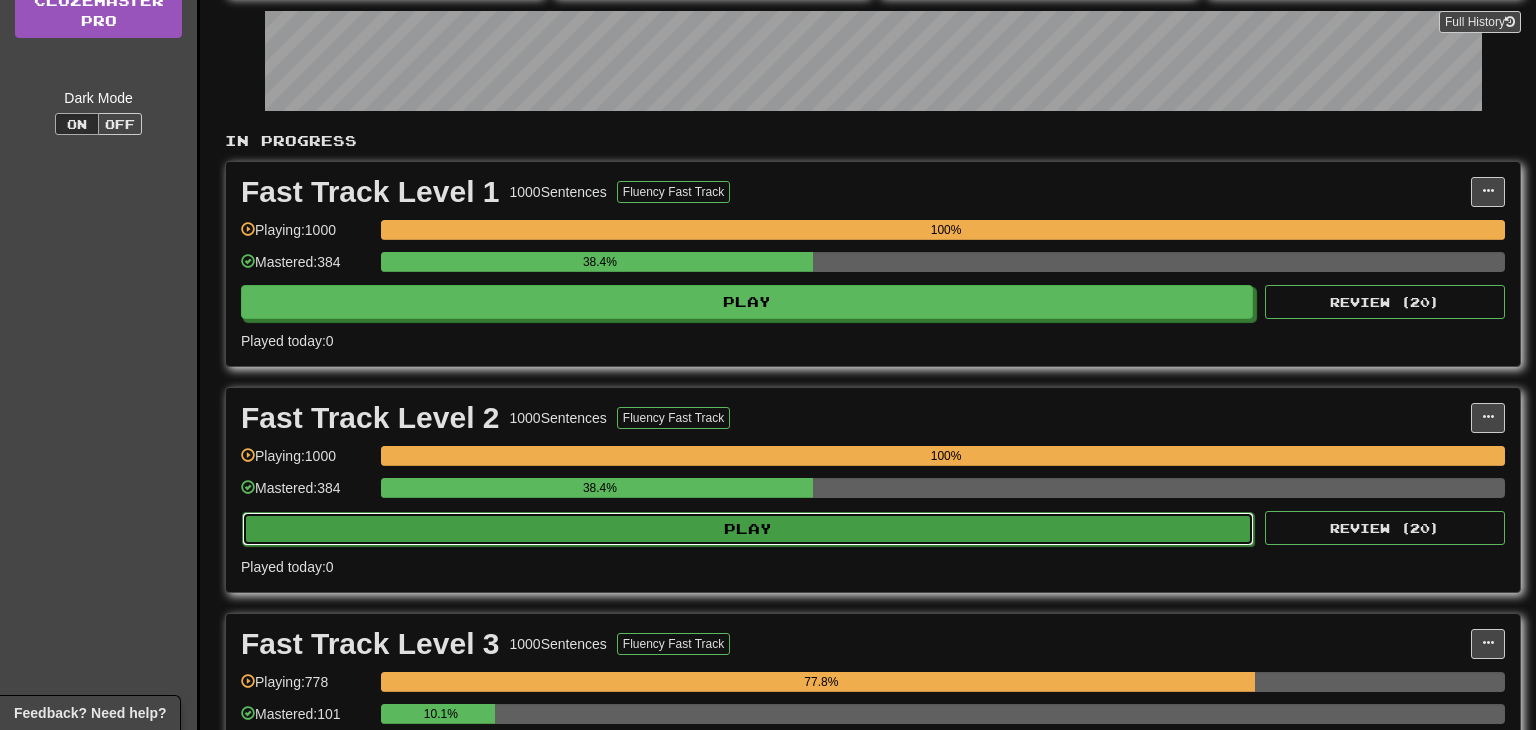 select on "**" 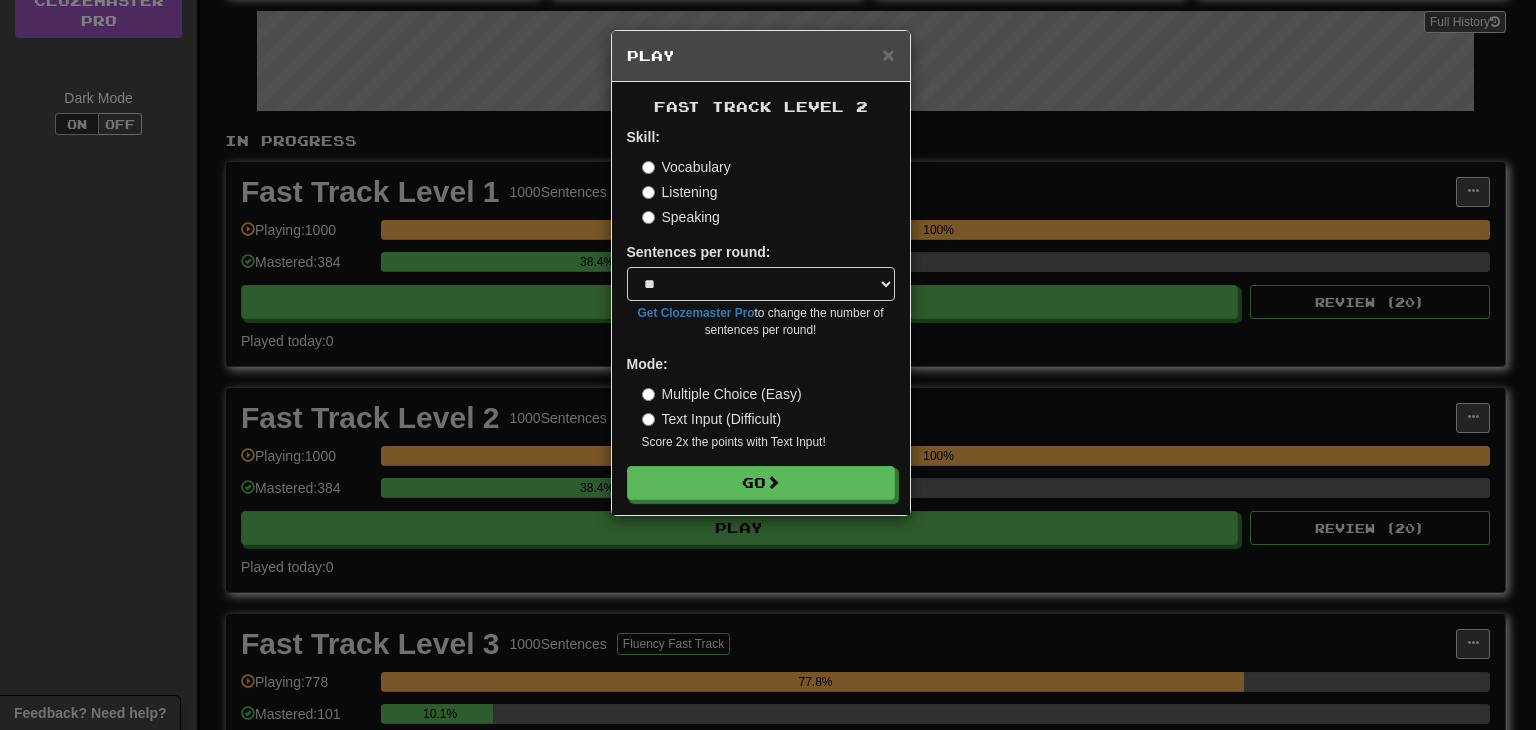 click on "× Play Fast Track Level 2 Skill: Vocabulary Listening Speaking Sentences per round: * ** ** ** ** ** *** ******** Get Clozemaster Pro  to change the number of sentences per round! Mode: Multiple Choice (Easy) Text Input (Difficult) Score 2x the points with Text Input ! Go" at bounding box center (768, 365) 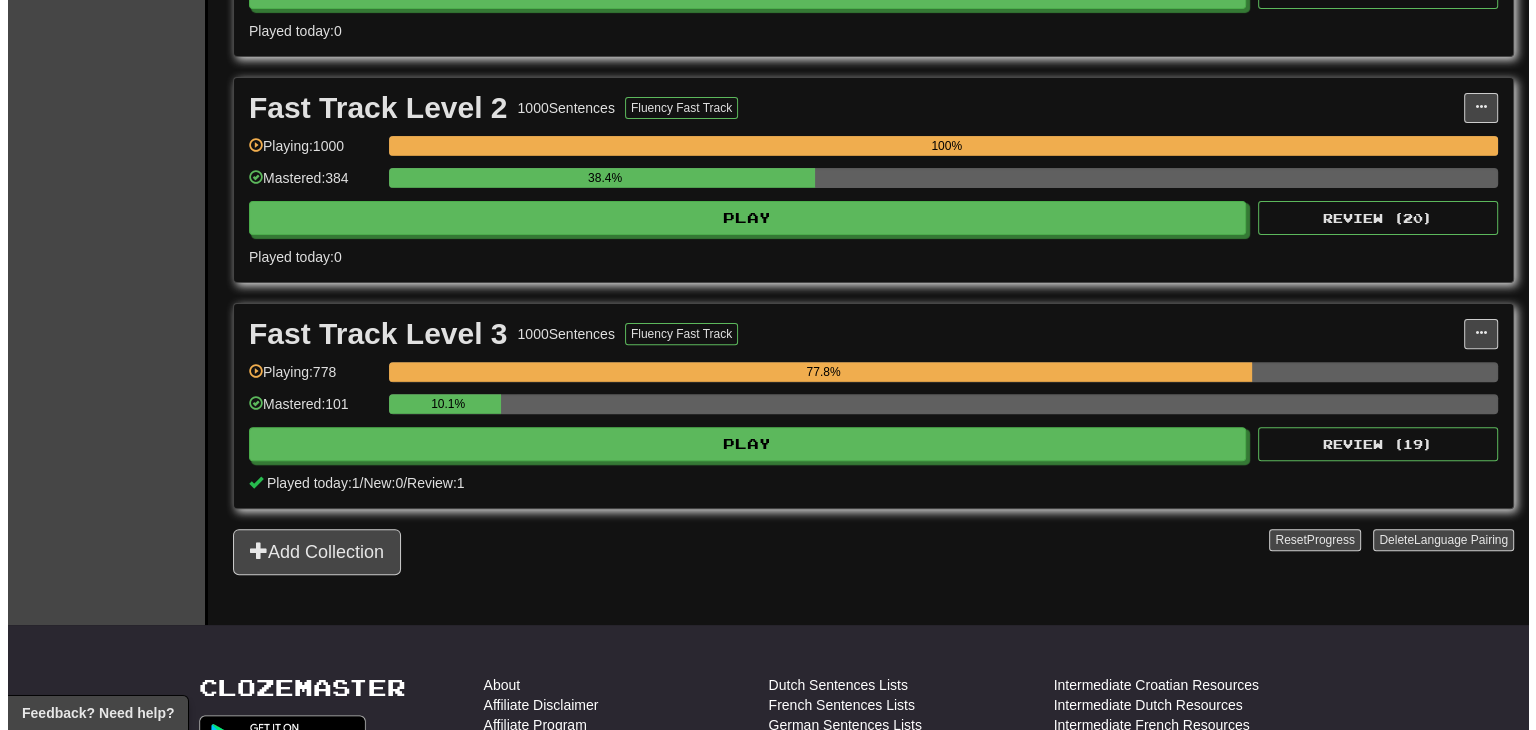 scroll, scrollTop: 700, scrollLeft: 0, axis: vertical 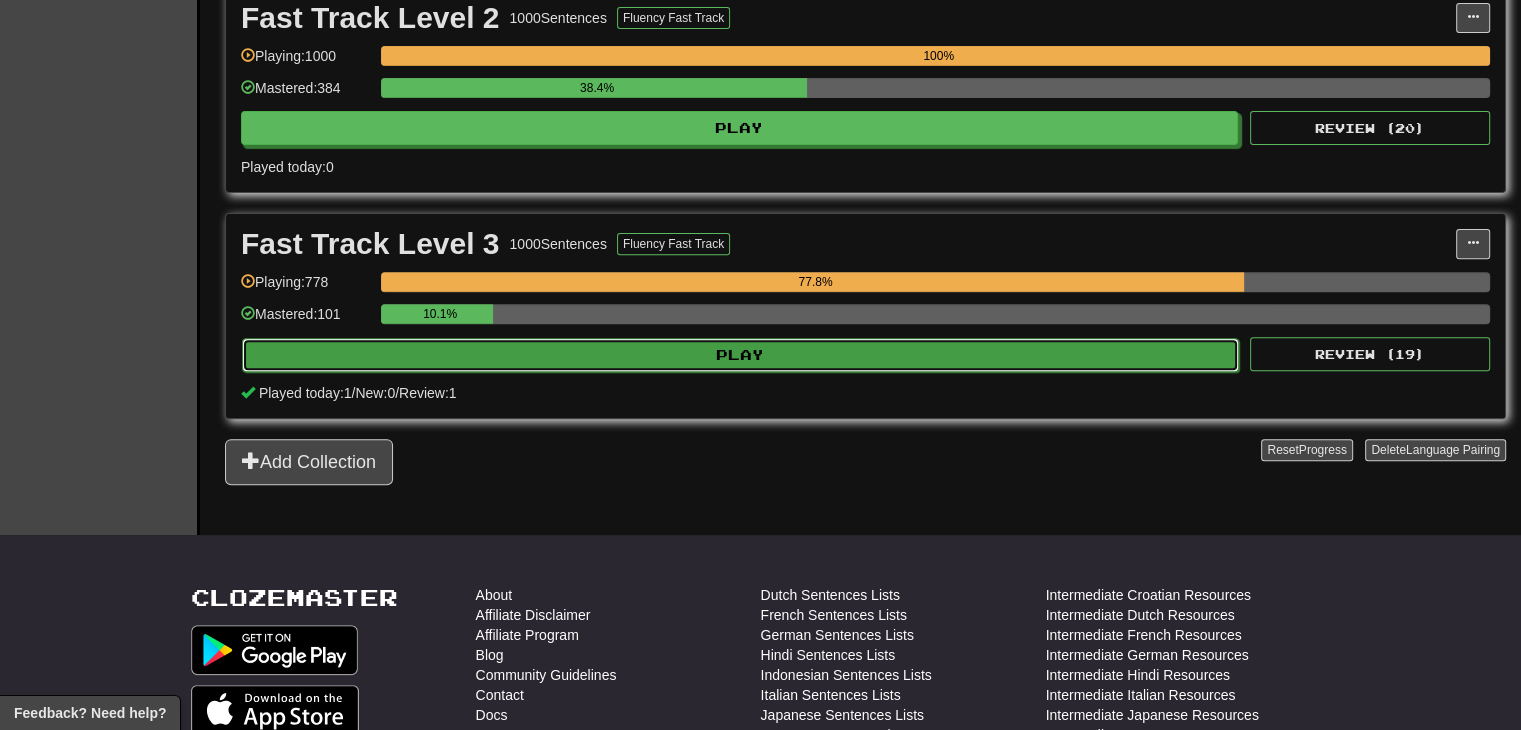 click on "Play" at bounding box center (740, 355) 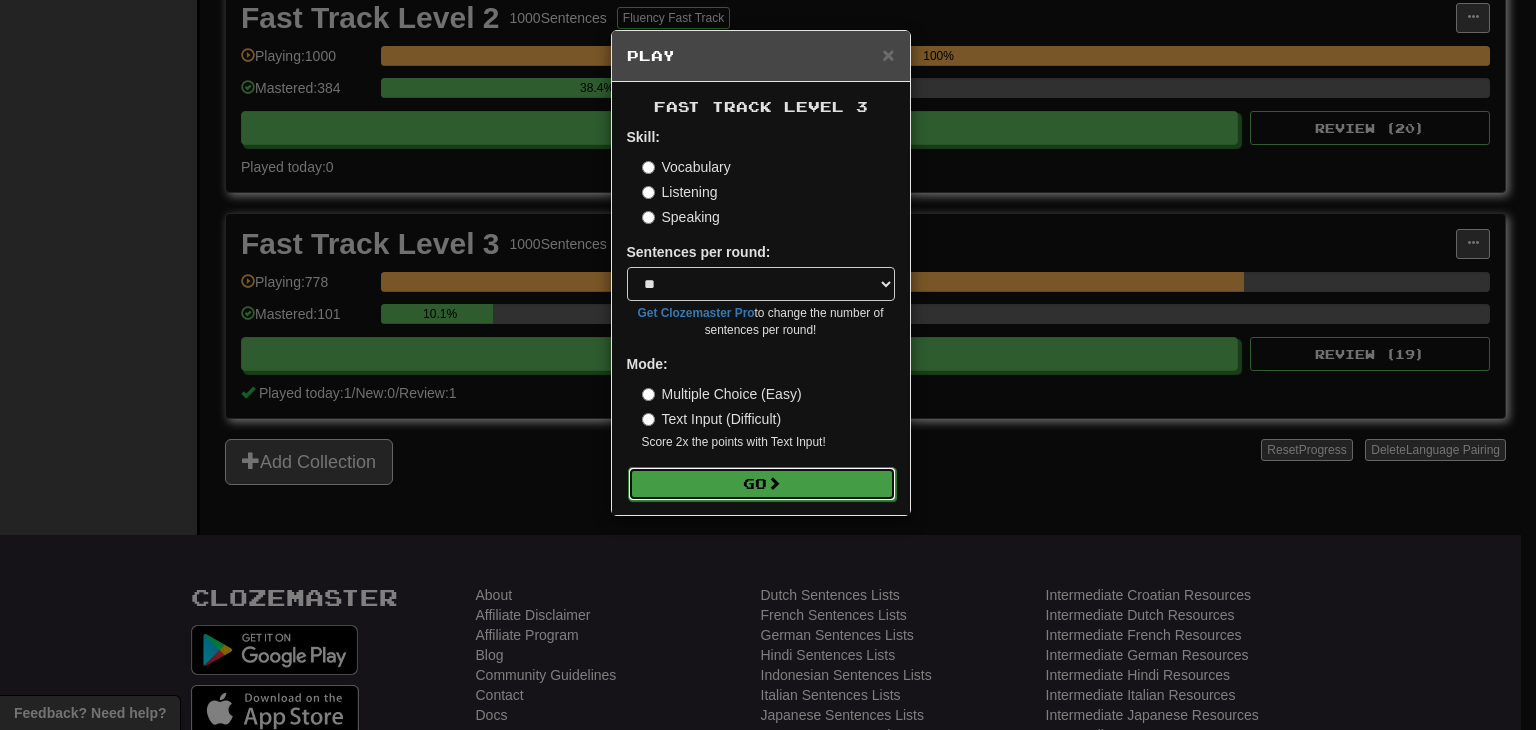 click on "Go" at bounding box center (762, 484) 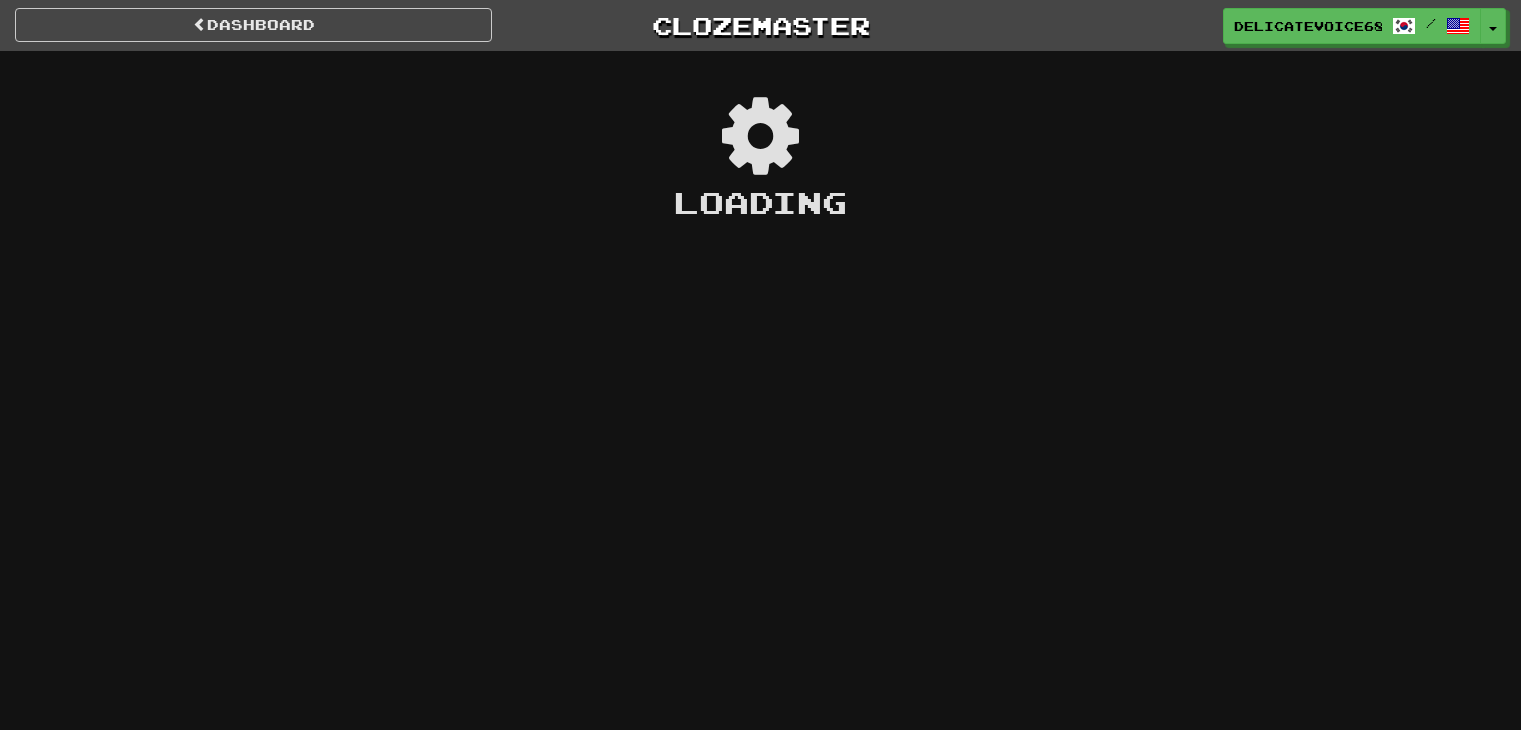 scroll, scrollTop: 0, scrollLeft: 0, axis: both 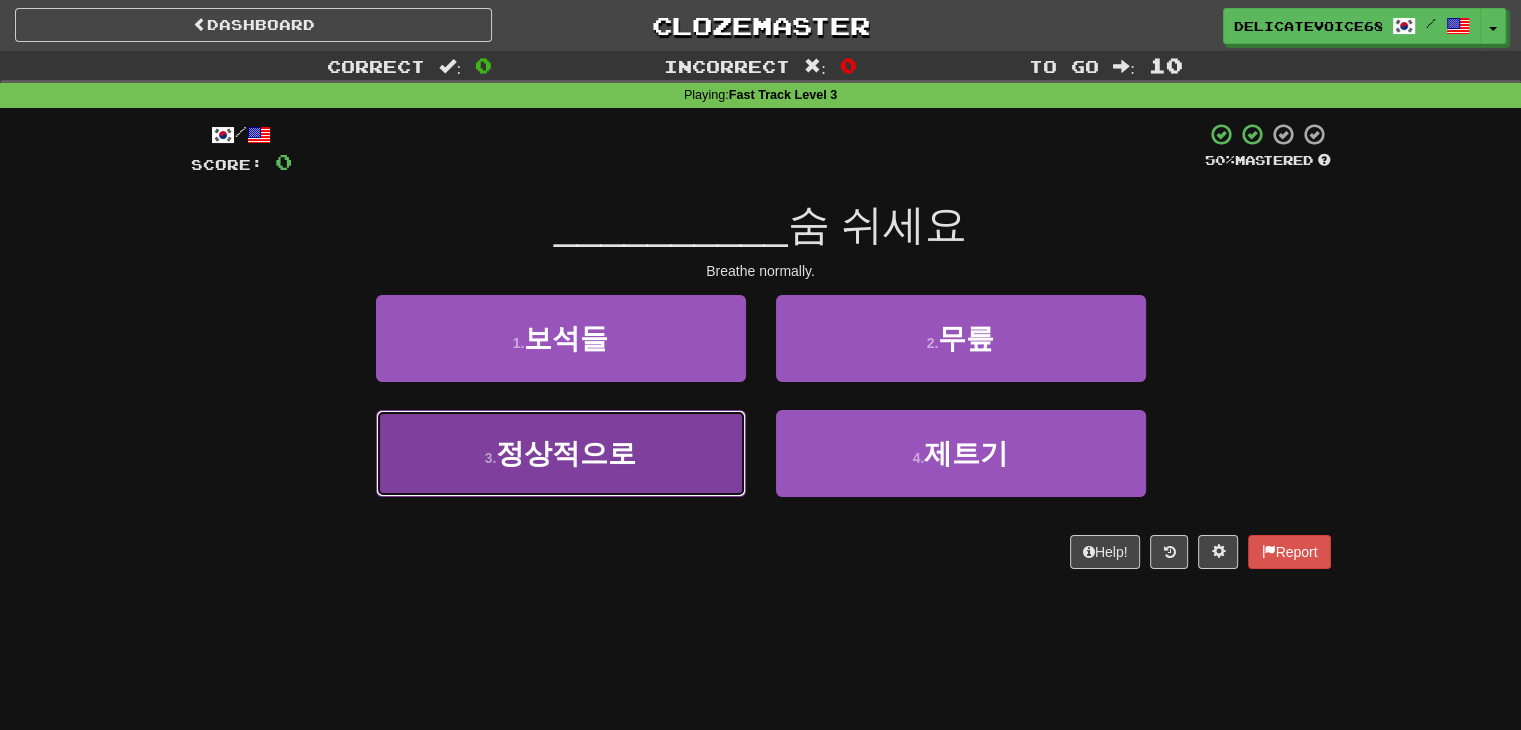 click on "3 .  정상적으로" at bounding box center [561, 453] 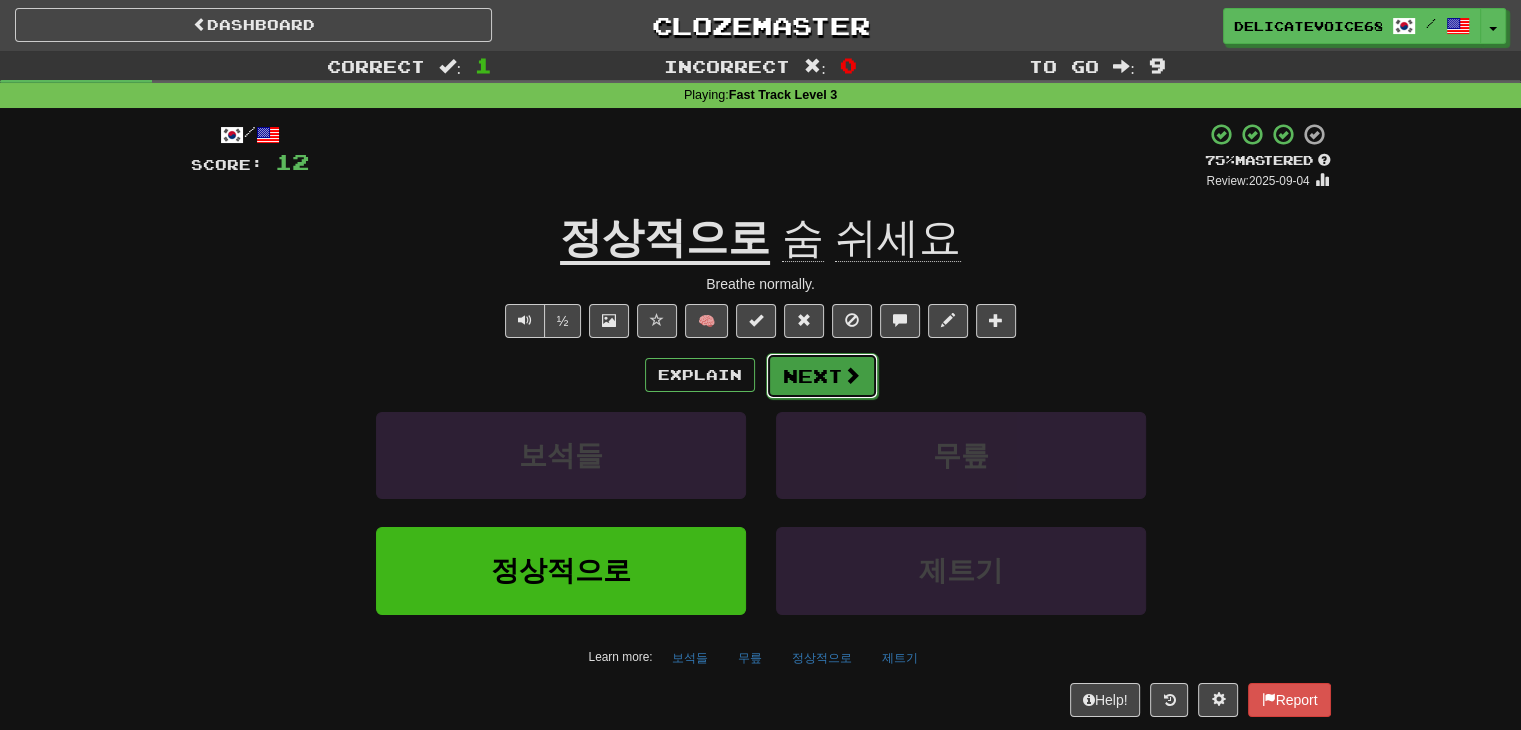 click on "Next" at bounding box center (822, 376) 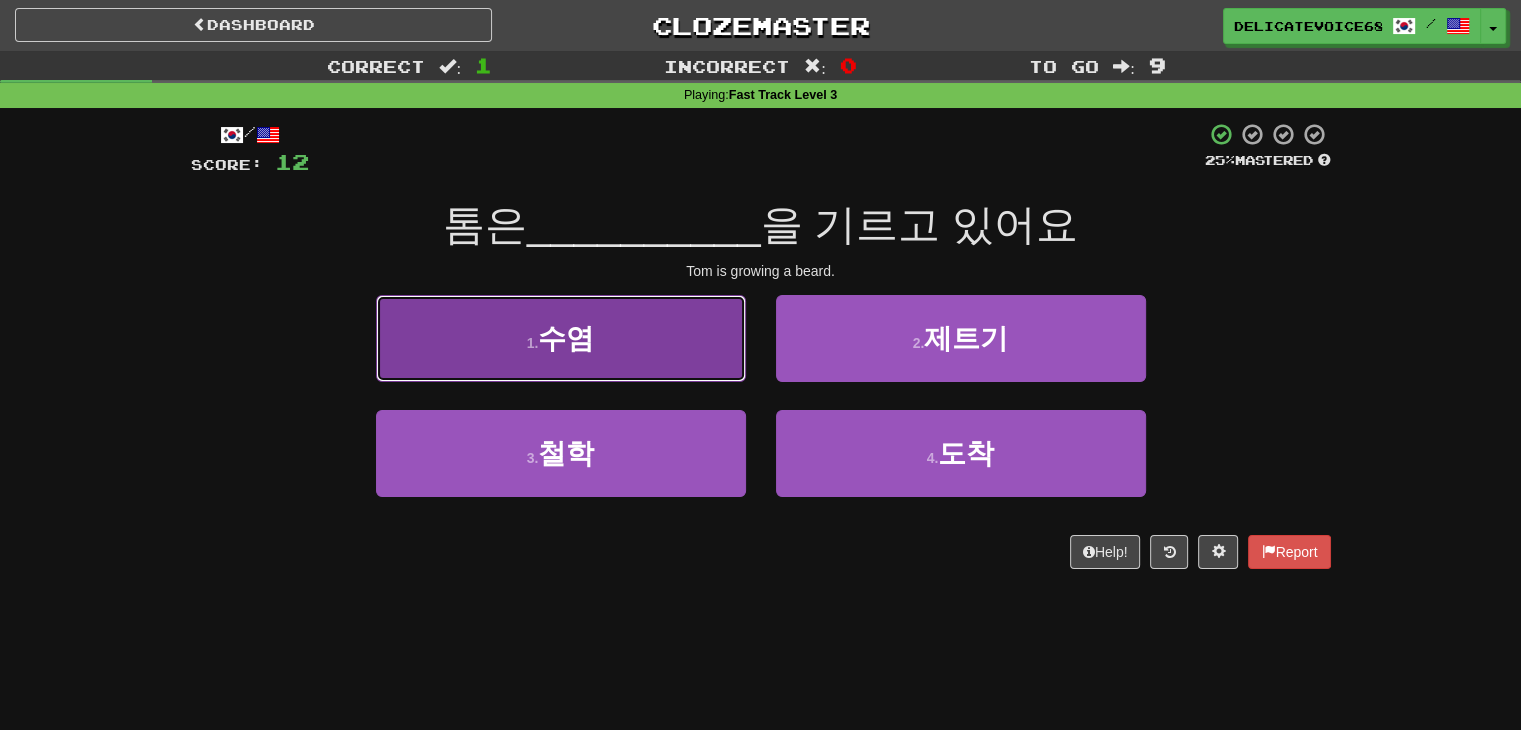 click on "1 .  수염" at bounding box center (561, 338) 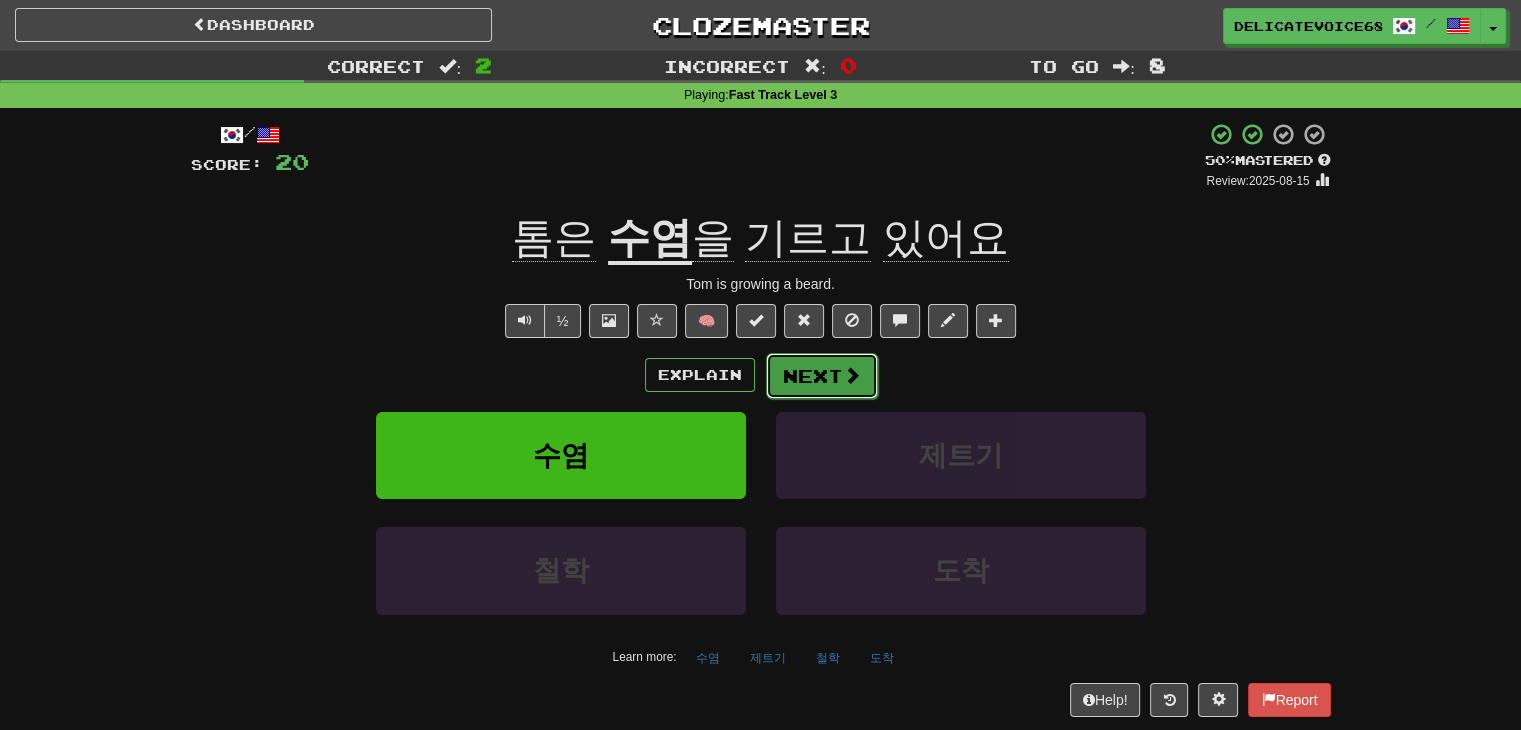 click on "Next" at bounding box center (822, 376) 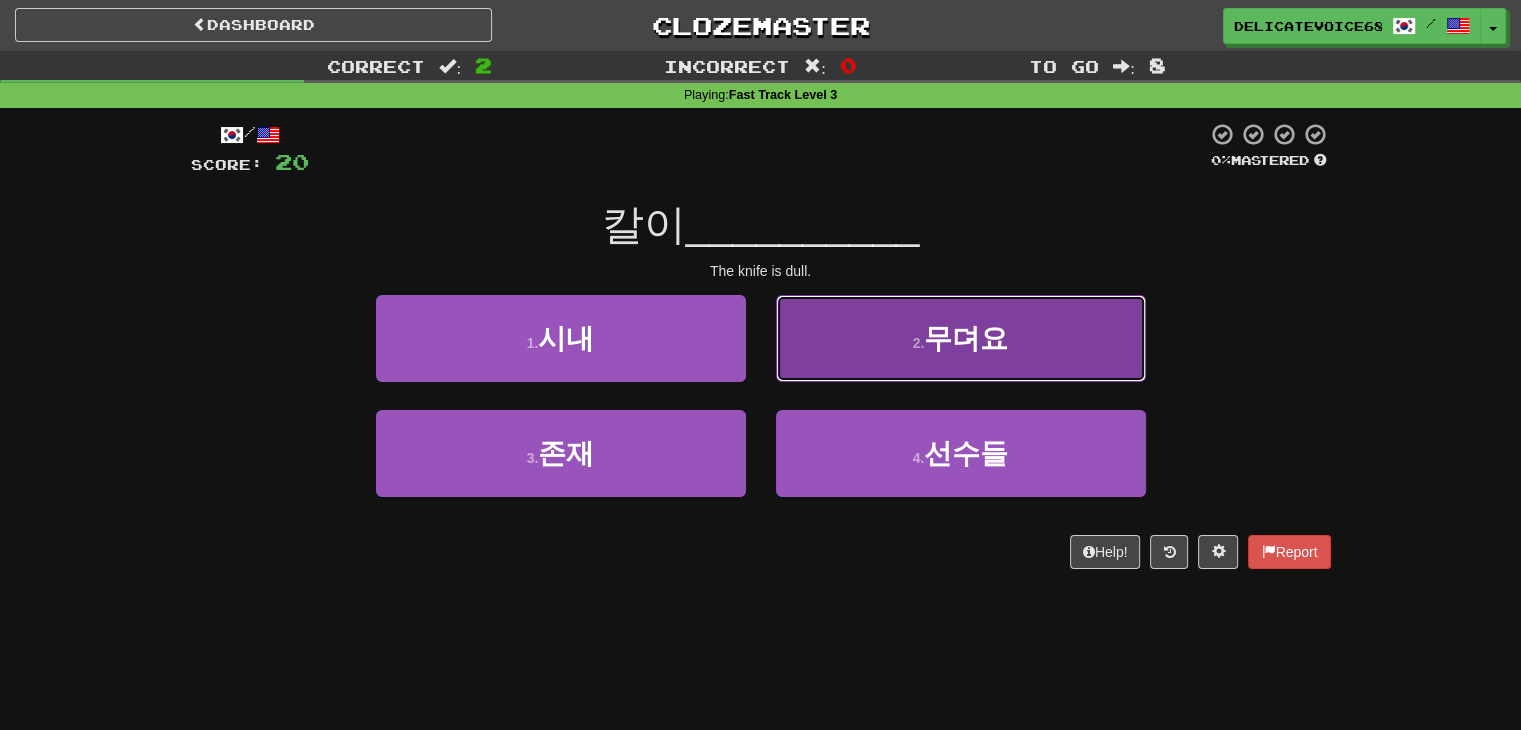 click on "무뎌요" at bounding box center [966, 338] 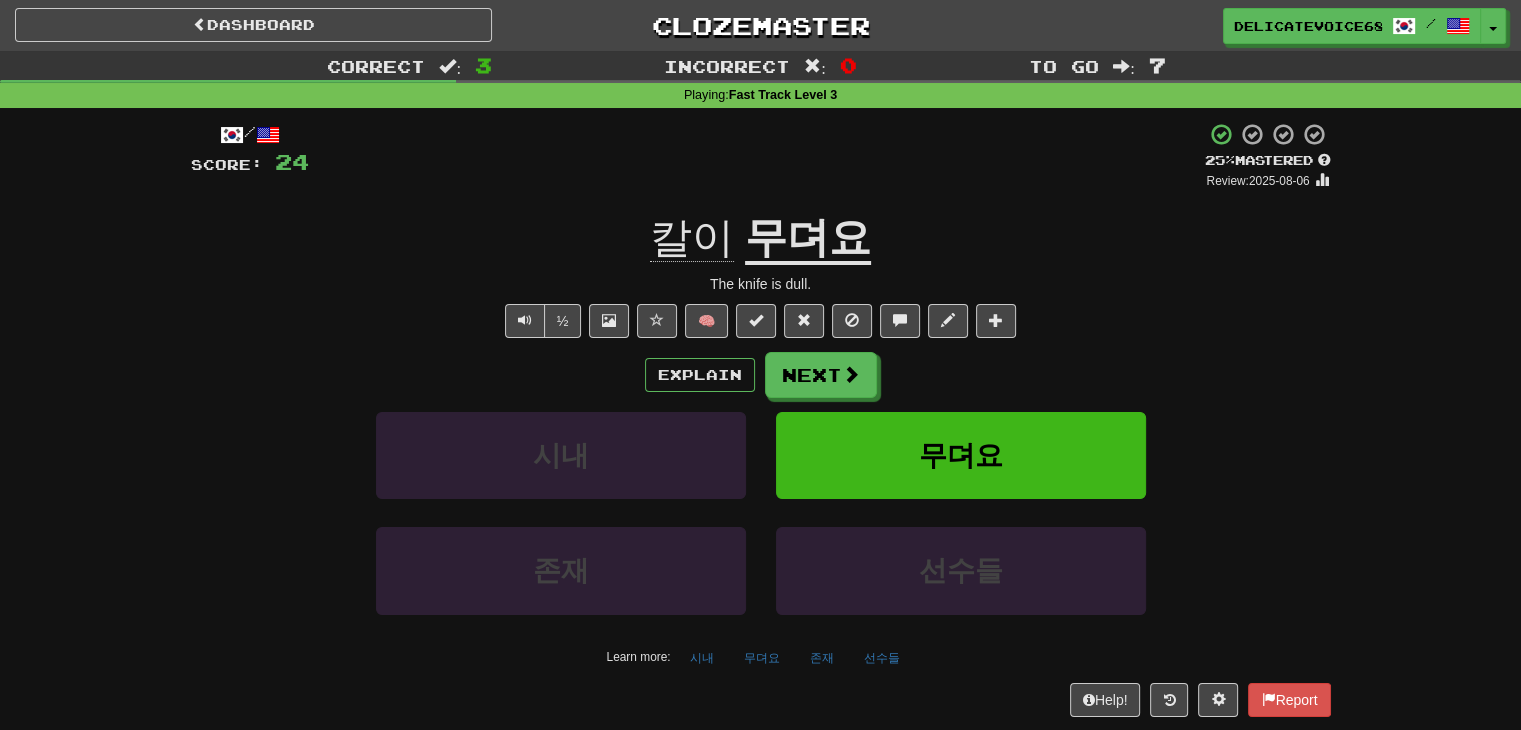 click on "Explain Next" at bounding box center [761, 375] 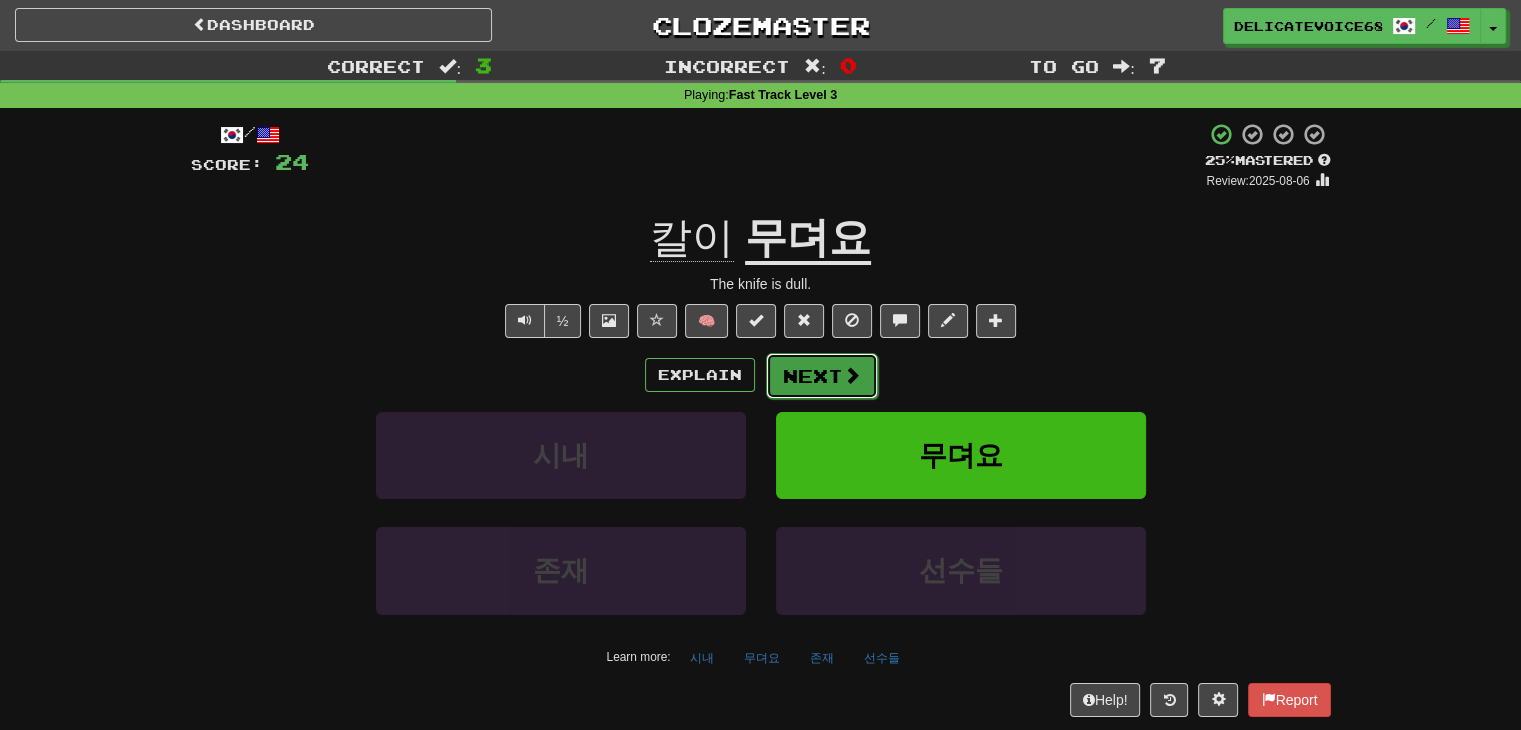 click on "Next" at bounding box center (822, 376) 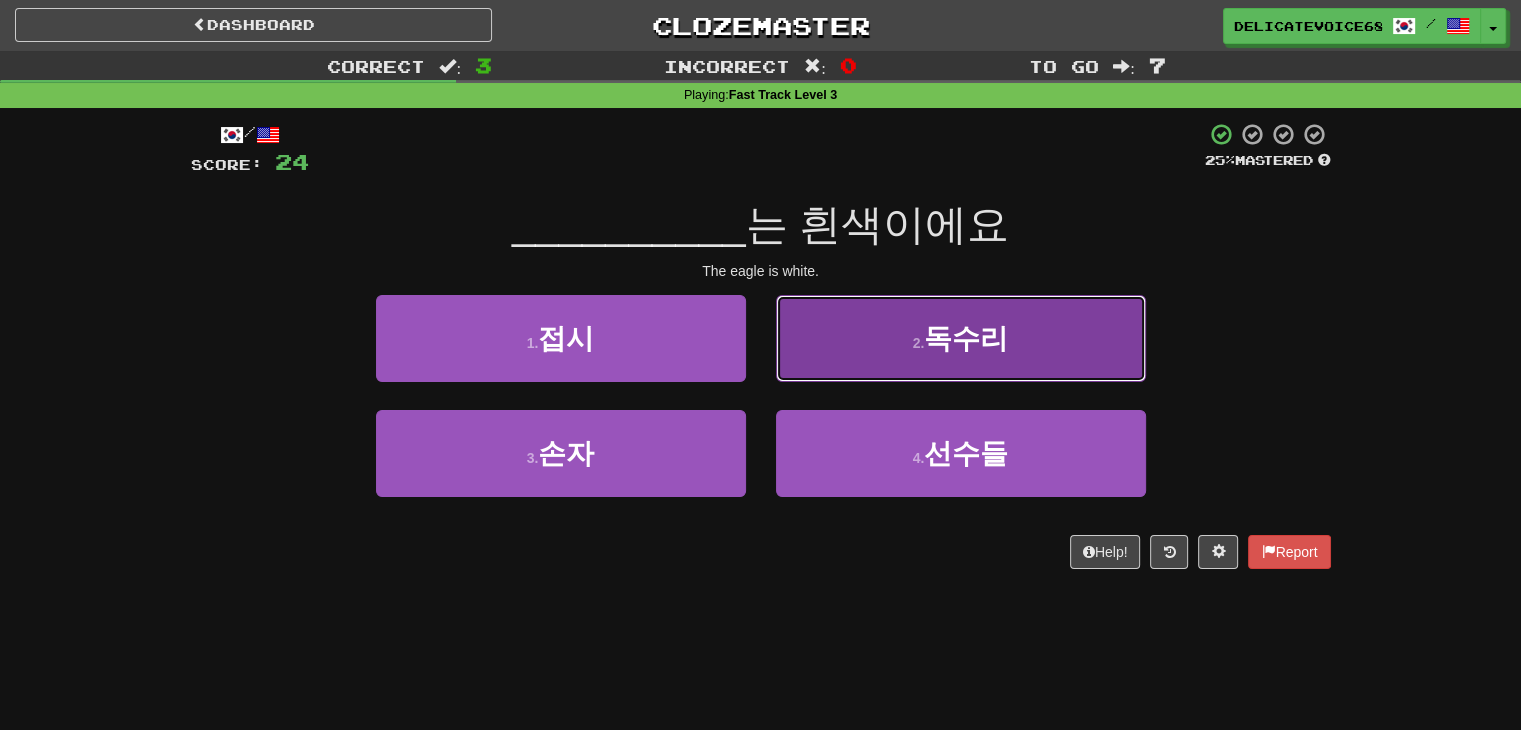 click on "2 .  독수리" at bounding box center [961, 338] 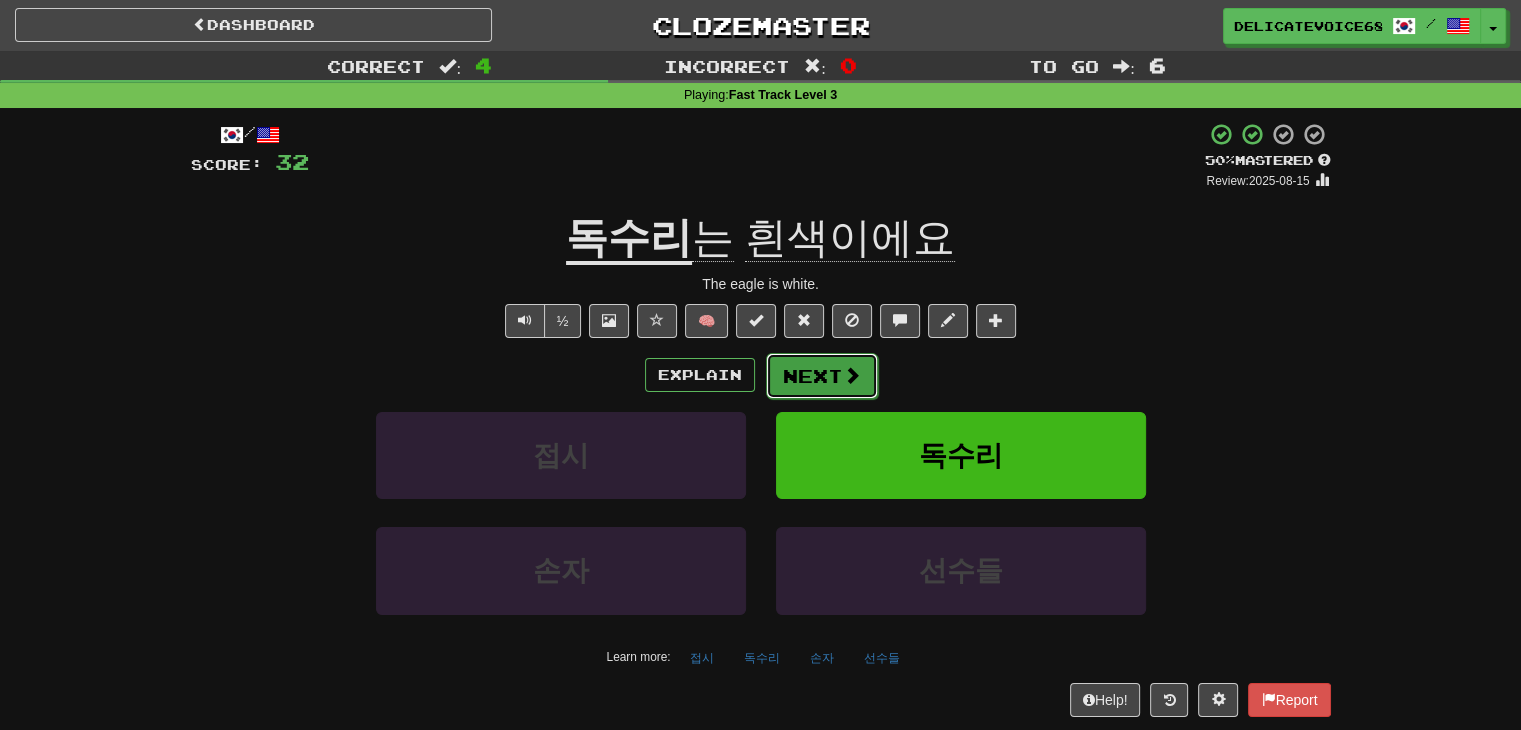 click on "Next" at bounding box center [822, 376] 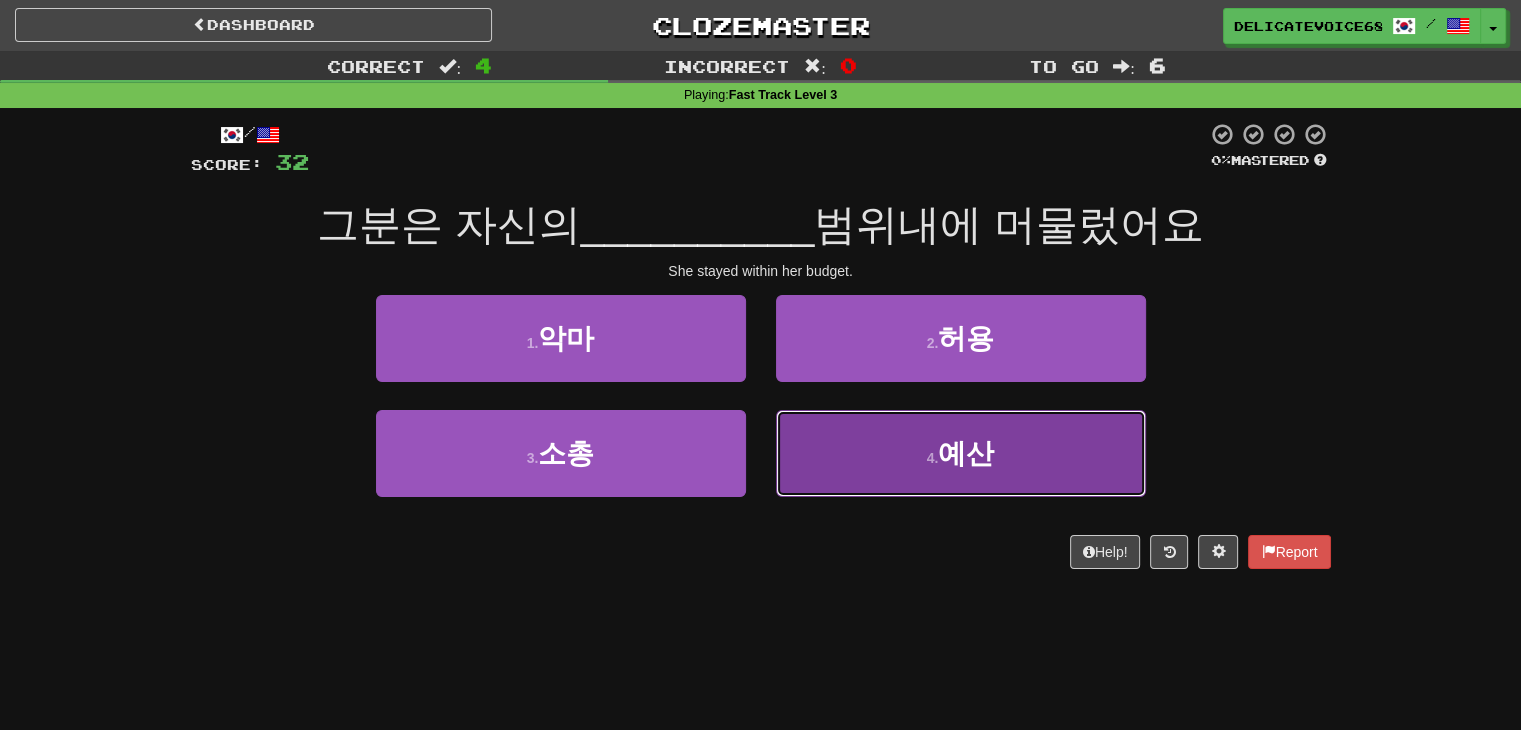 click on "4 .  예산" at bounding box center (961, 453) 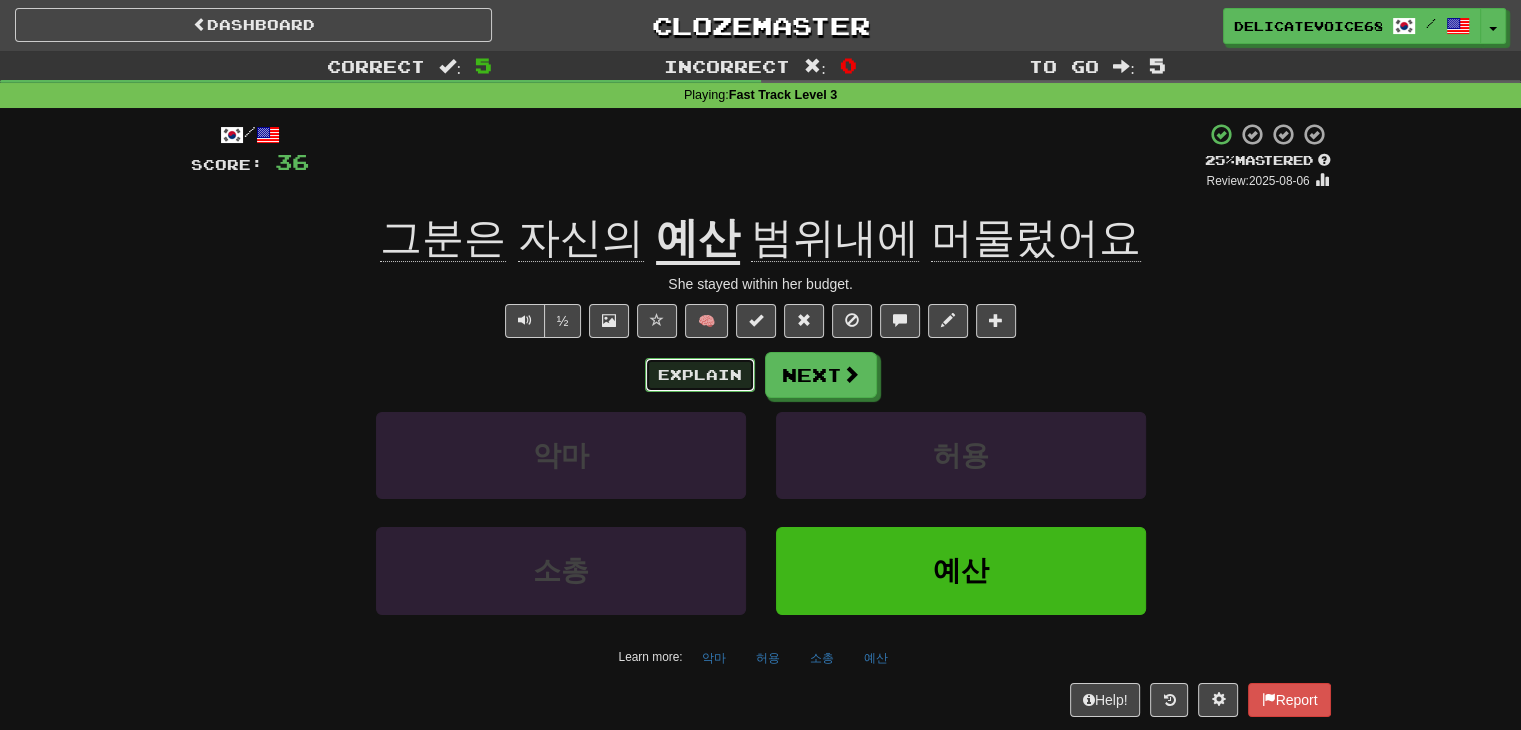 click on "Explain" at bounding box center (700, 375) 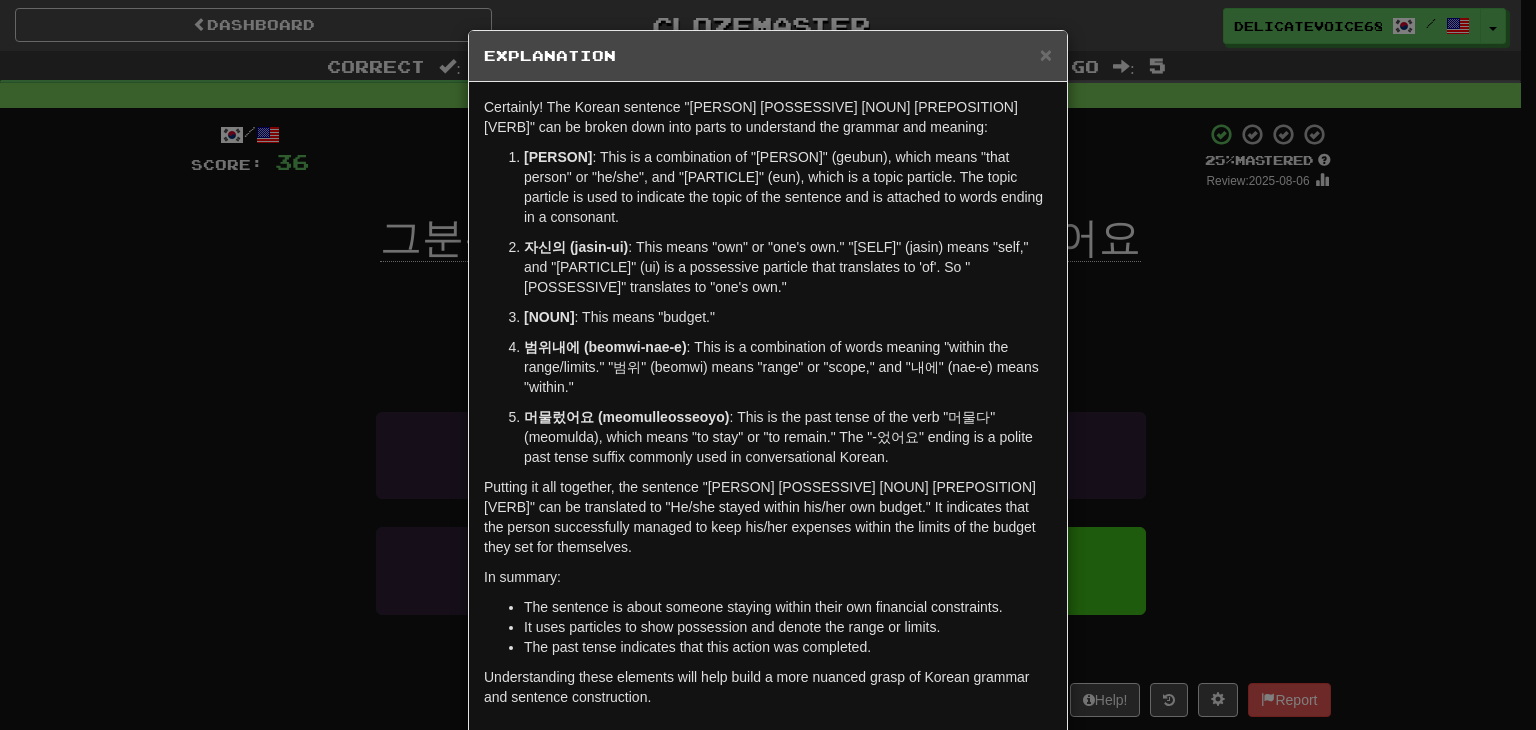 click on "× Explanation Certainly! The Korean sentence "그분은 자신의 예산 범위내에 머물렀어요" can be broken down into parts to understand the grammar and meaning:
그분은 (geubuneun) : This is a combination of "그분" (geubun), which means "that person" or "he/she", and "은" (eun), which is a topic particle. The topic particle is used to indicate the topic of the sentence and is attached to words ending in a consonant.
자신의 (jasin-ui) : This means "own" or "one's own." "자신" (jasin) means "self," and "의" (ui) is a possessive particle that translates to 'of'. So "자신의" translates to "one's own."
예산 (yesan) : This means "budget."
범위내에 (beomwi-nae-e) : This is a combination of words meaning "within the range/limits." "범위" (beomwi) means "range" or "scope," and "내에" (nae-e) means "within."
머물렀어요 (meomulleosseoyo)
In summary:
The sentence is about someone staying within their own financial constraints.
!" at bounding box center [768, 365] 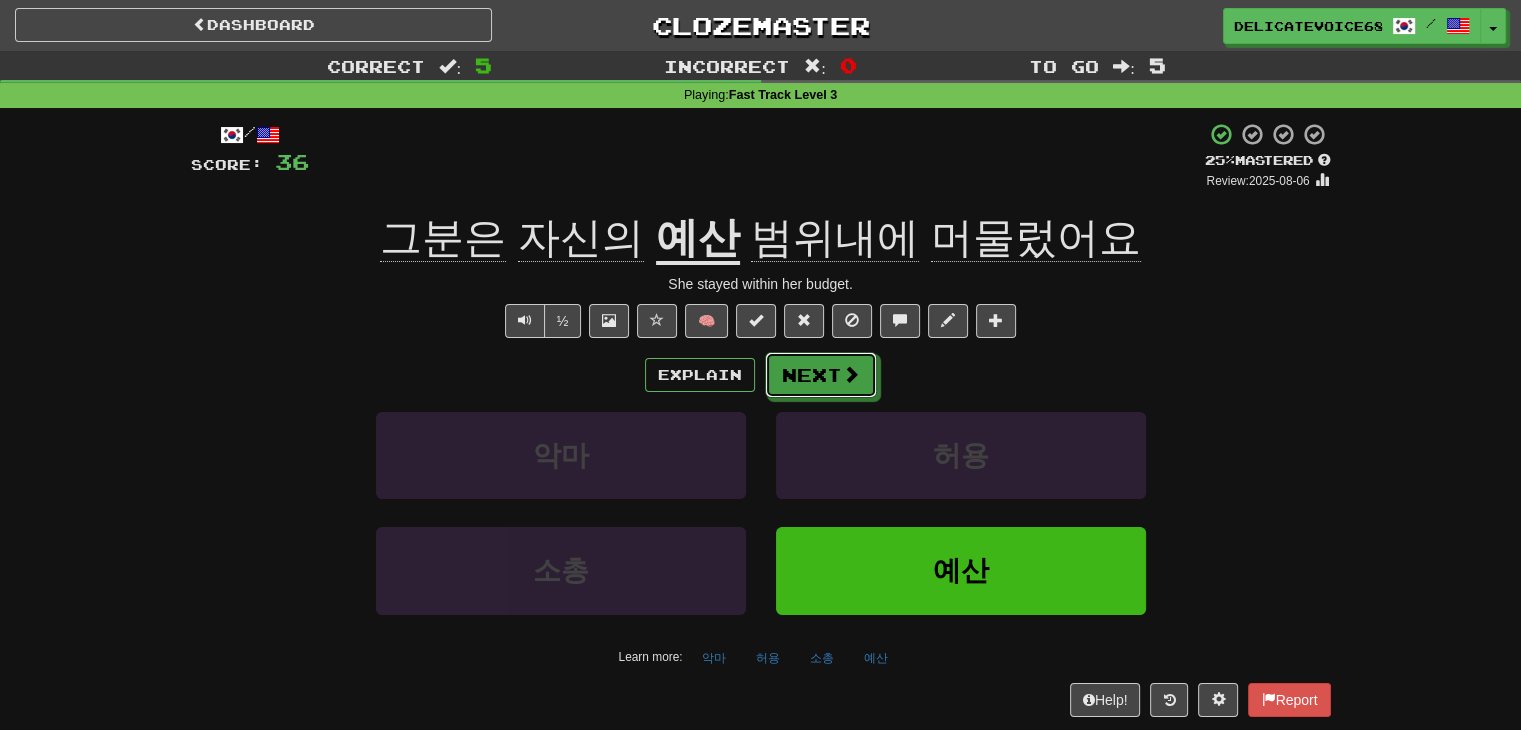 drag, startPoint x: 854, startPoint y: 373, endPoint x: 1001, endPoint y: 385, distance: 147.48898 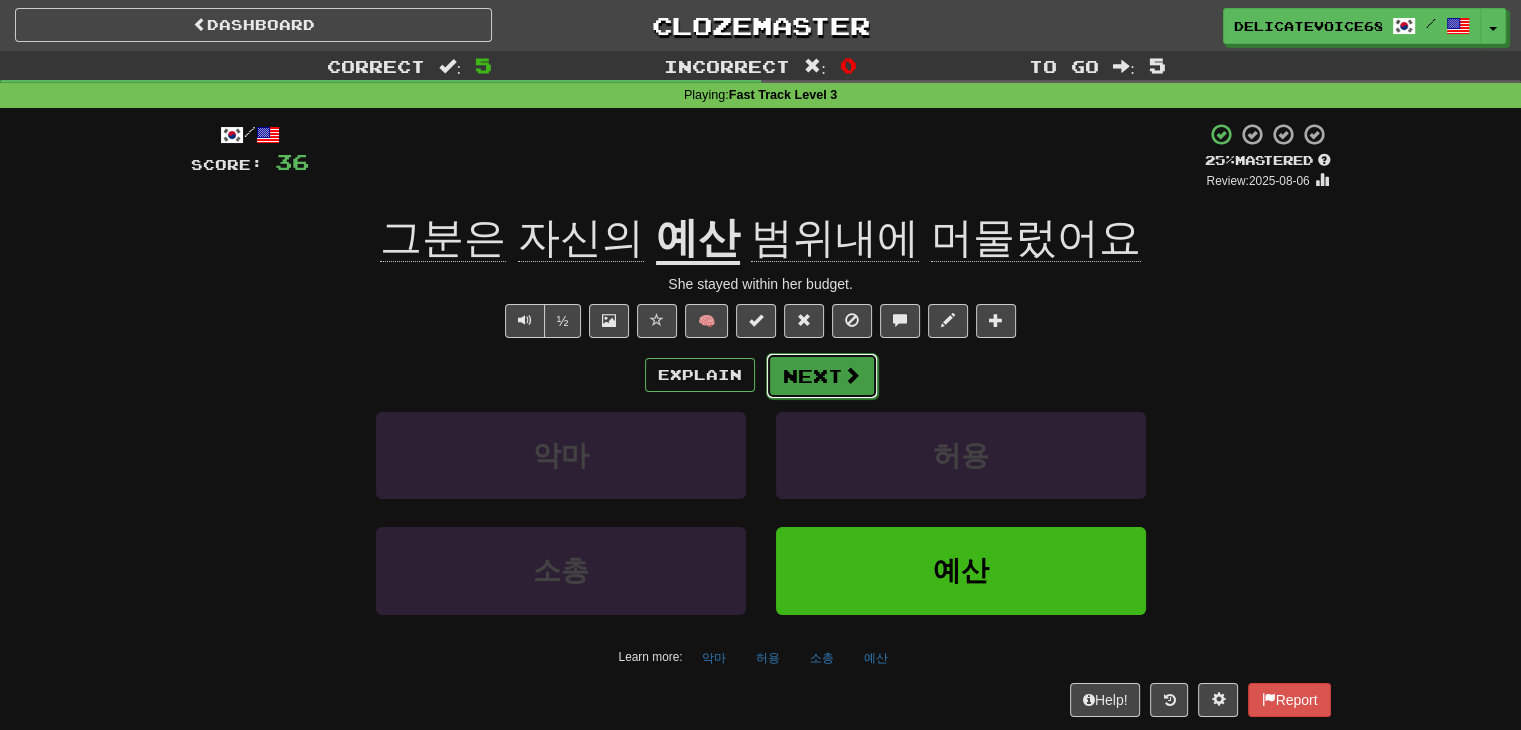 click on "Next" at bounding box center (822, 376) 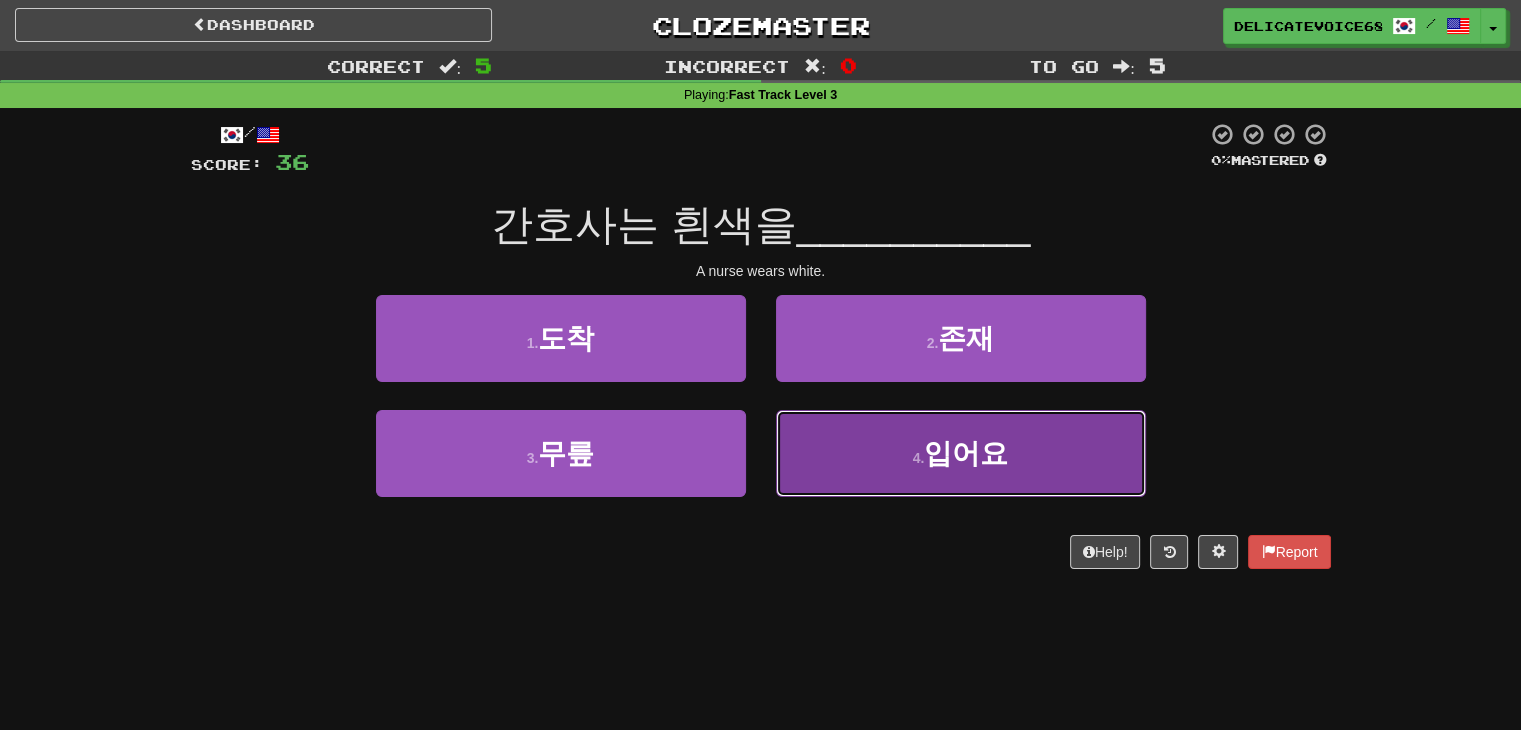 drag, startPoint x: 934, startPoint y: 481, endPoint x: 914, endPoint y: 475, distance: 20.880613 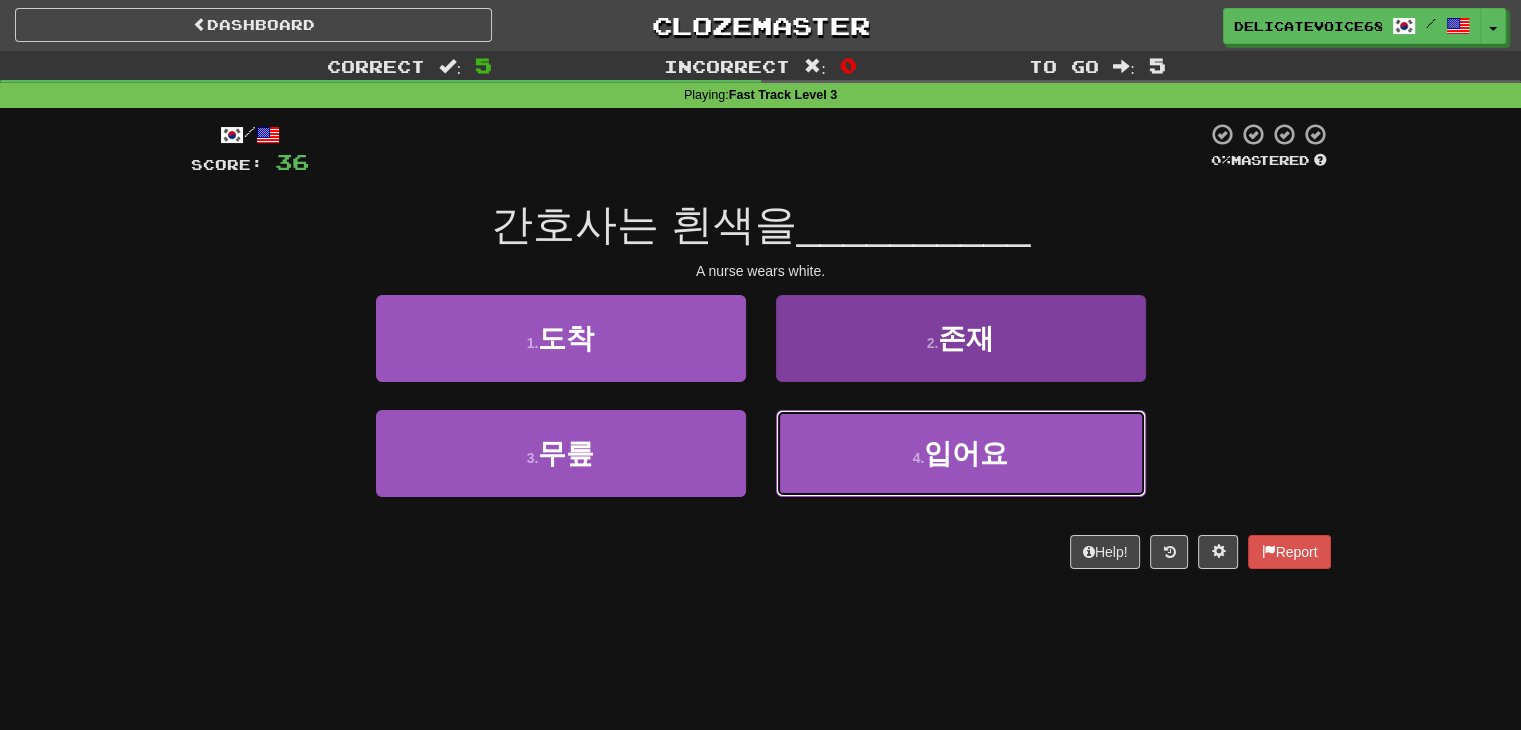 click on "4 .  입어요" at bounding box center [961, 453] 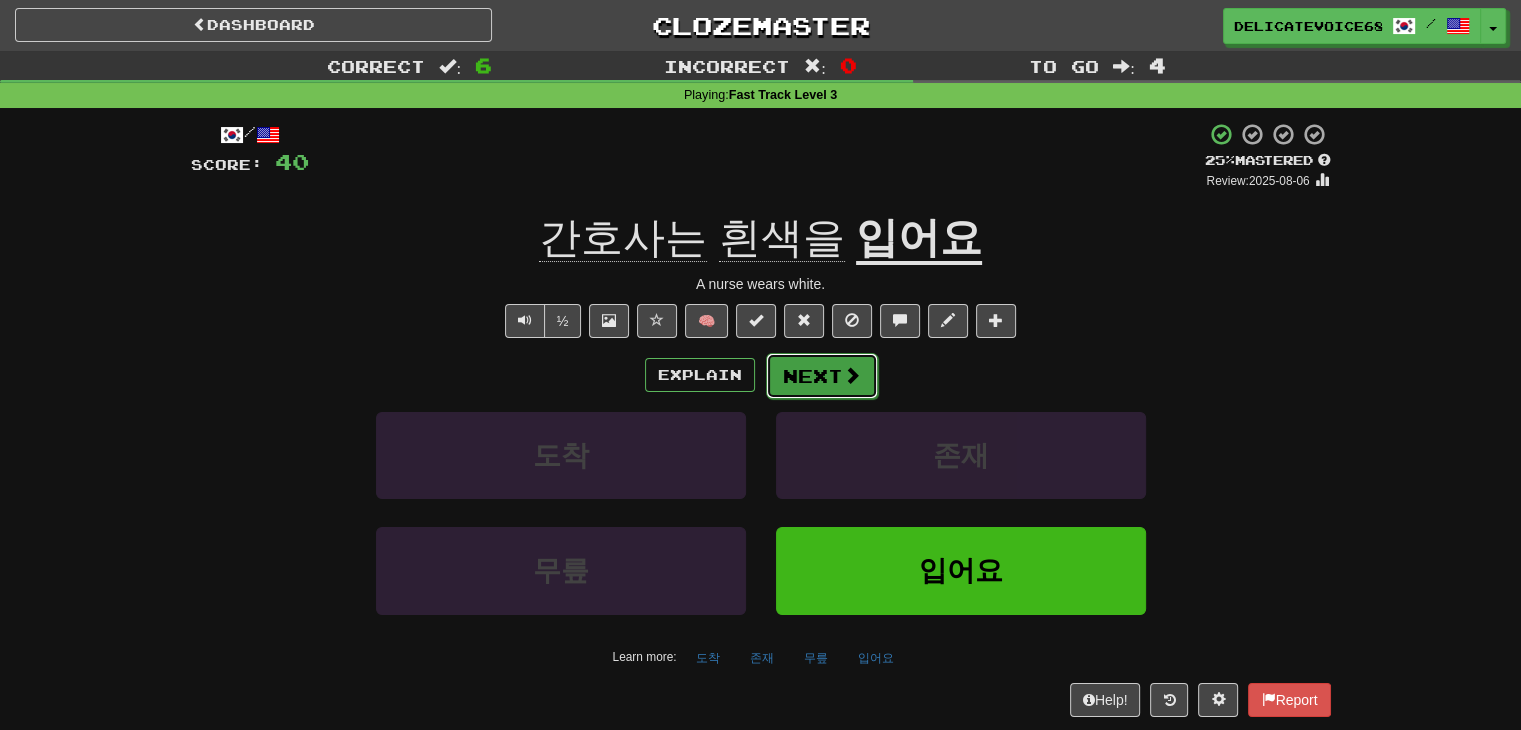 click on "Next" at bounding box center (822, 376) 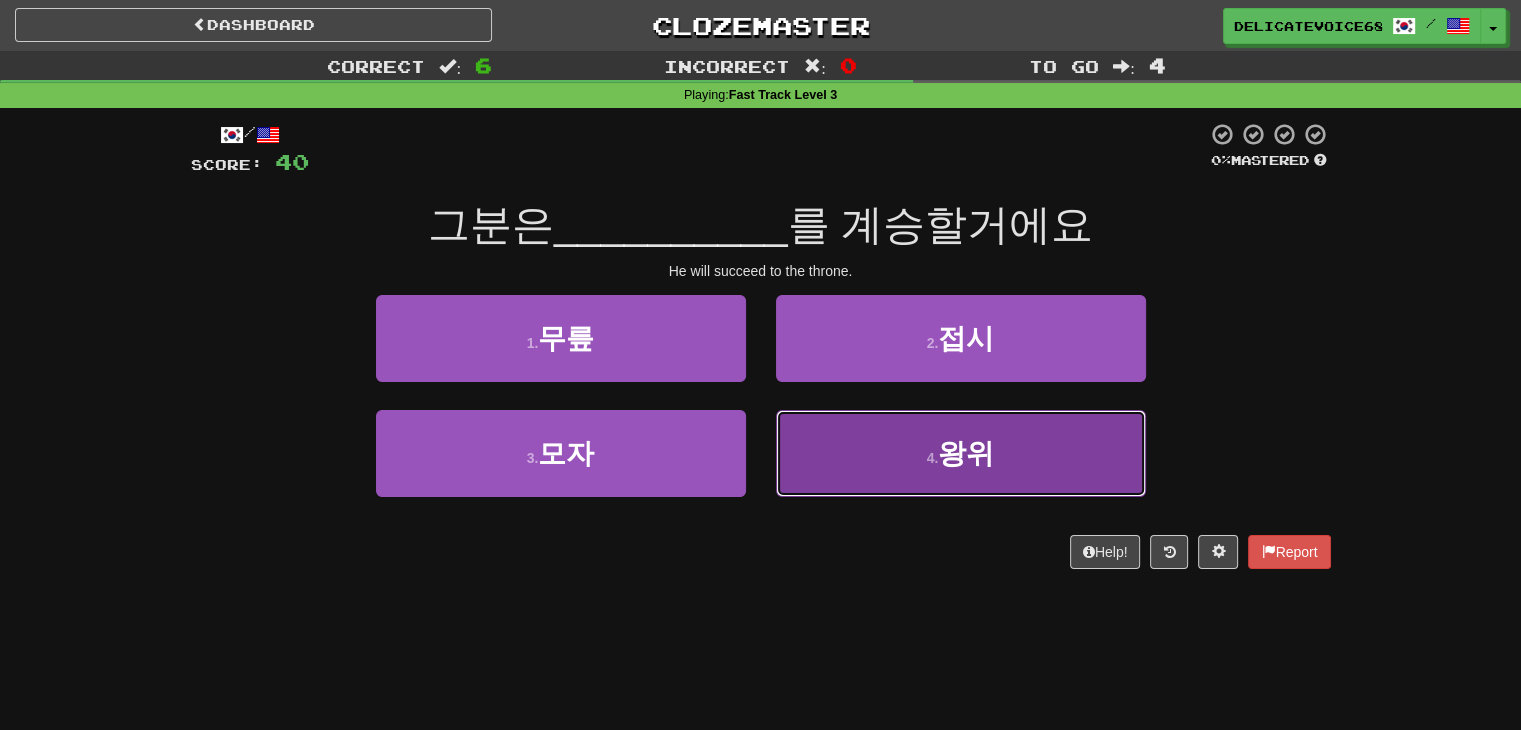 click on "4 .  왕위" at bounding box center (961, 453) 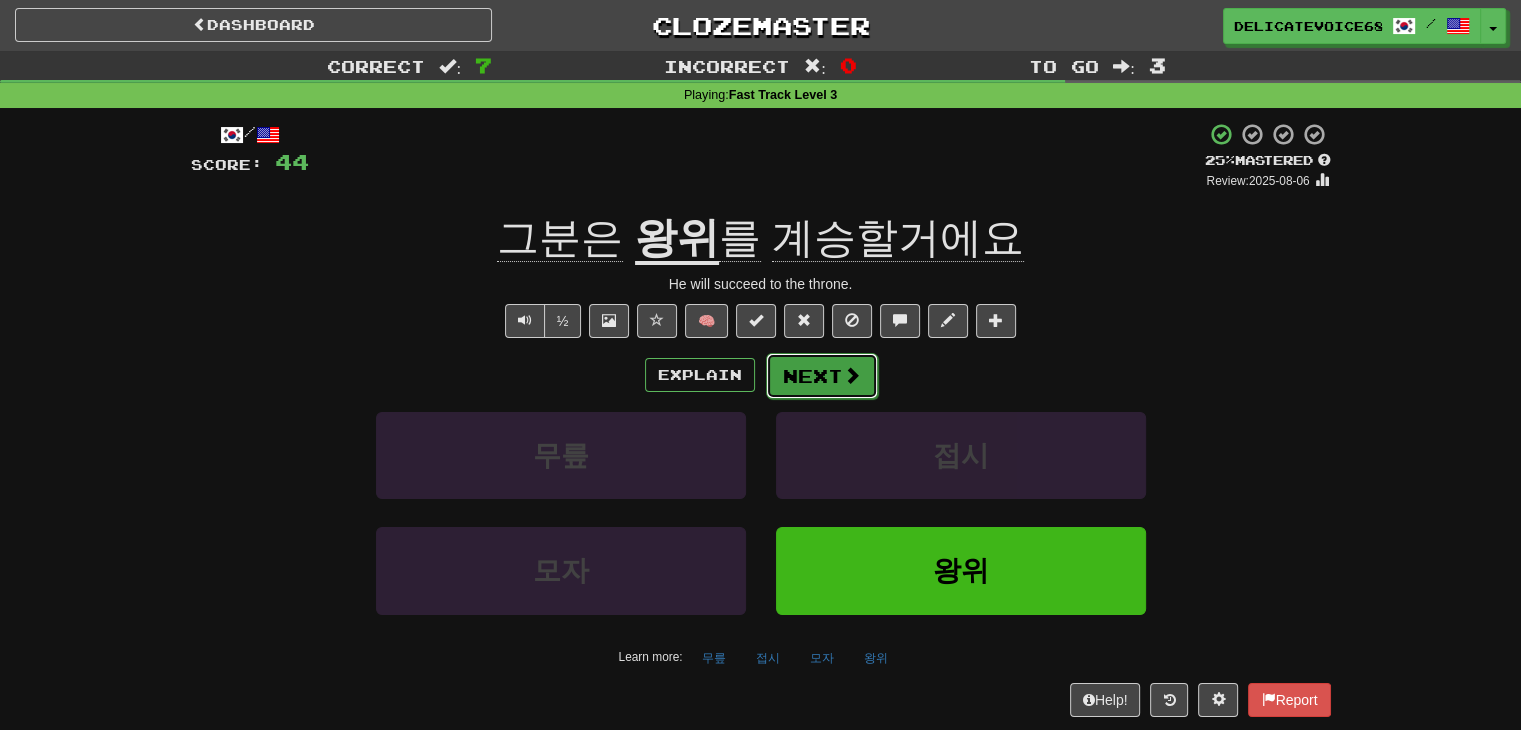 click on "Next" at bounding box center (822, 376) 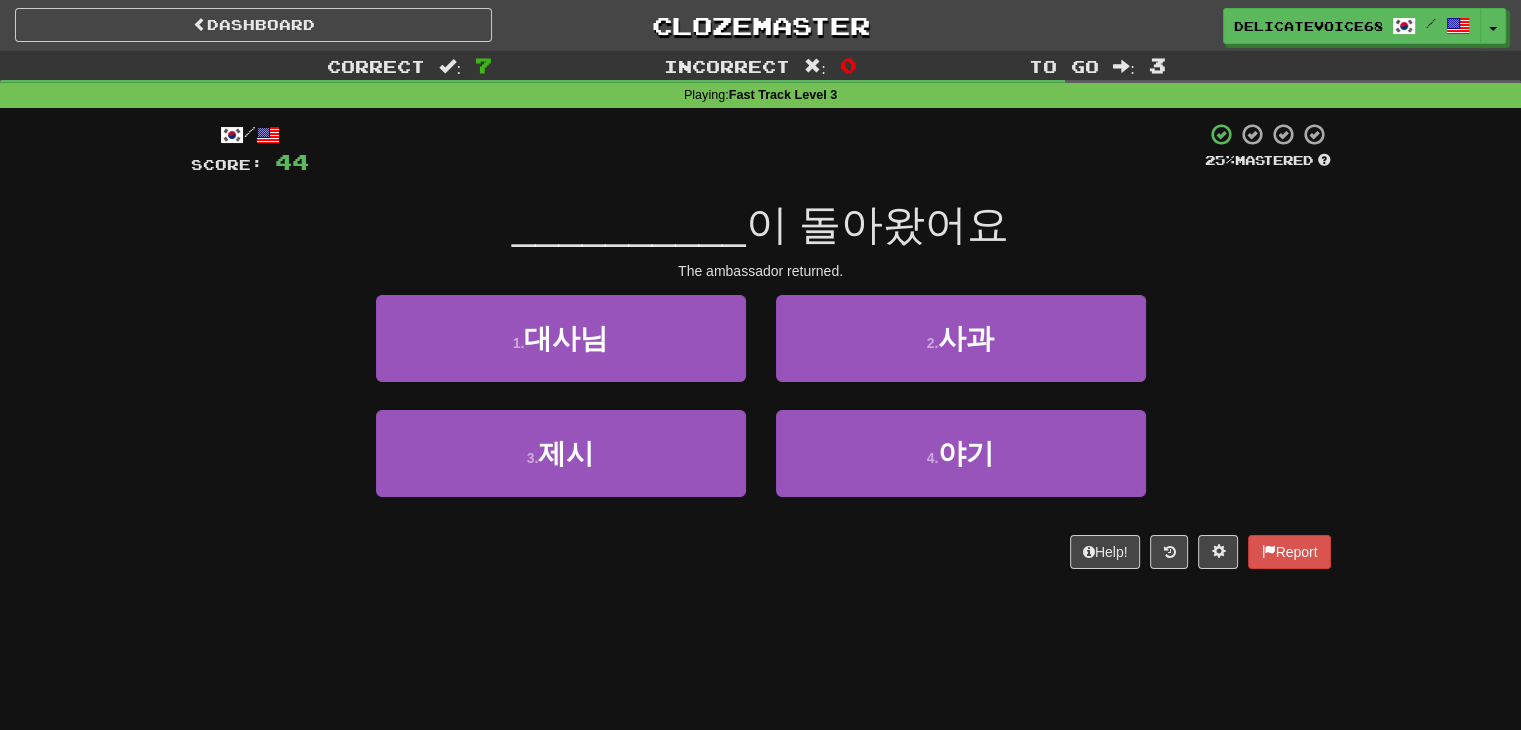 click on "1 .  대사님" at bounding box center (561, 352) 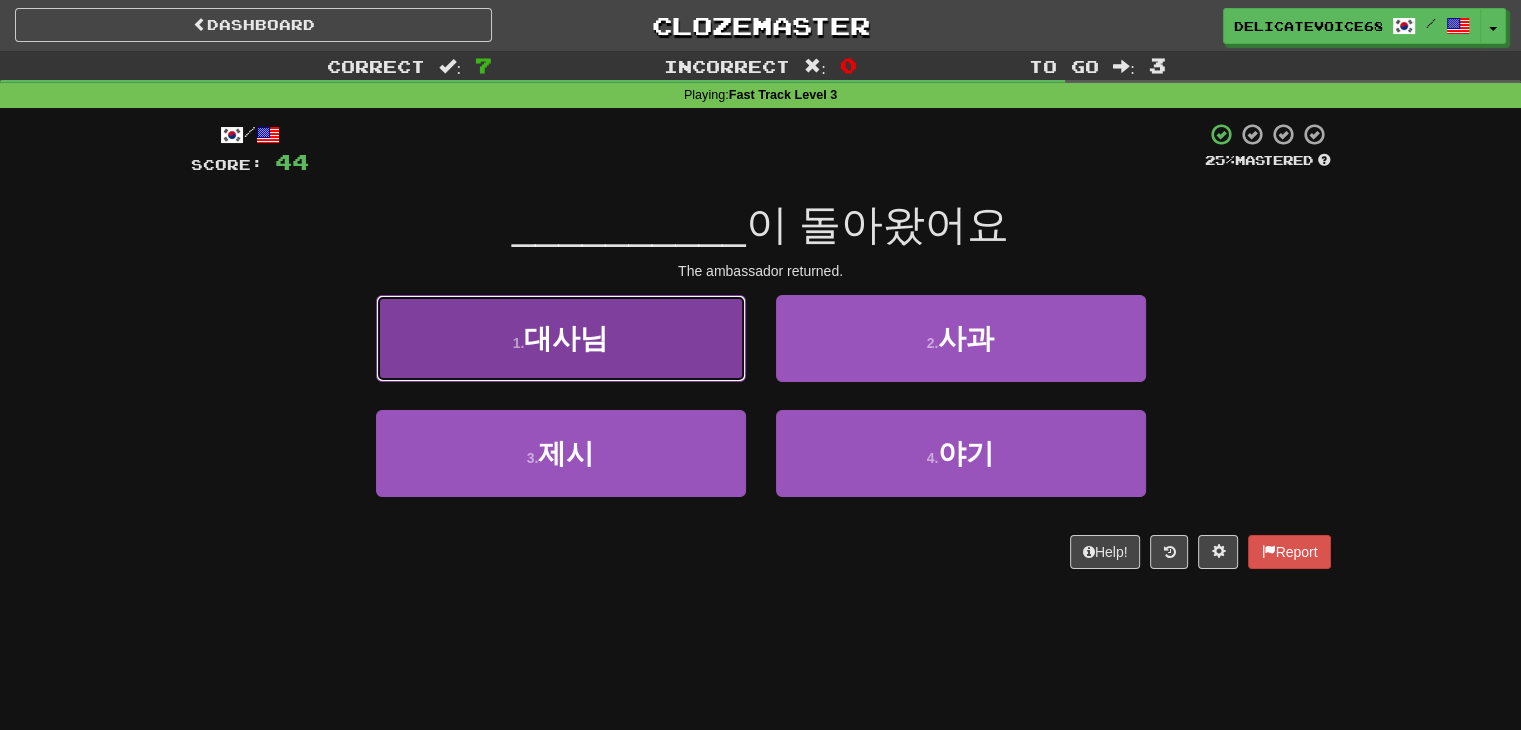 click on "1 .  대사님" at bounding box center (561, 338) 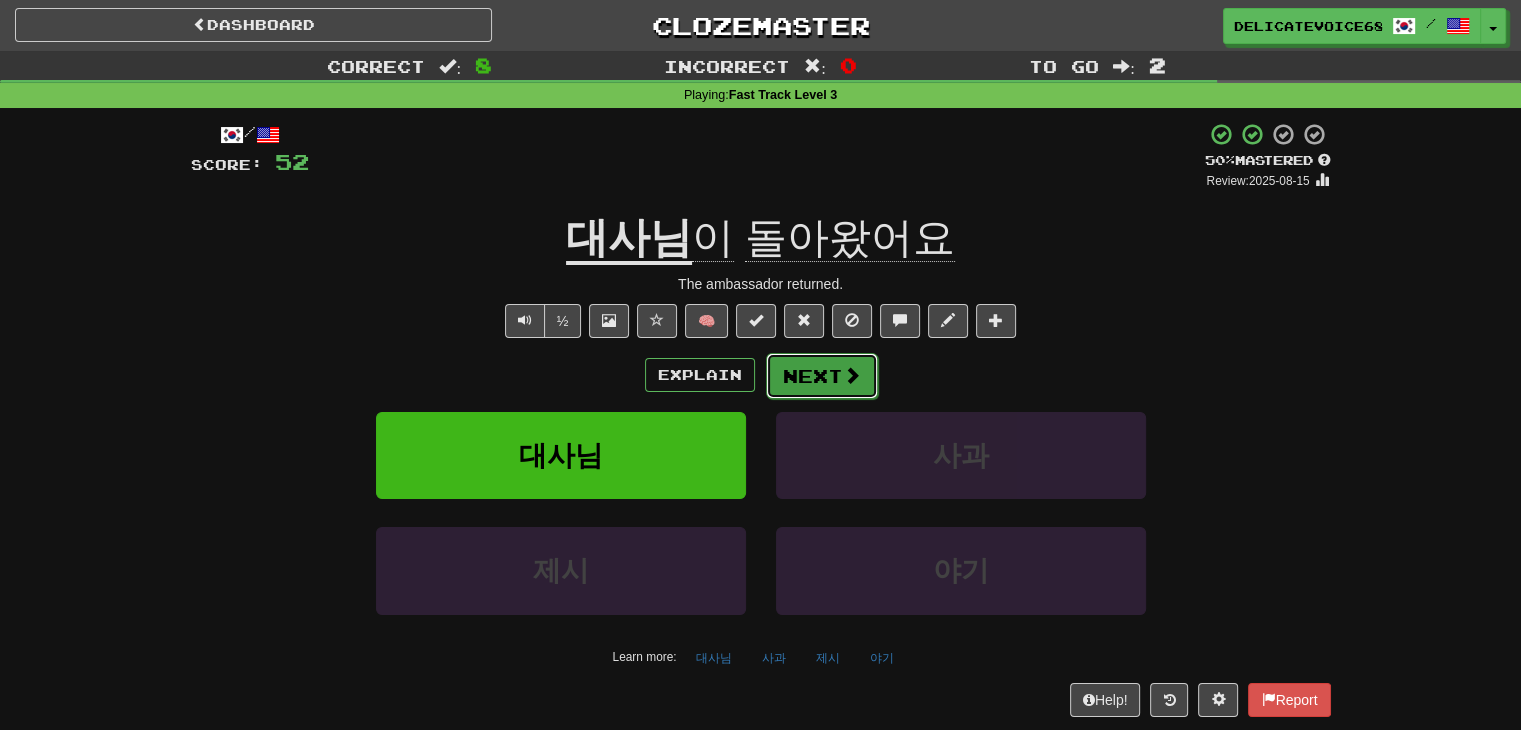 click on "Next" at bounding box center (822, 376) 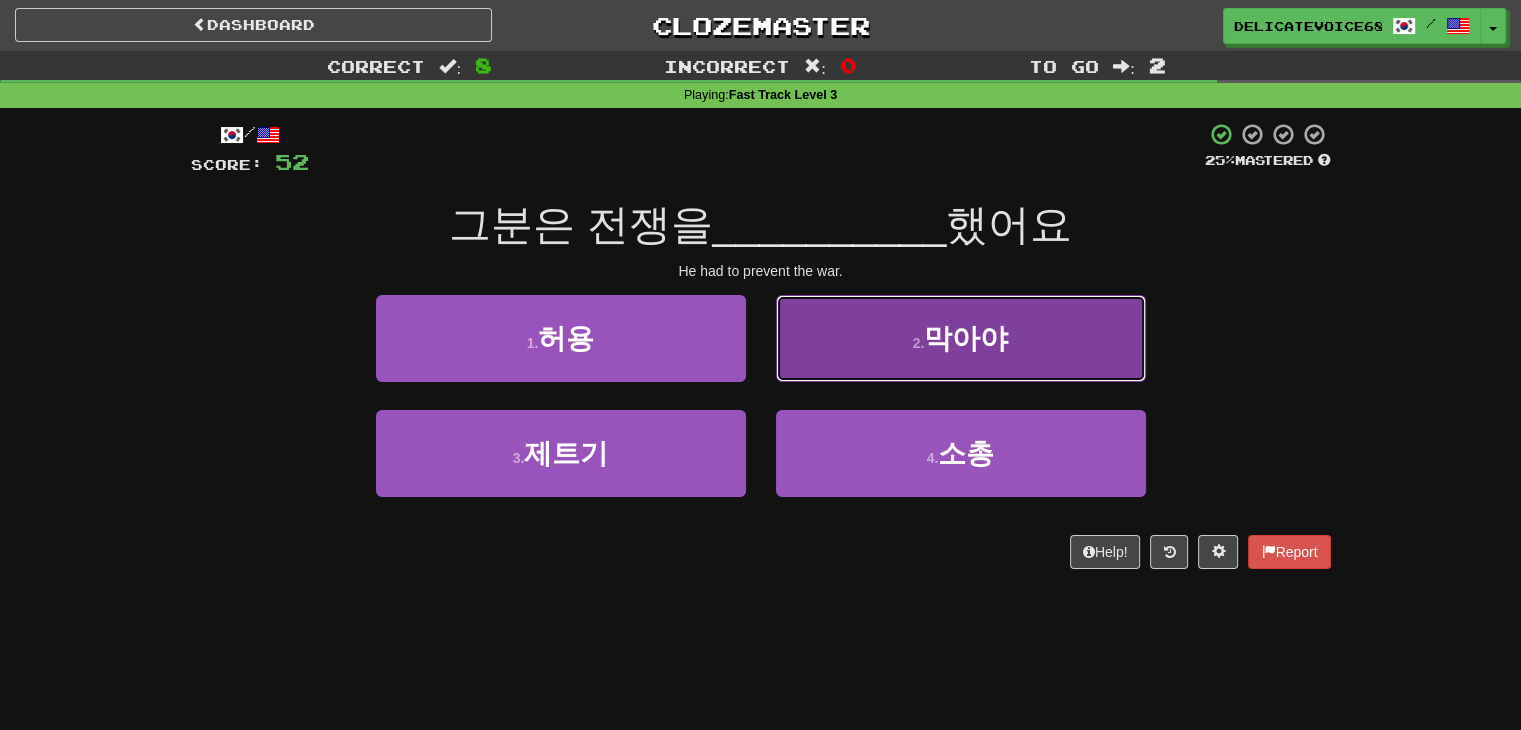 click on "2 .  막아야" at bounding box center (961, 338) 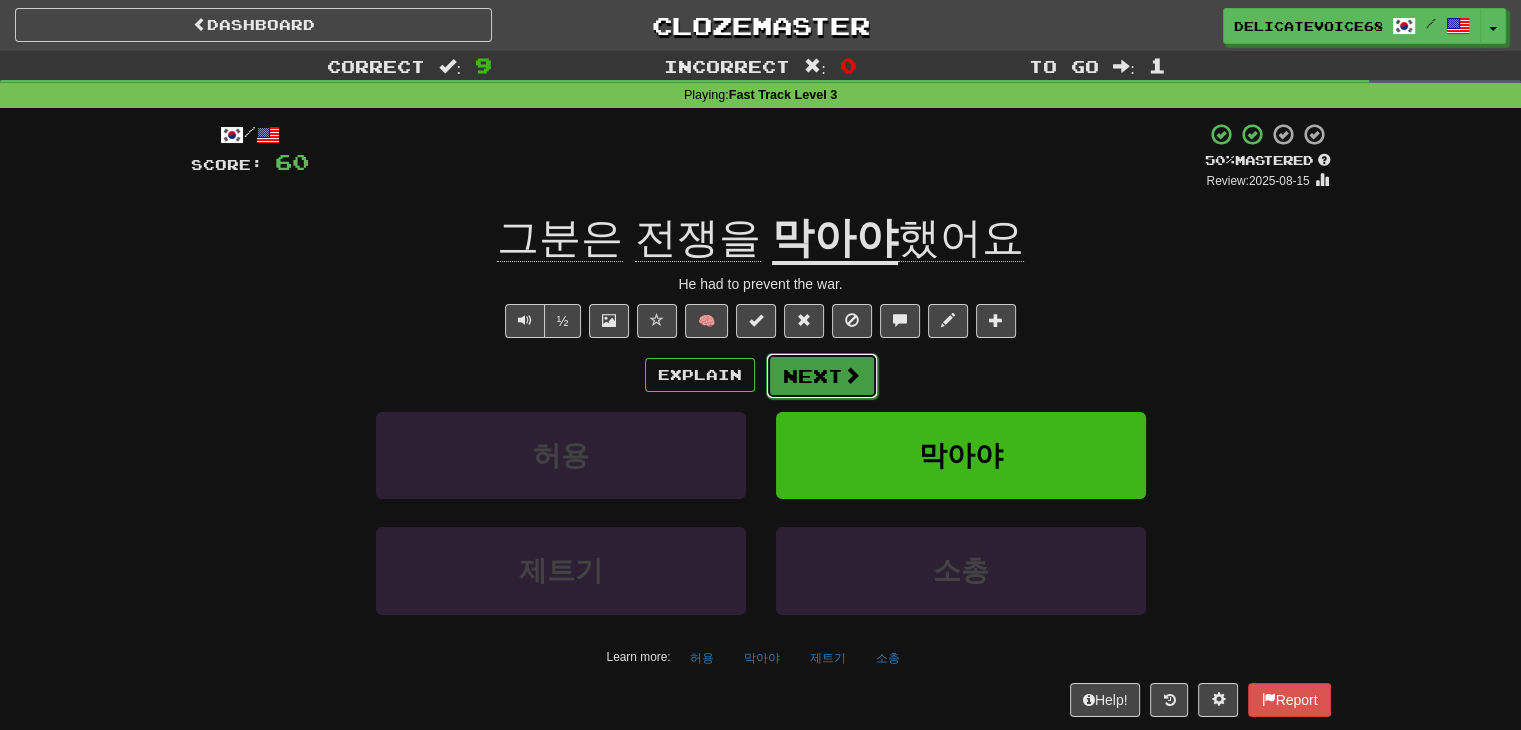 click on "Next" at bounding box center (822, 376) 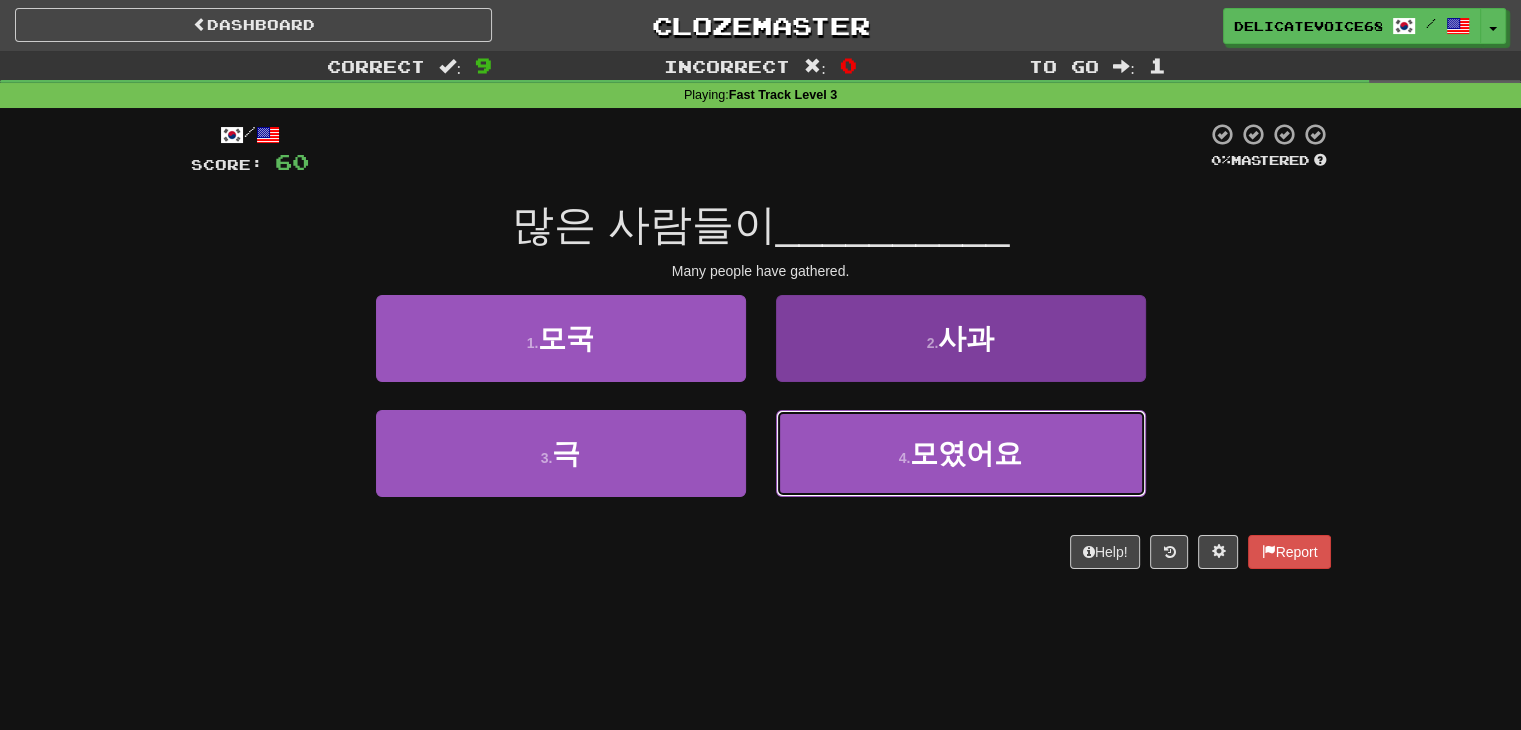 click on "모였어요" at bounding box center (966, 453) 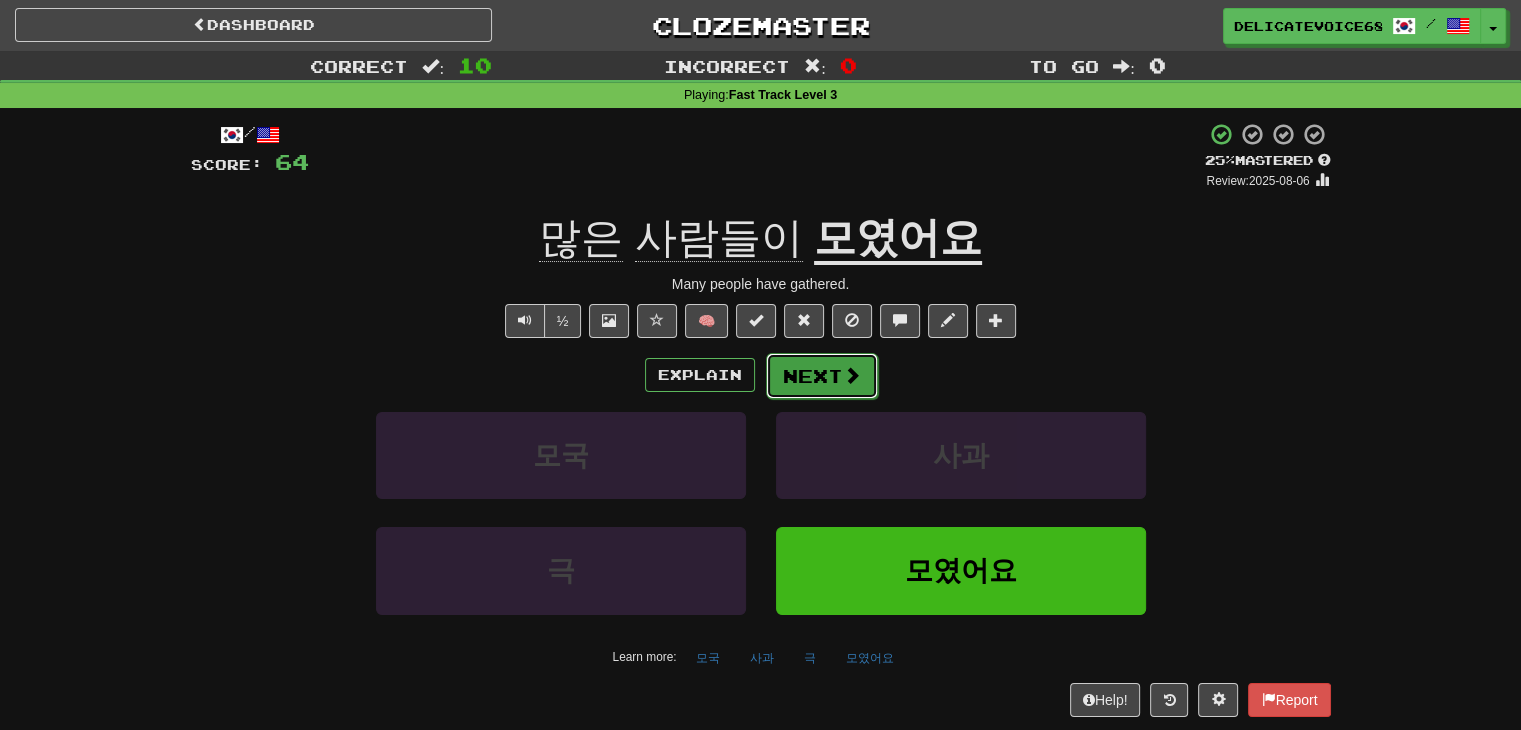 click on "Next" at bounding box center (822, 376) 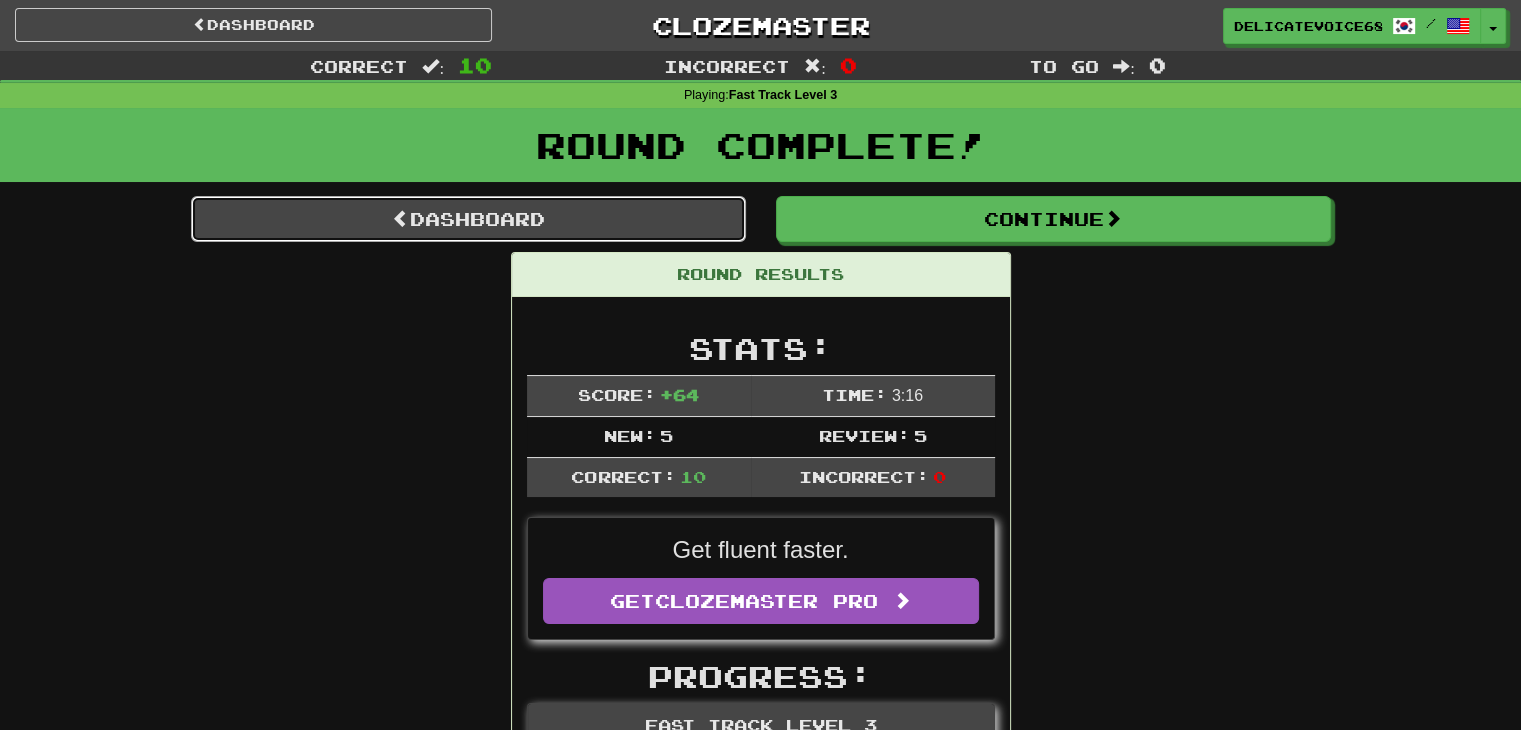click on "Dashboard" at bounding box center [468, 219] 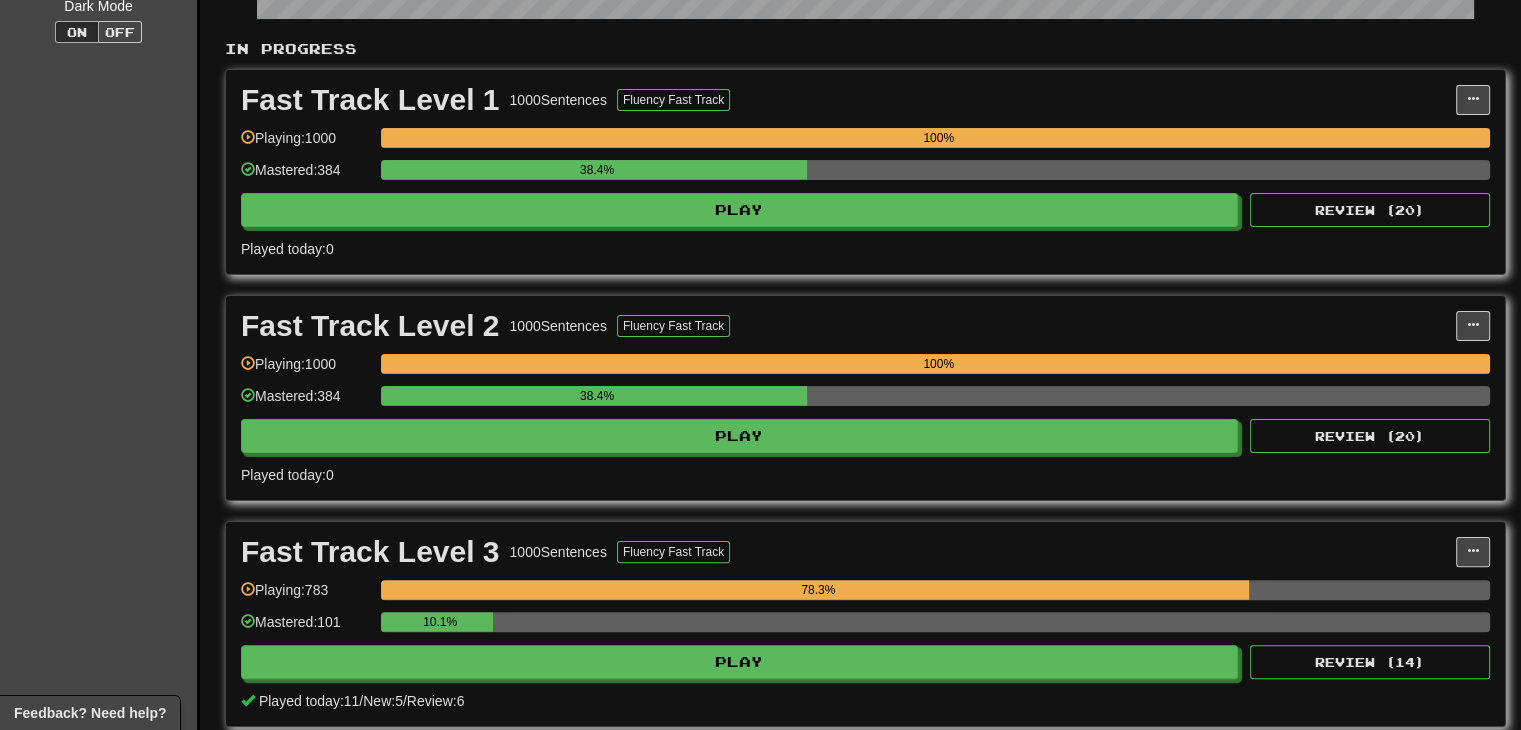 scroll, scrollTop: 400, scrollLeft: 0, axis: vertical 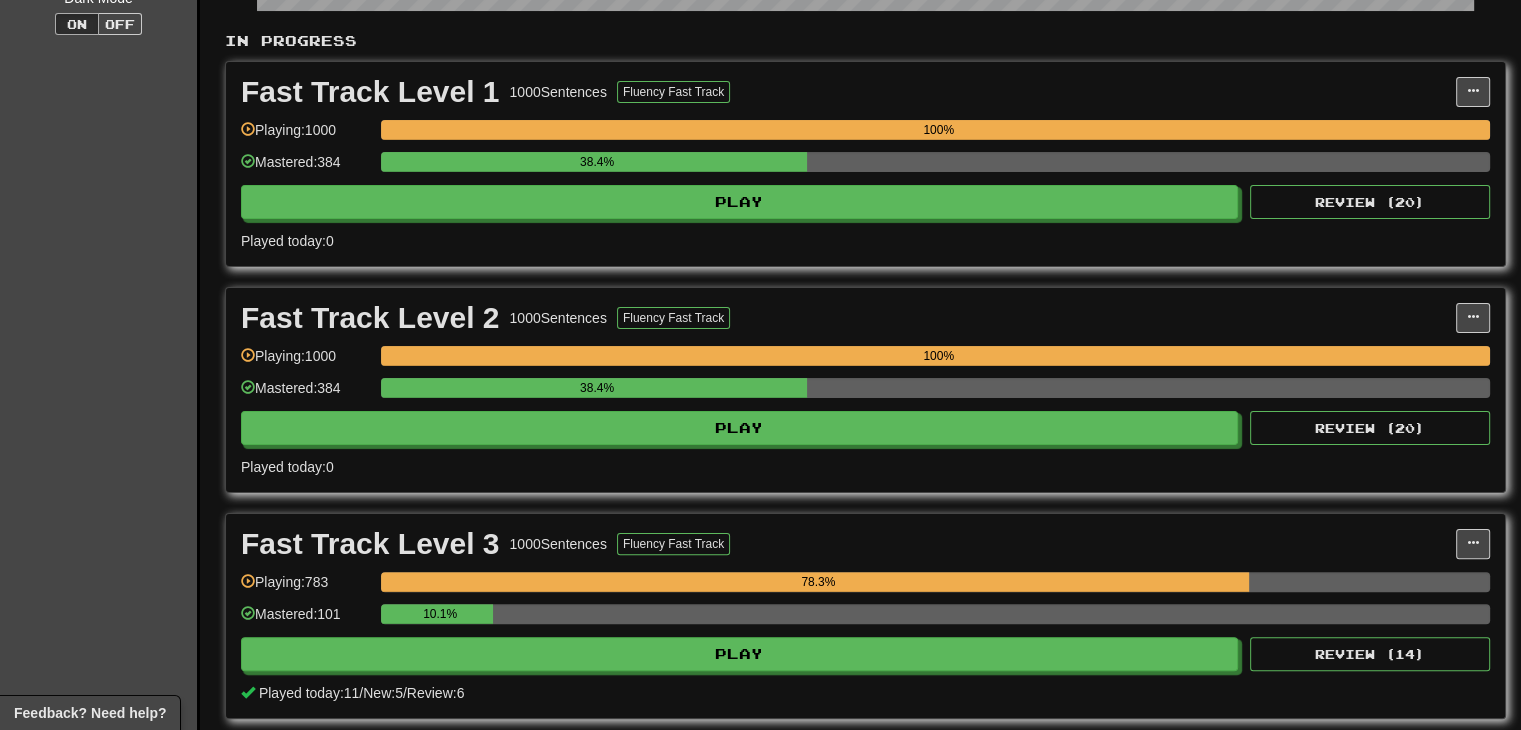 drag, startPoint x: 899, startPoint y: 441, endPoint x: 891, endPoint y: 465, distance: 25.298222 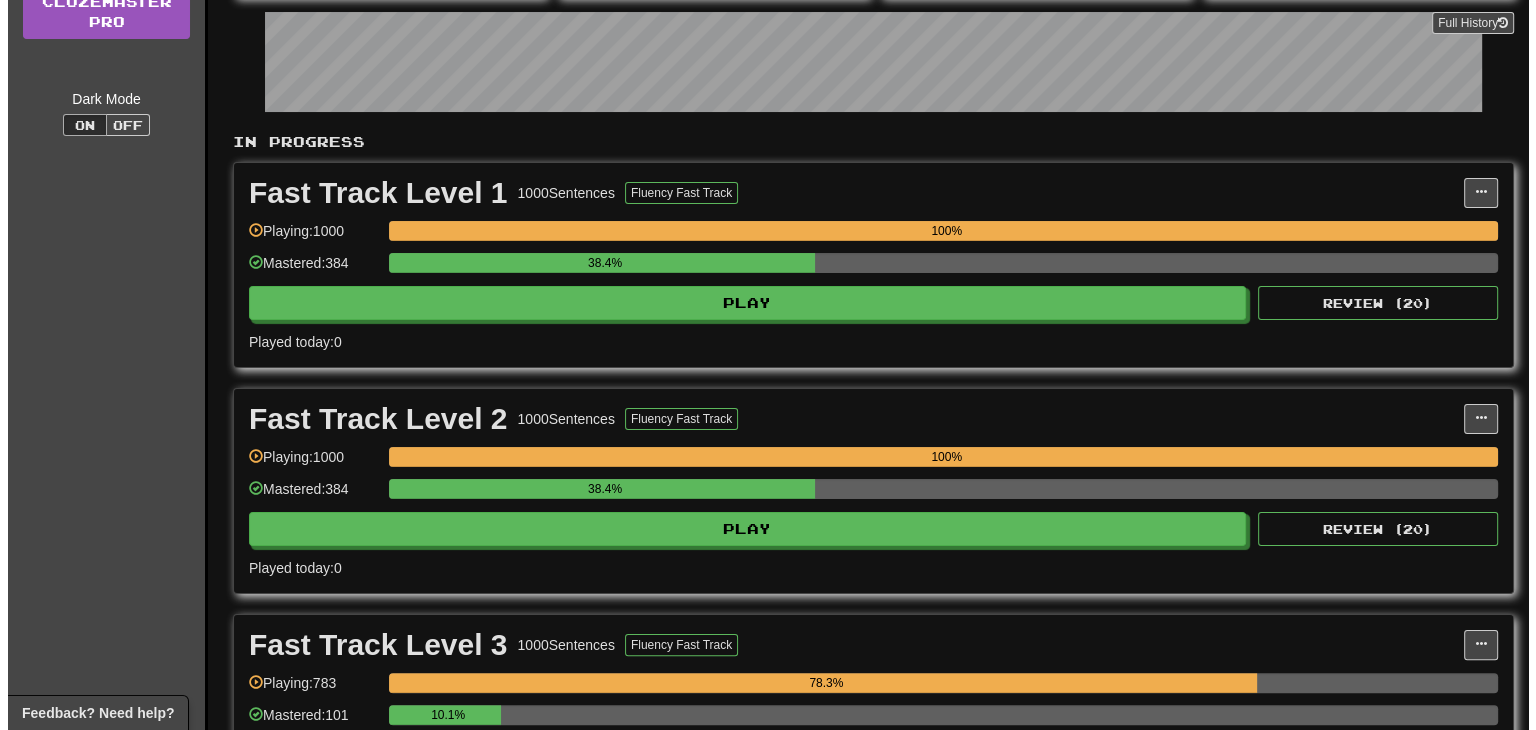scroll, scrollTop: 300, scrollLeft: 0, axis: vertical 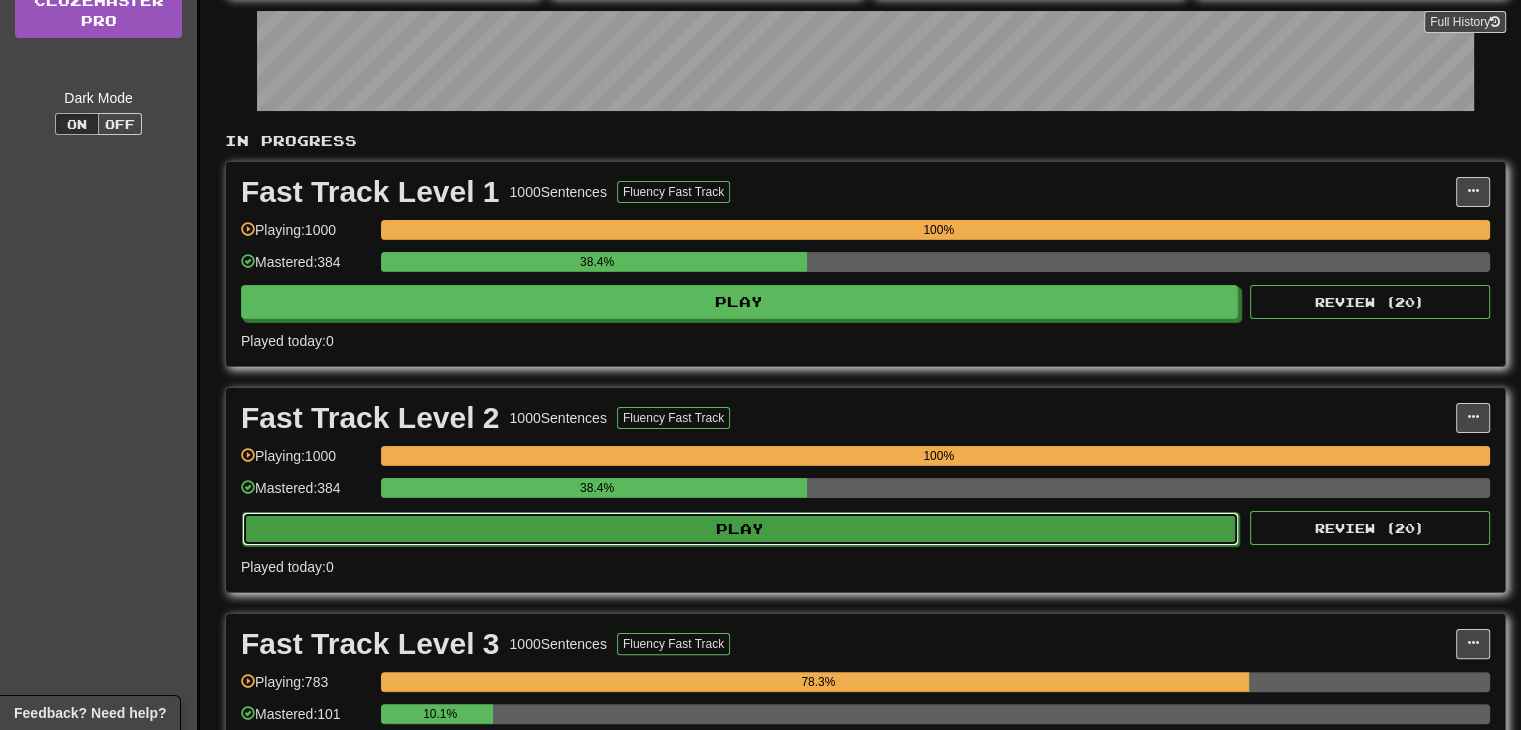 click on "Play" at bounding box center [740, 529] 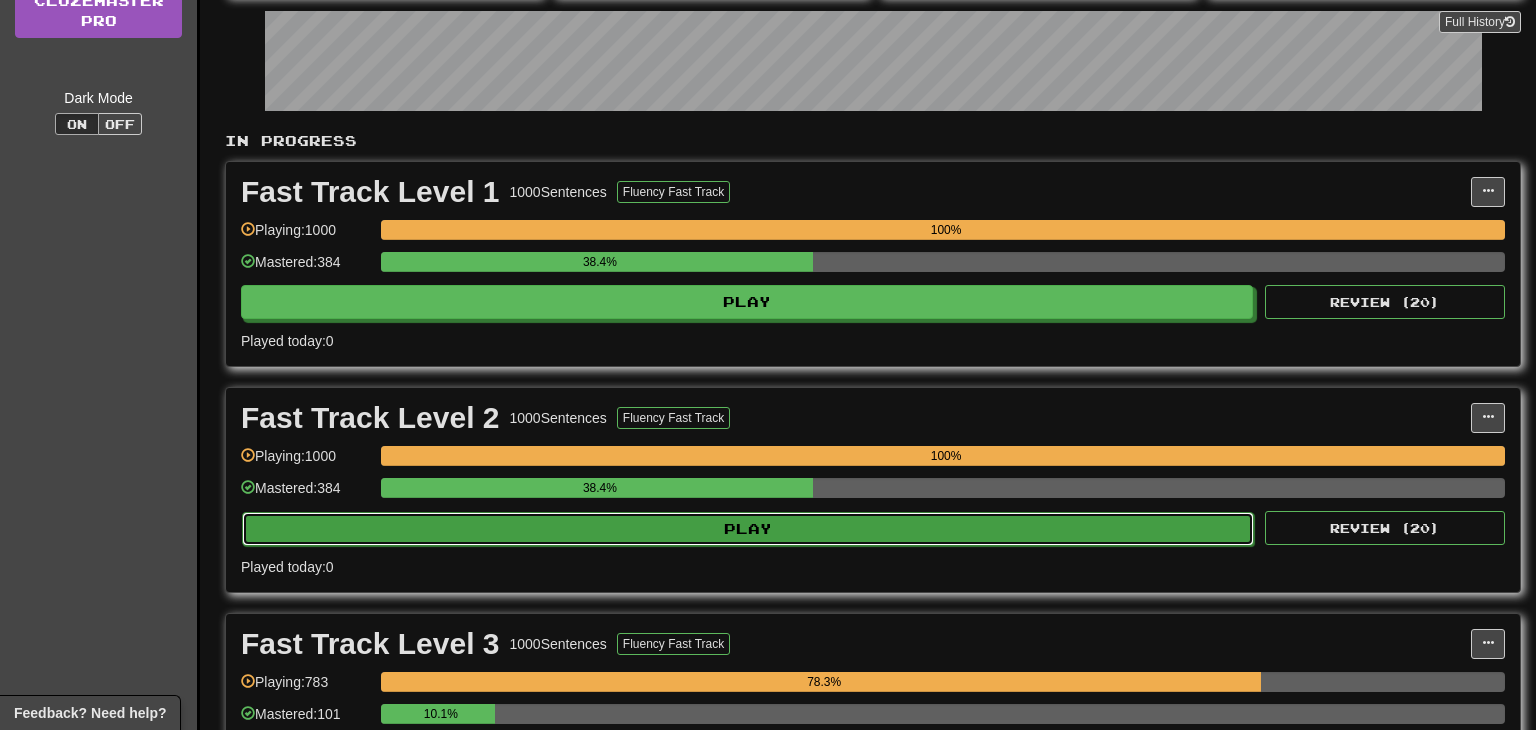 select on "**" 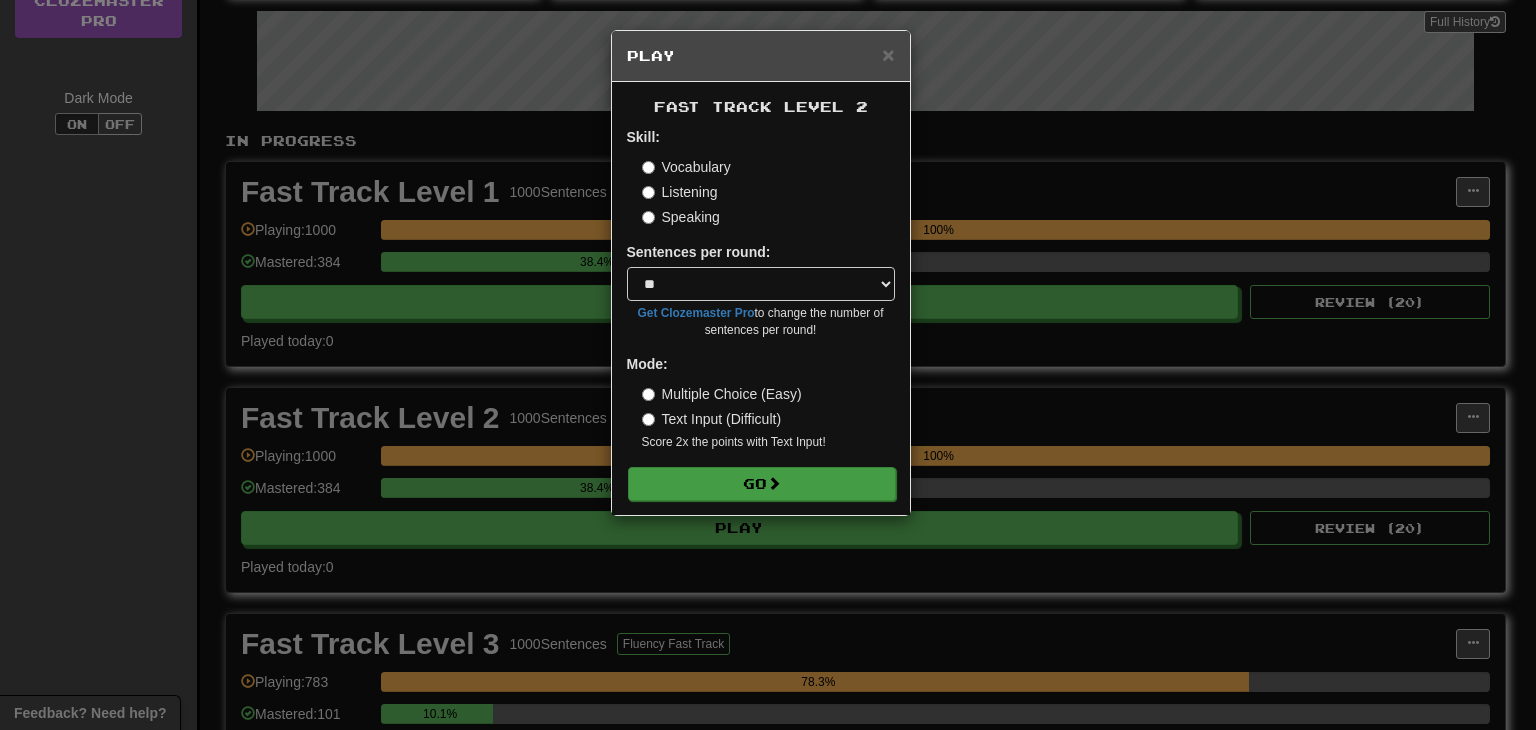 click on "Skill: Vocabulary Listening Speaking Sentences per round: * ** ** ** ** ** *** ******** Get Clozemaster Pro  to change the number of sentences per round! Mode: Multiple Choice (Easy) Text Input (Difficult) Score 2x the points with Text Input ! Go" at bounding box center [761, 313] 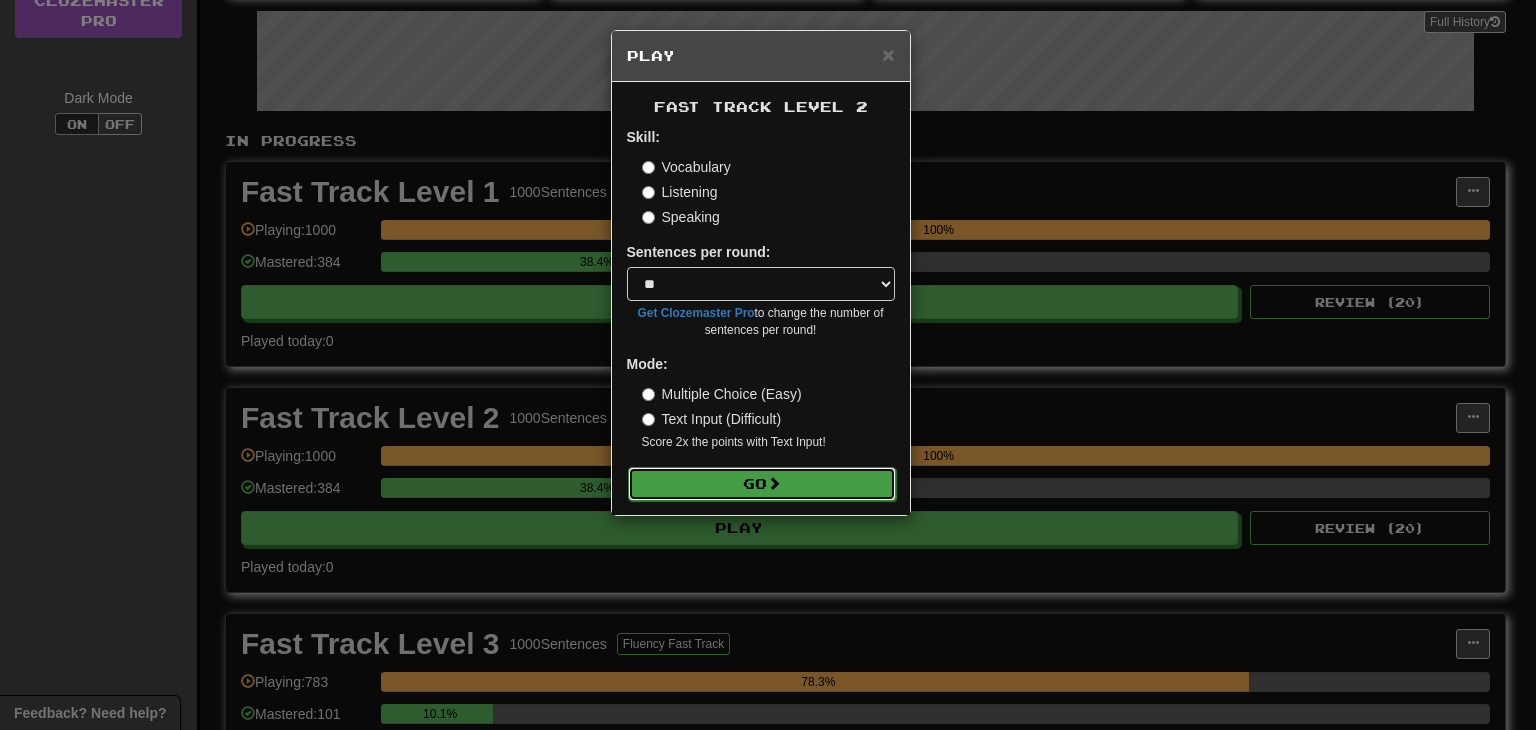 click on "Go" at bounding box center (762, 484) 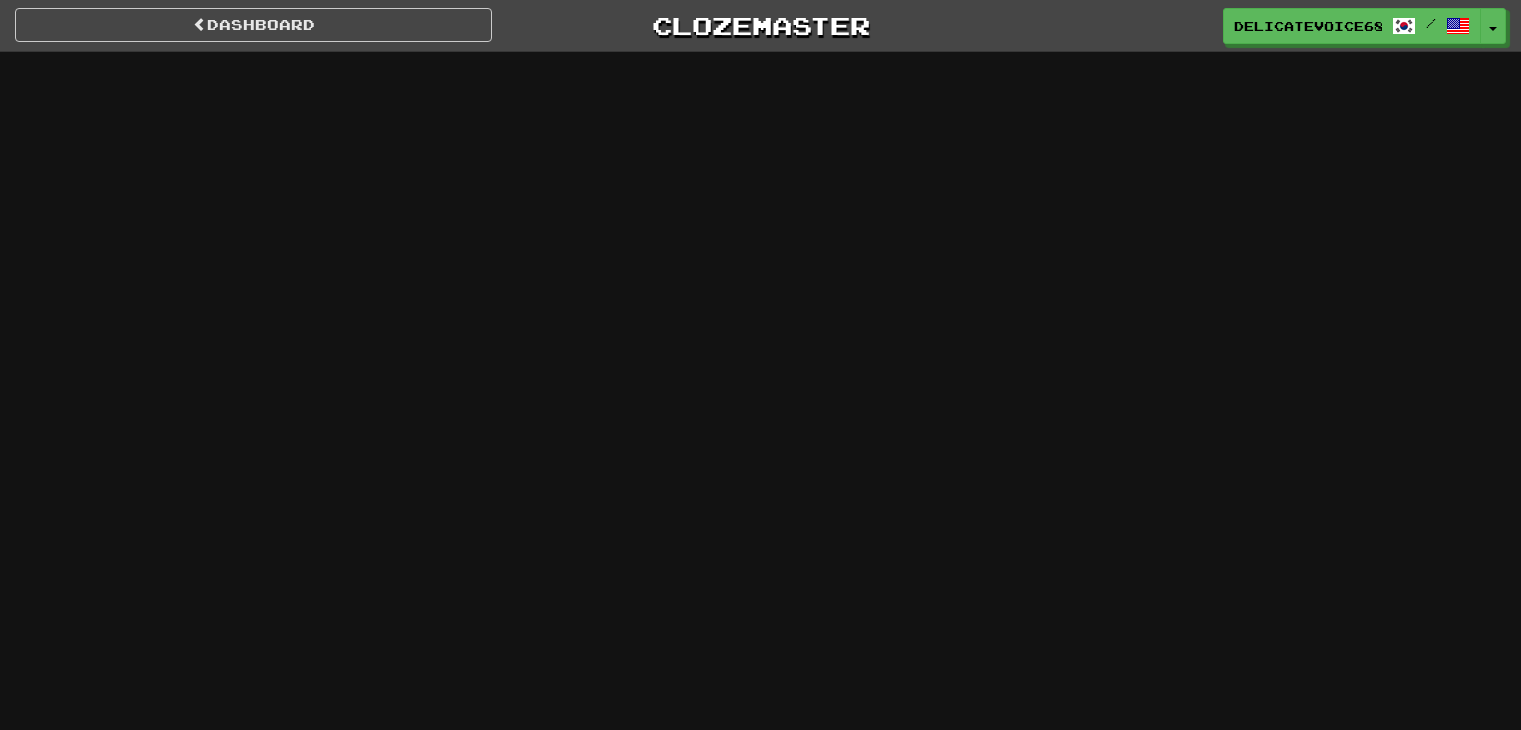 scroll, scrollTop: 0, scrollLeft: 0, axis: both 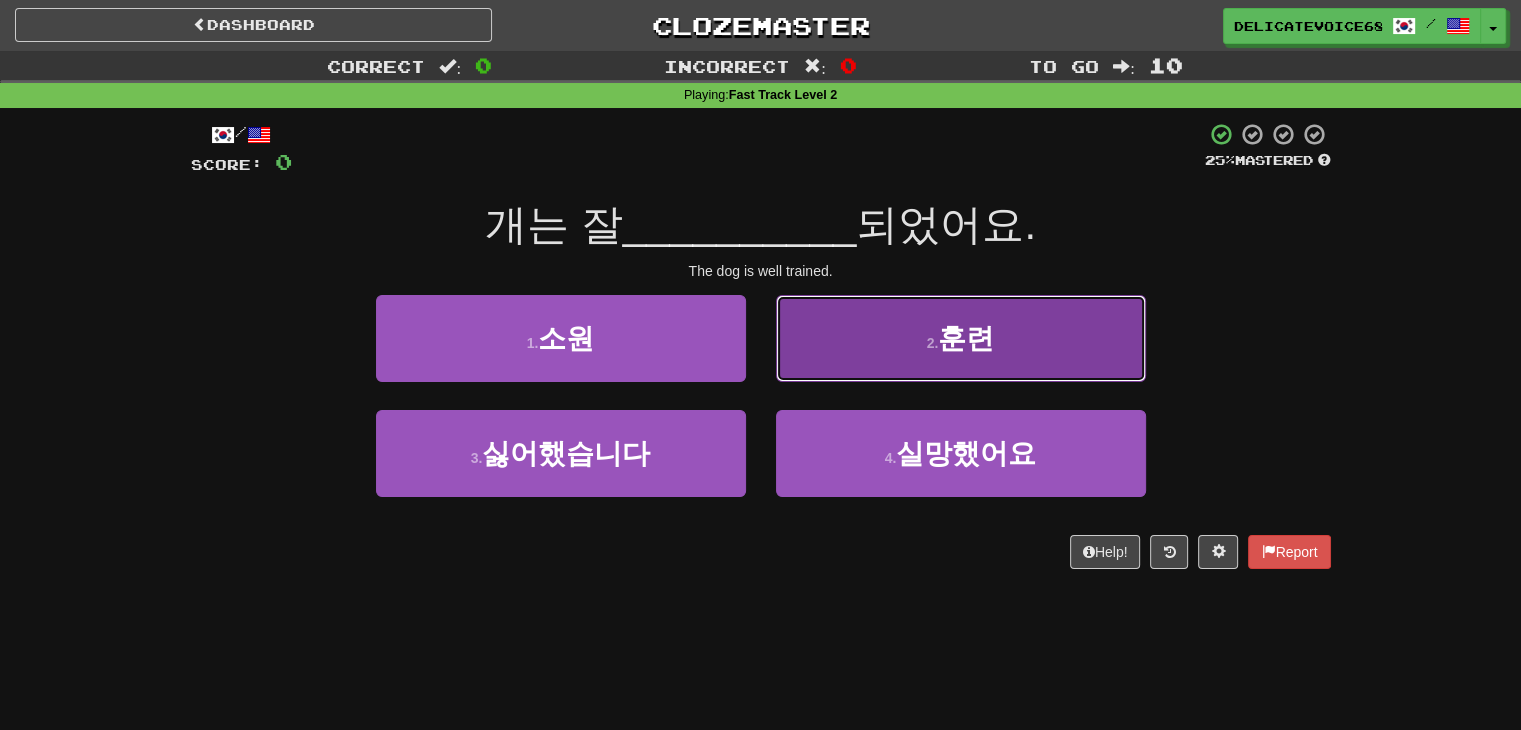 click on "훈련" at bounding box center (966, 338) 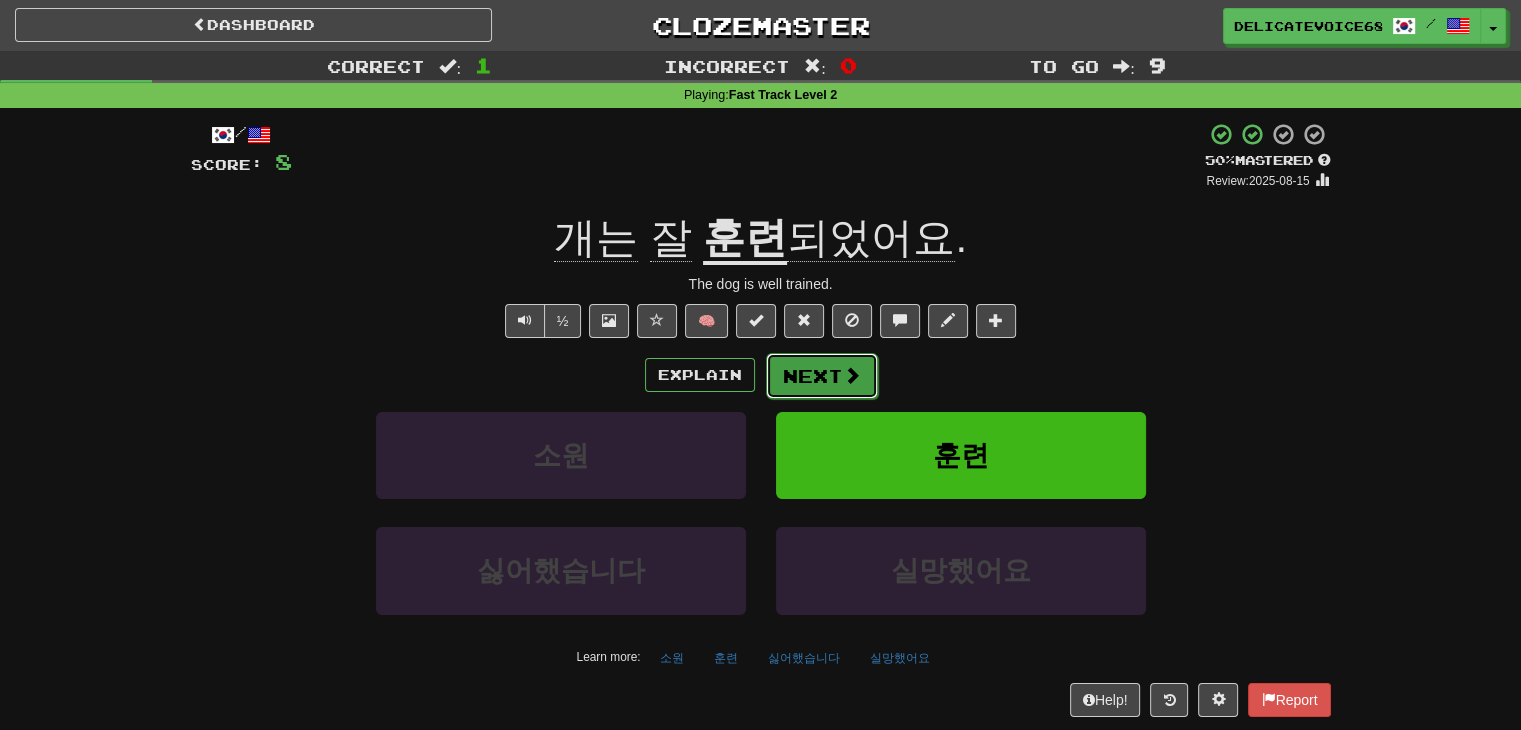 click on "Next" at bounding box center [822, 376] 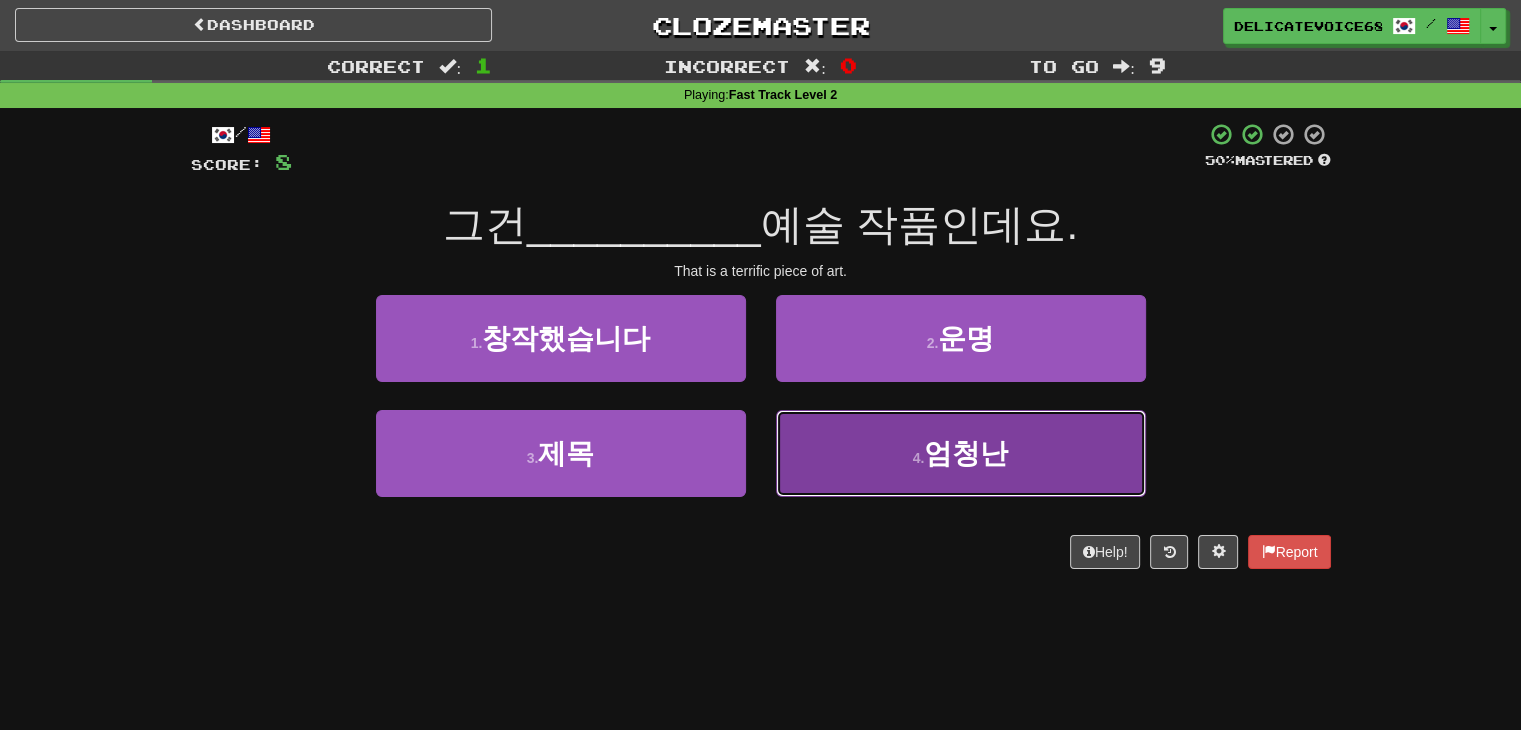 click on "4 .  엄청난" at bounding box center (961, 453) 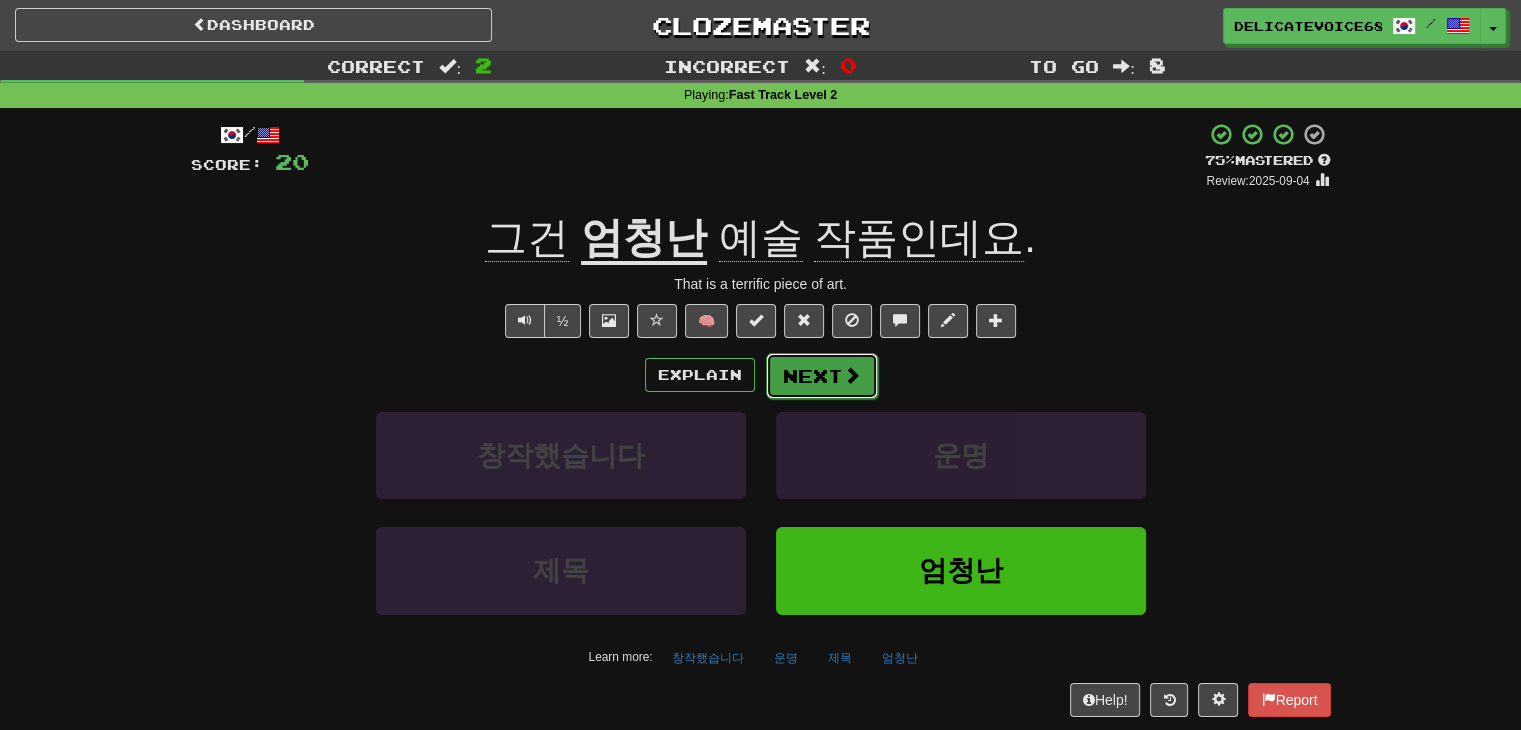 click on "Next" at bounding box center [822, 376] 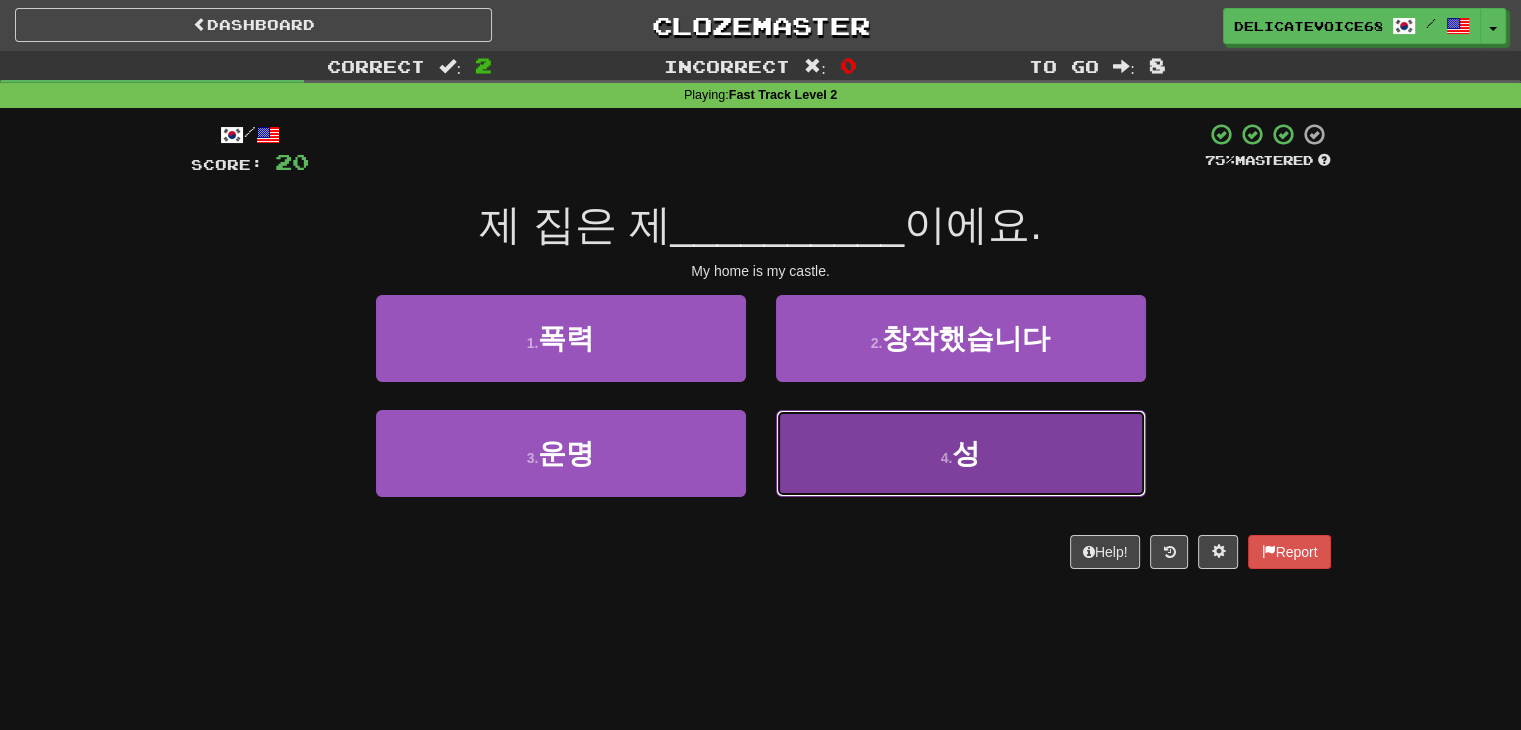 click on "성" at bounding box center (966, 453) 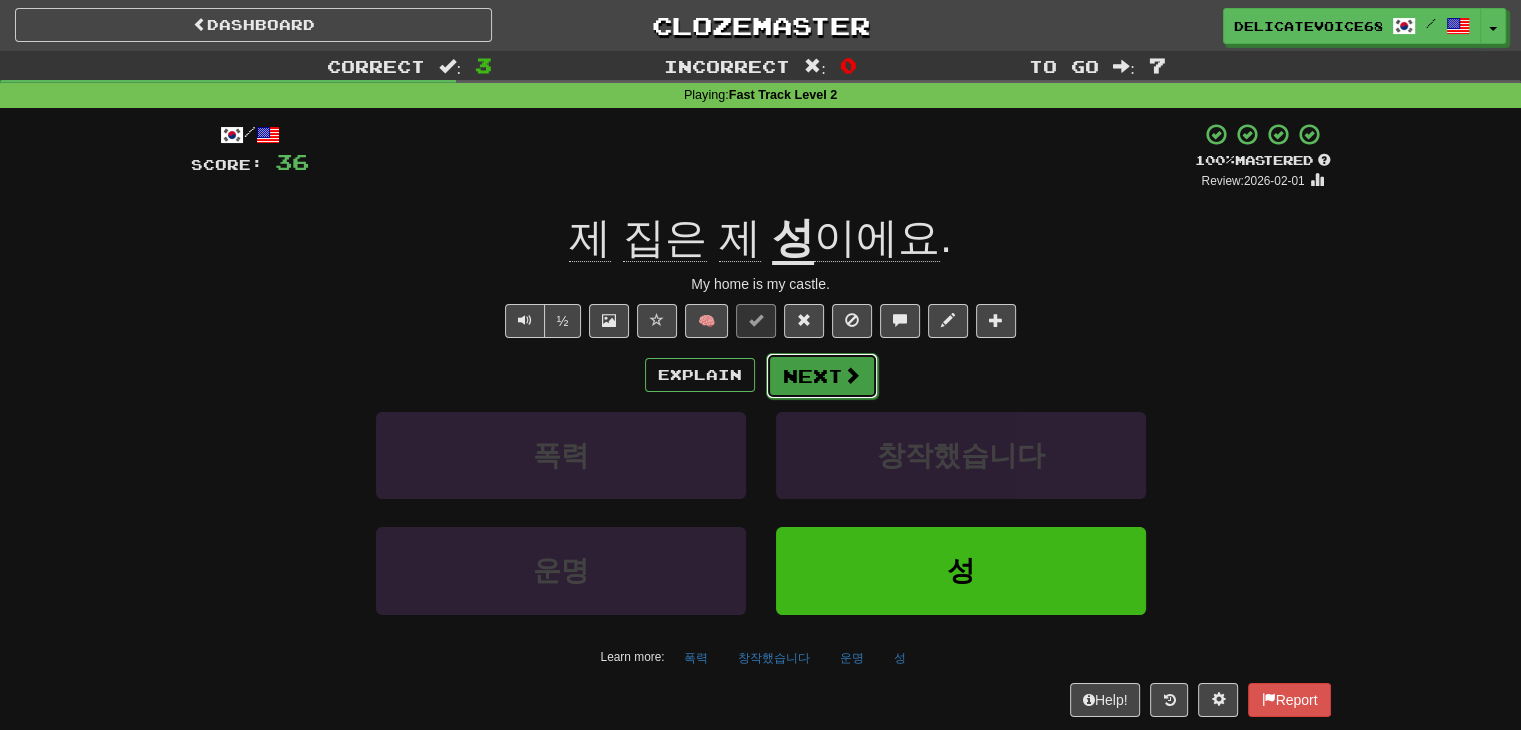 click on "Next" at bounding box center [822, 376] 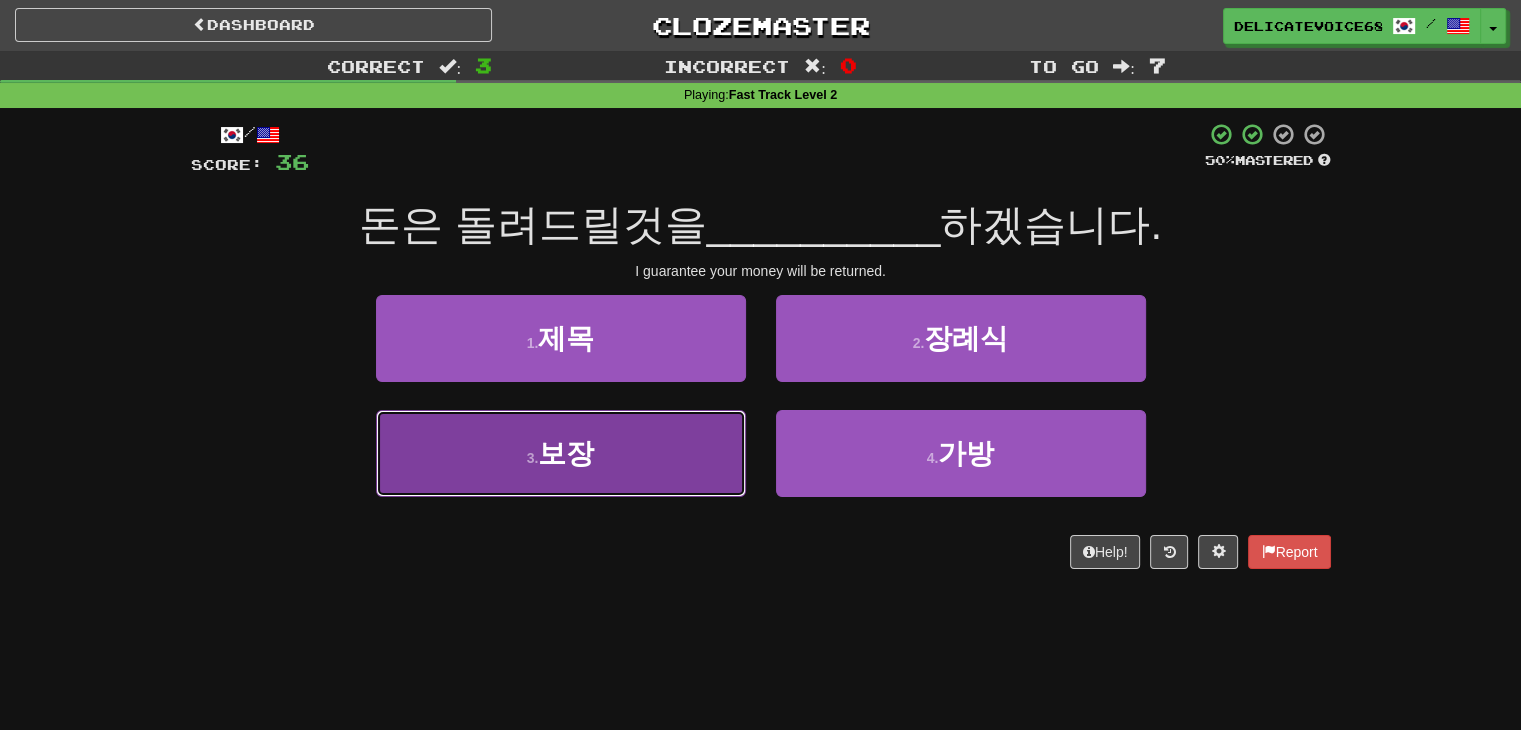 click on "3 .  보장" at bounding box center (561, 453) 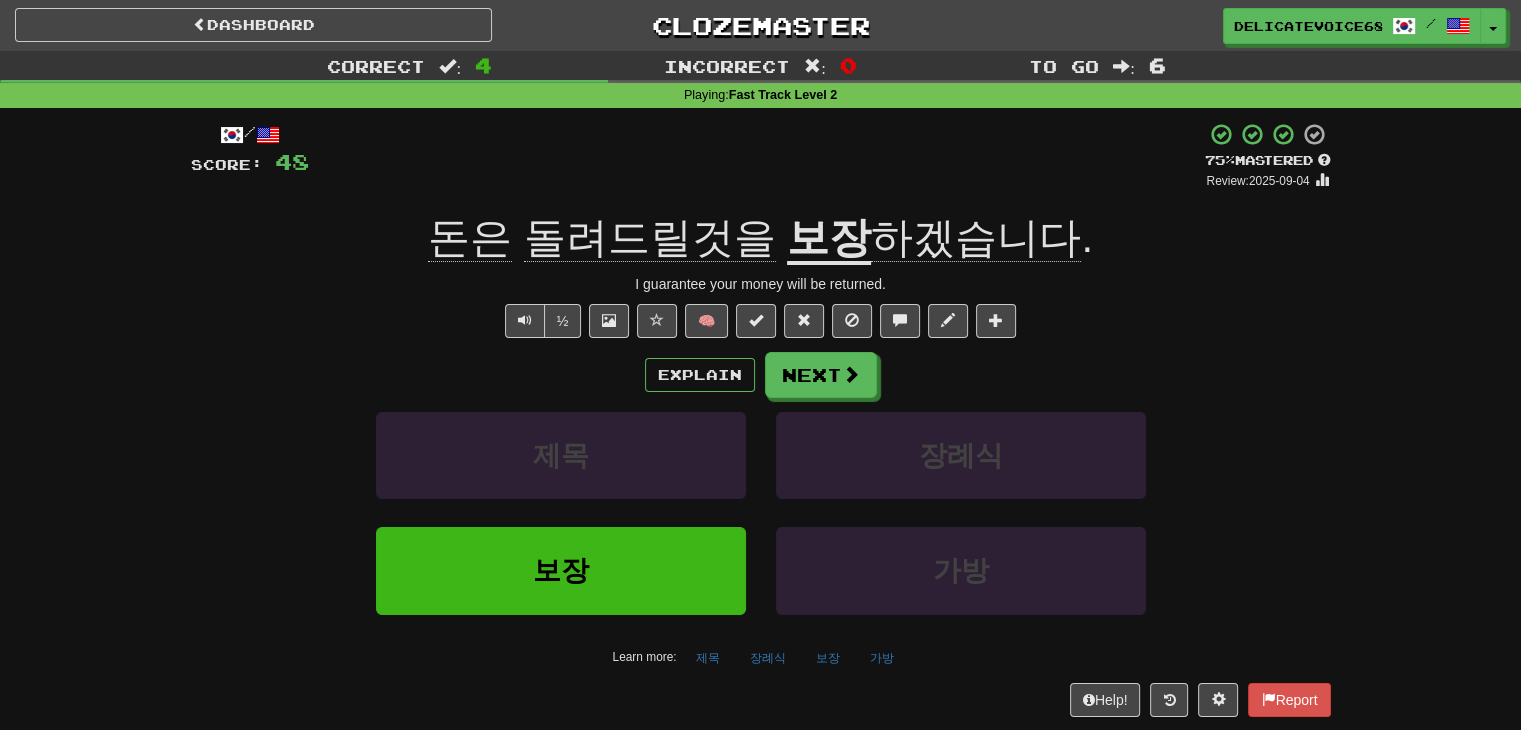 click on "Explain Next 제목 장례식 보장 가방 Learn more: 제목 장례식 보장 가방" at bounding box center (761, 512) 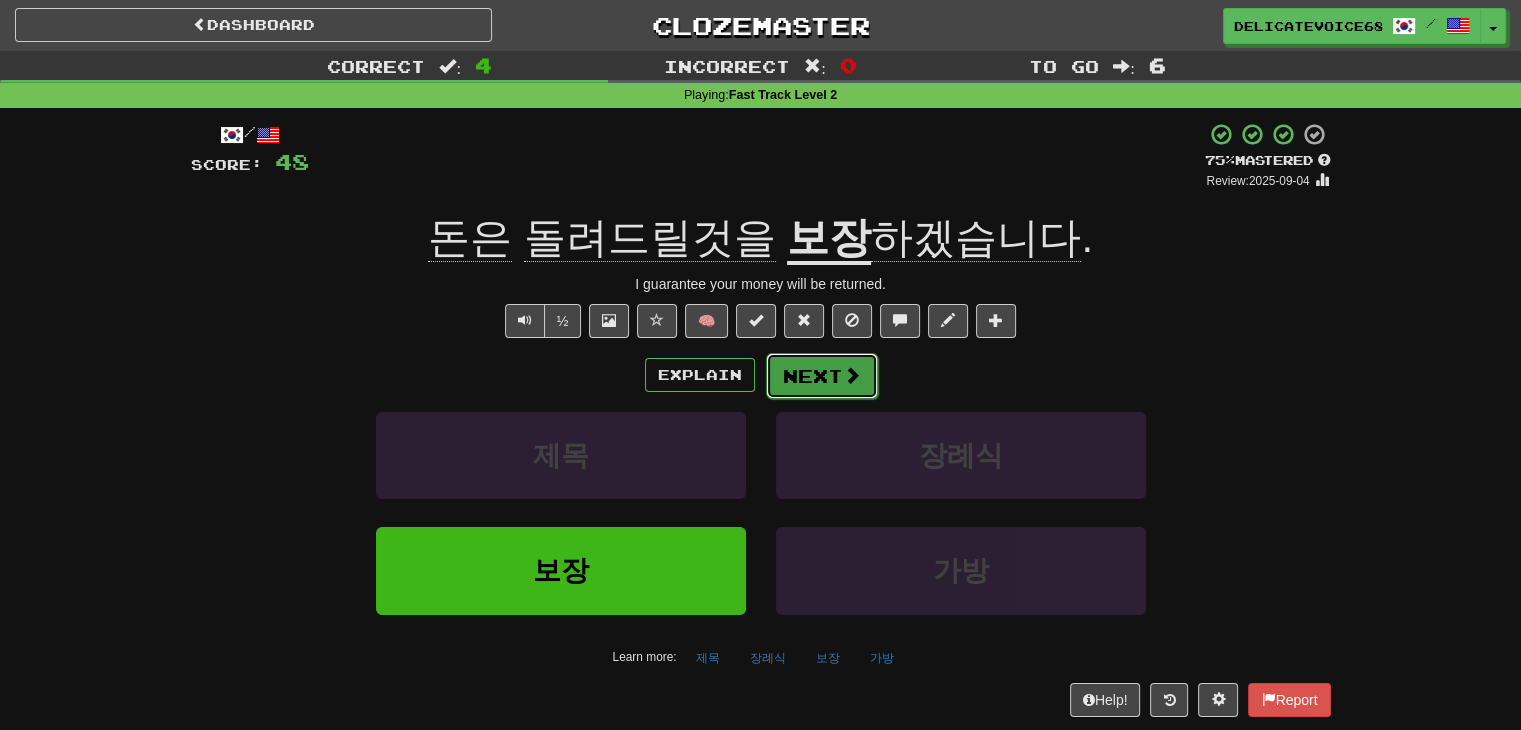 click on "Next" at bounding box center [822, 376] 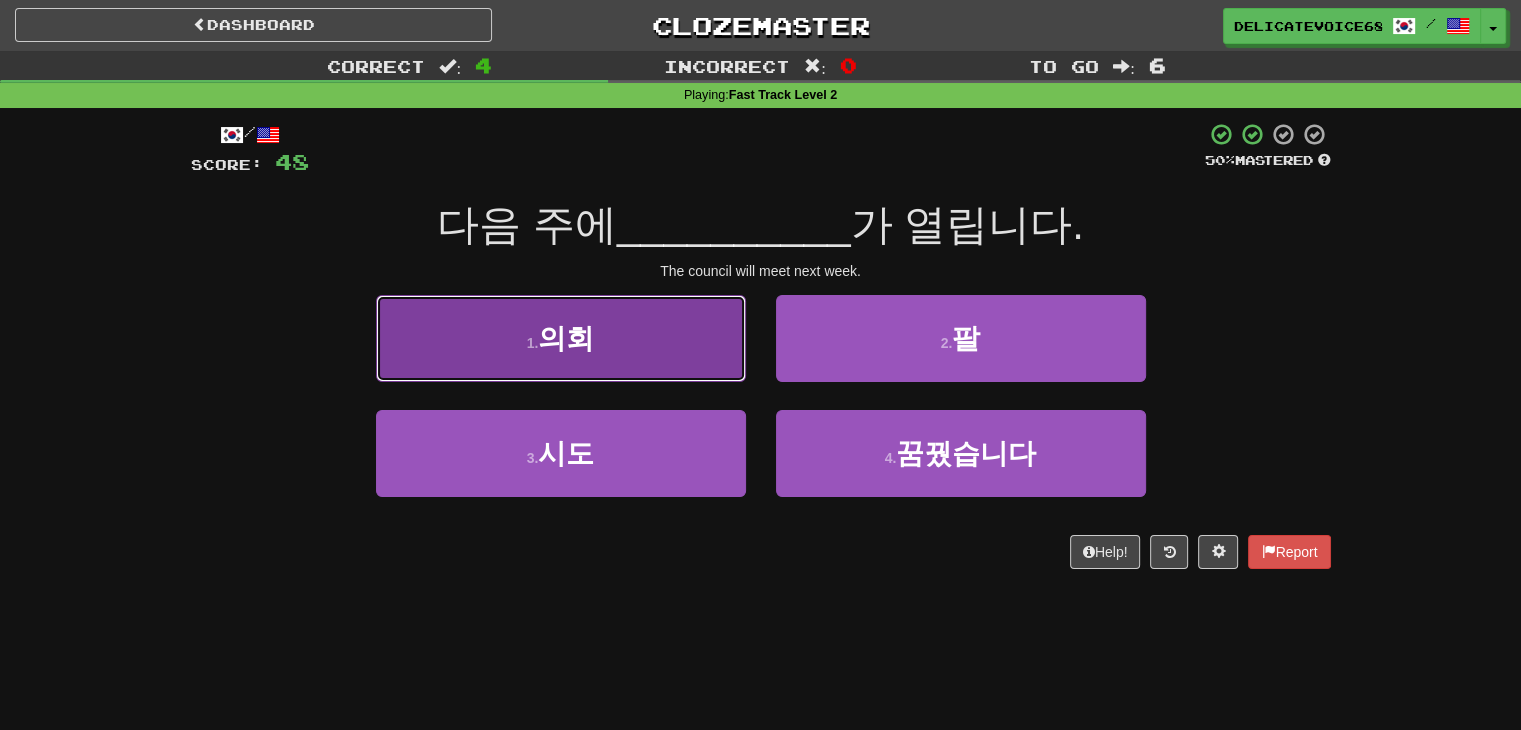 click on "1 .  의회" at bounding box center [561, 338] 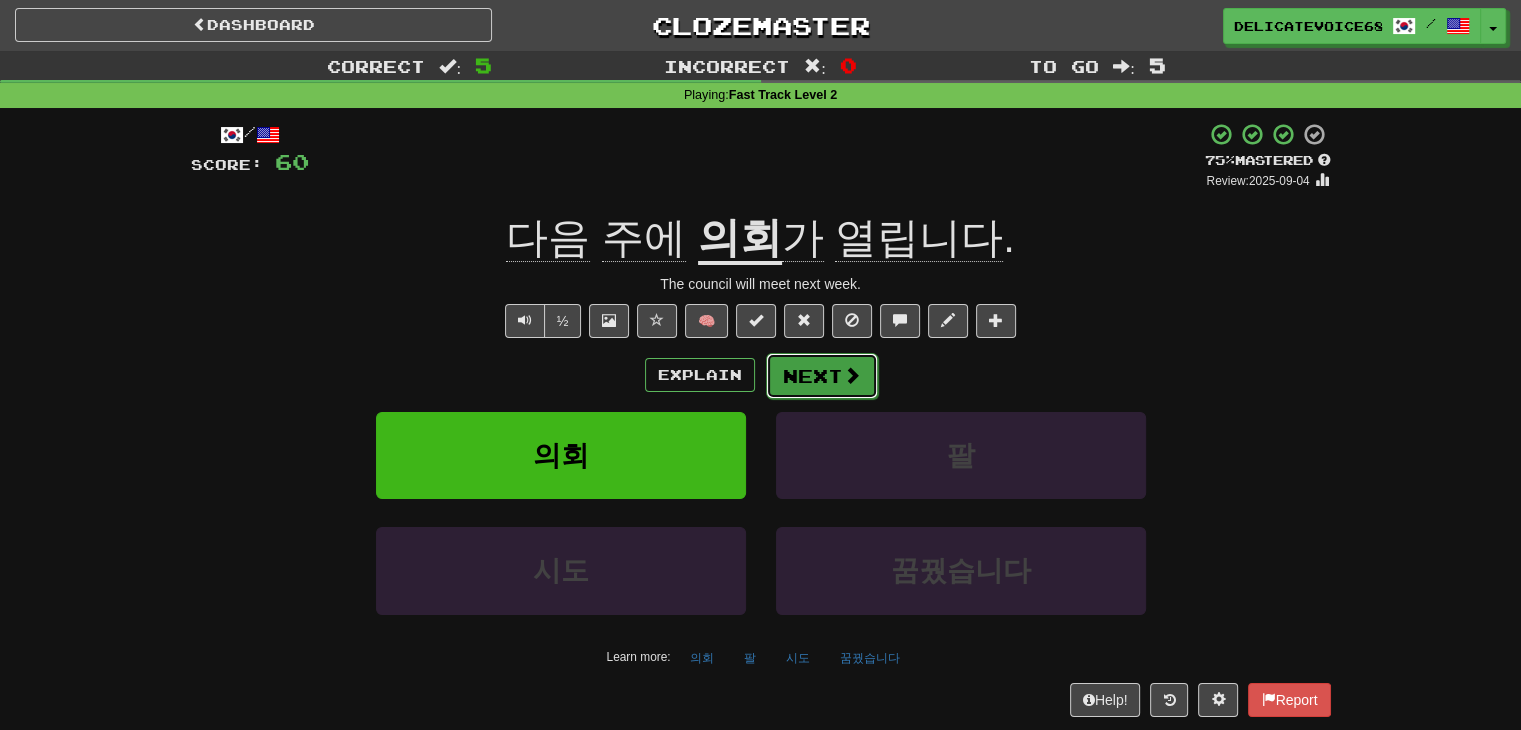 click on "Next" at bounding box center [822, 376] 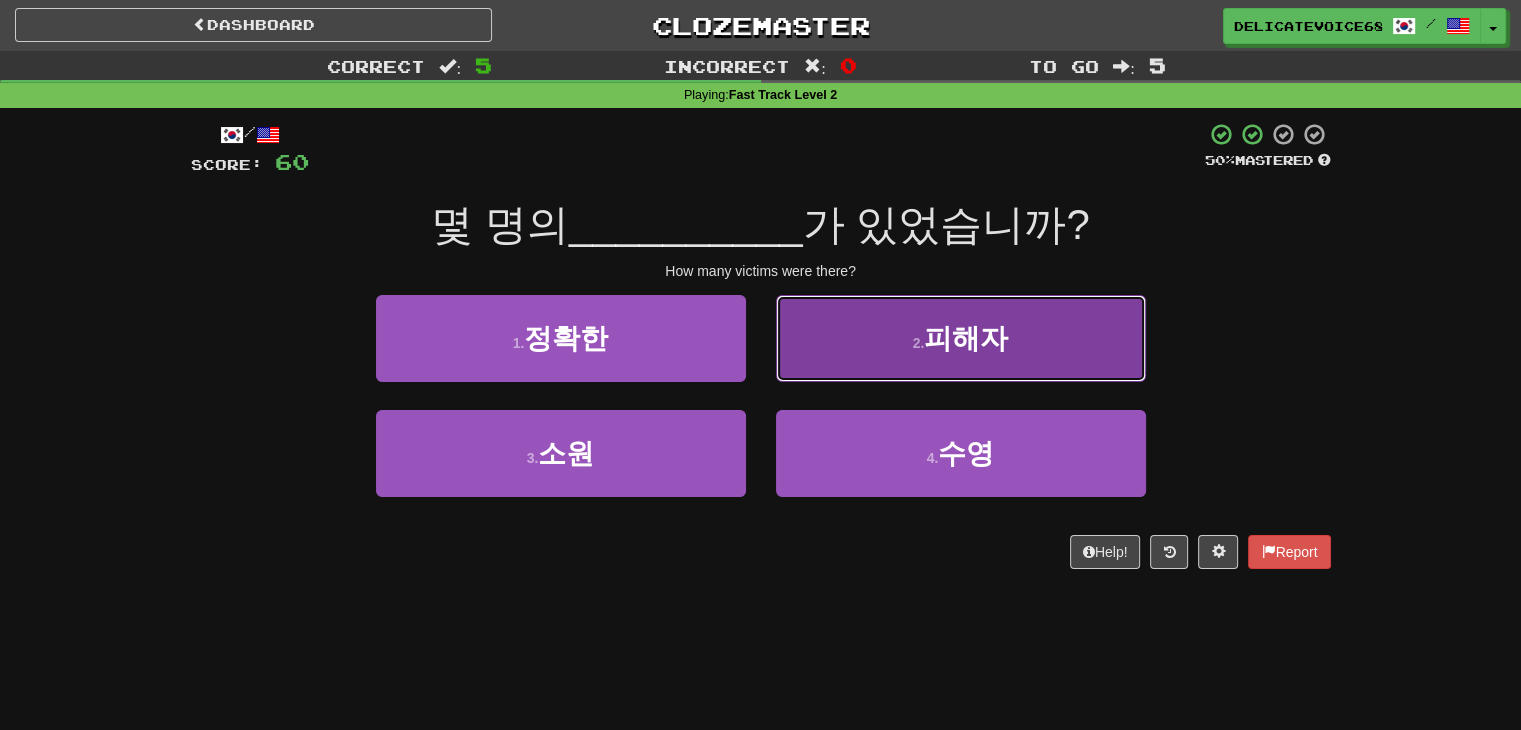 click on "2 .  피해자" at bounding box center [961, 338] 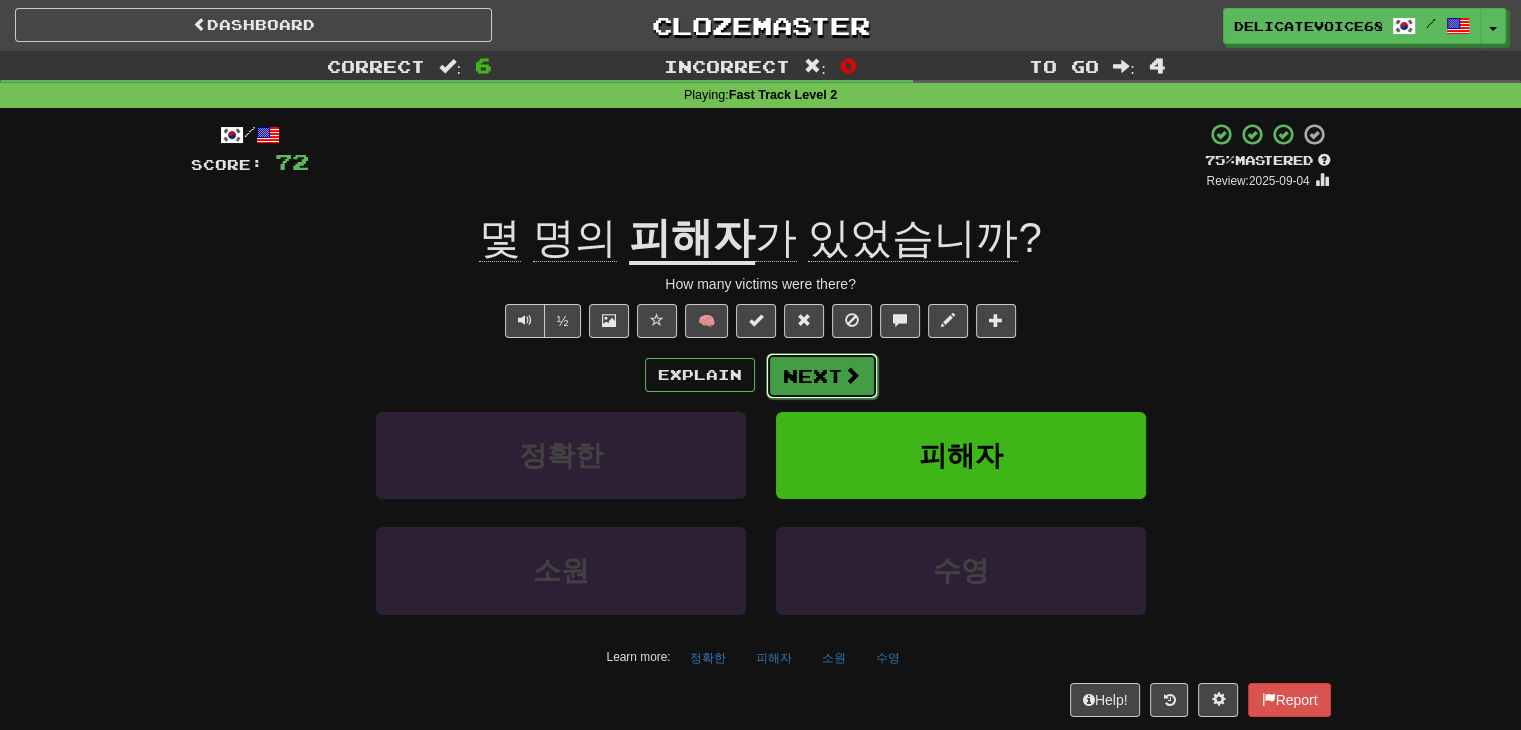 click at bounding box center [852, 375] 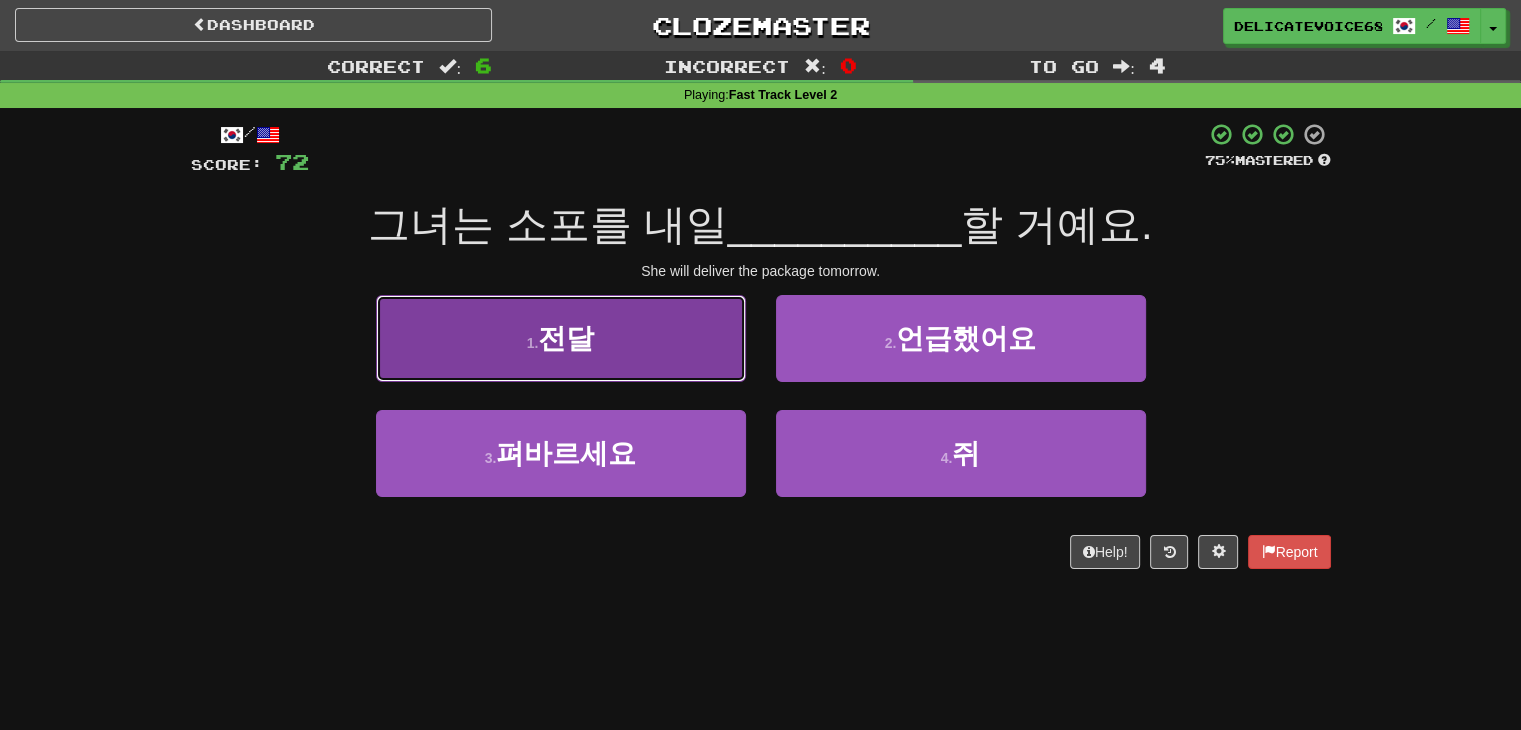 click on "1 .  전달" at bounding box center [561, 338] 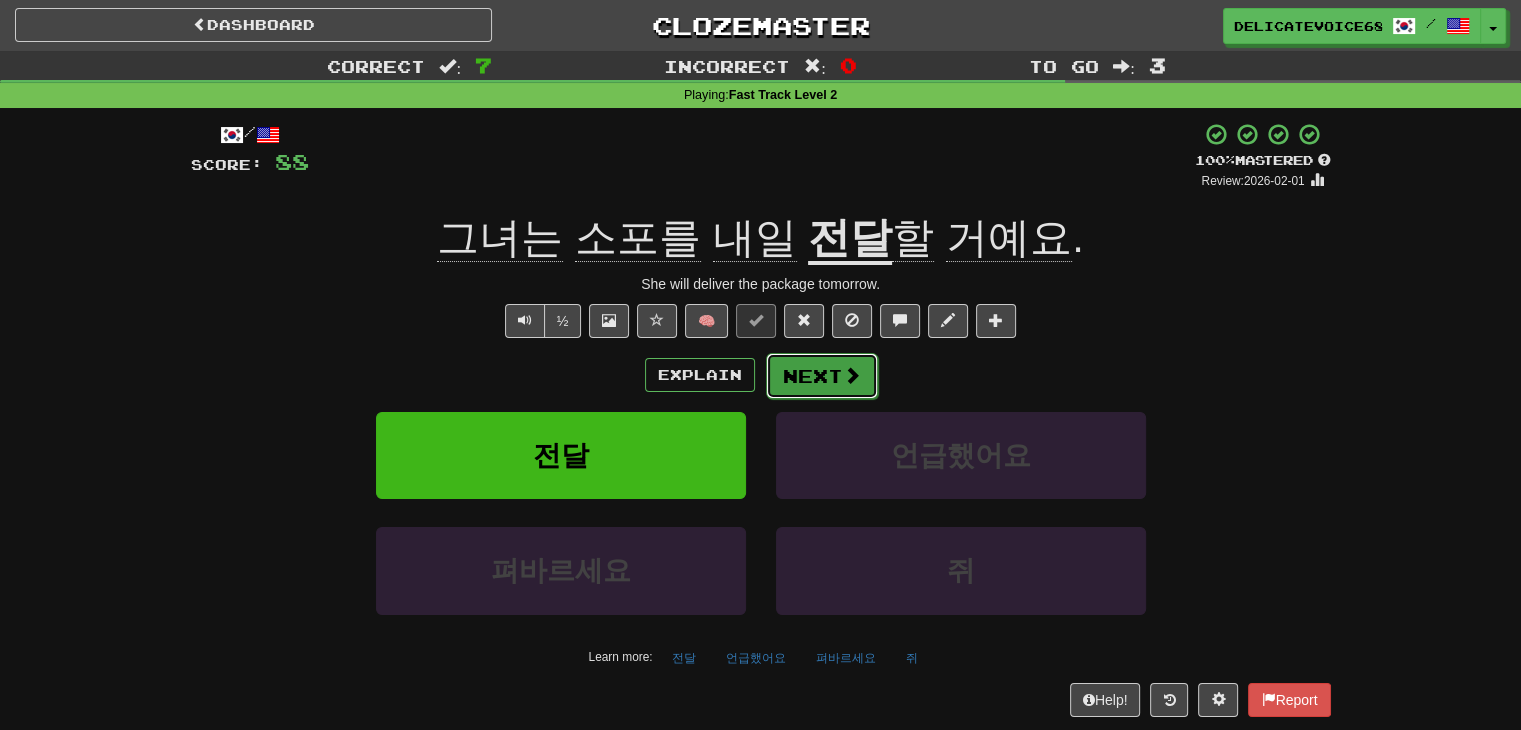 click on "Next" at bounding box center [822, 376] 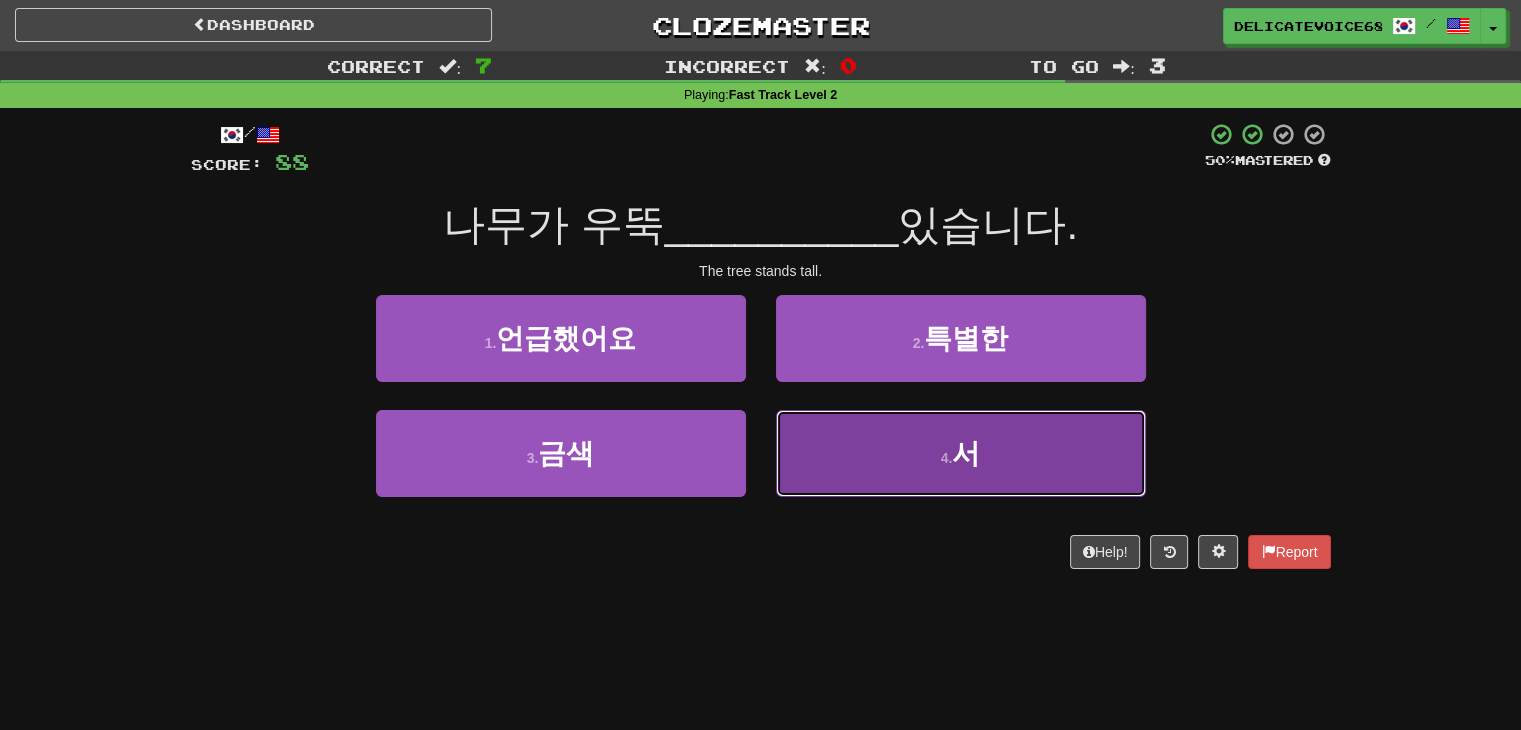click on "4 .  서" at bounding box center [961, 453] 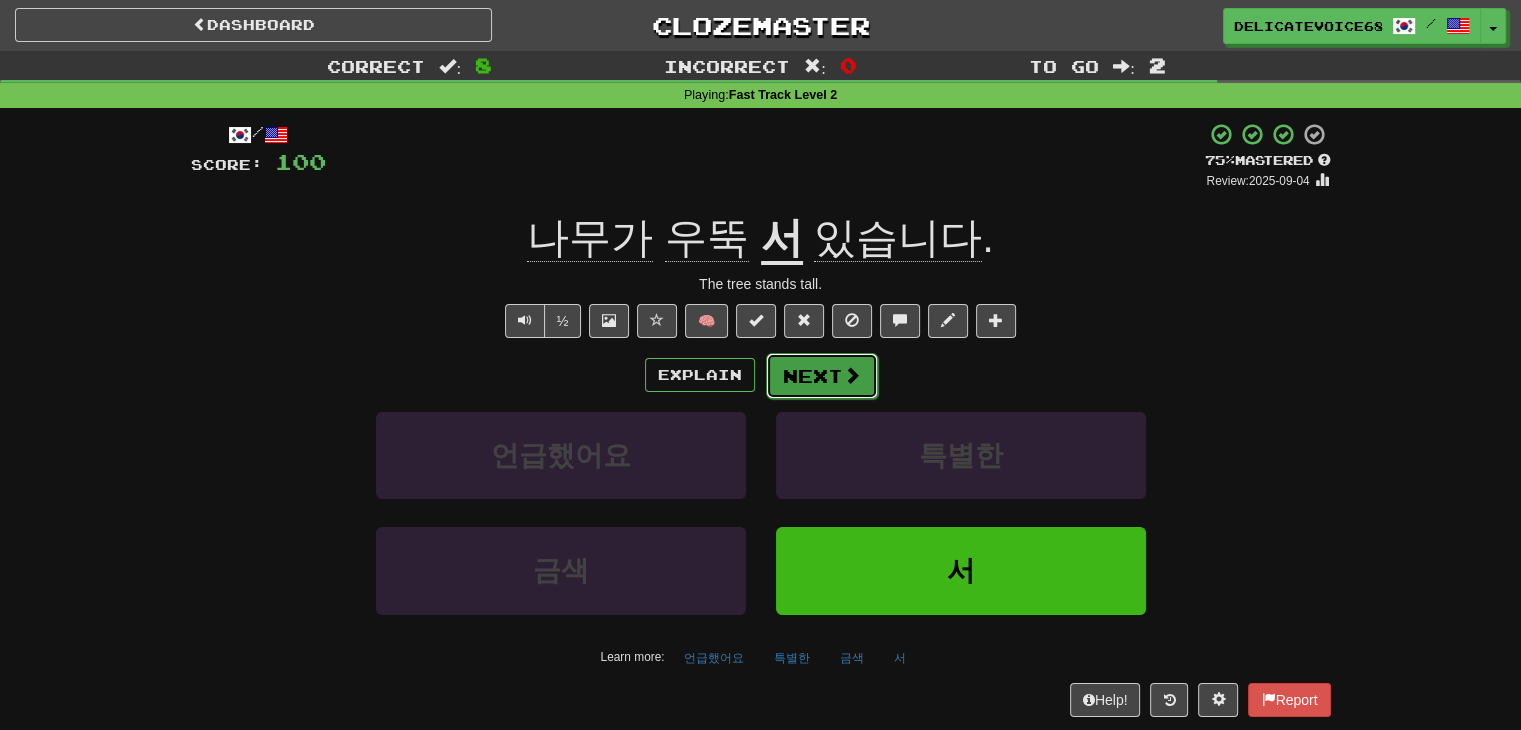 click on "Next" at bounding box center (822, 376) 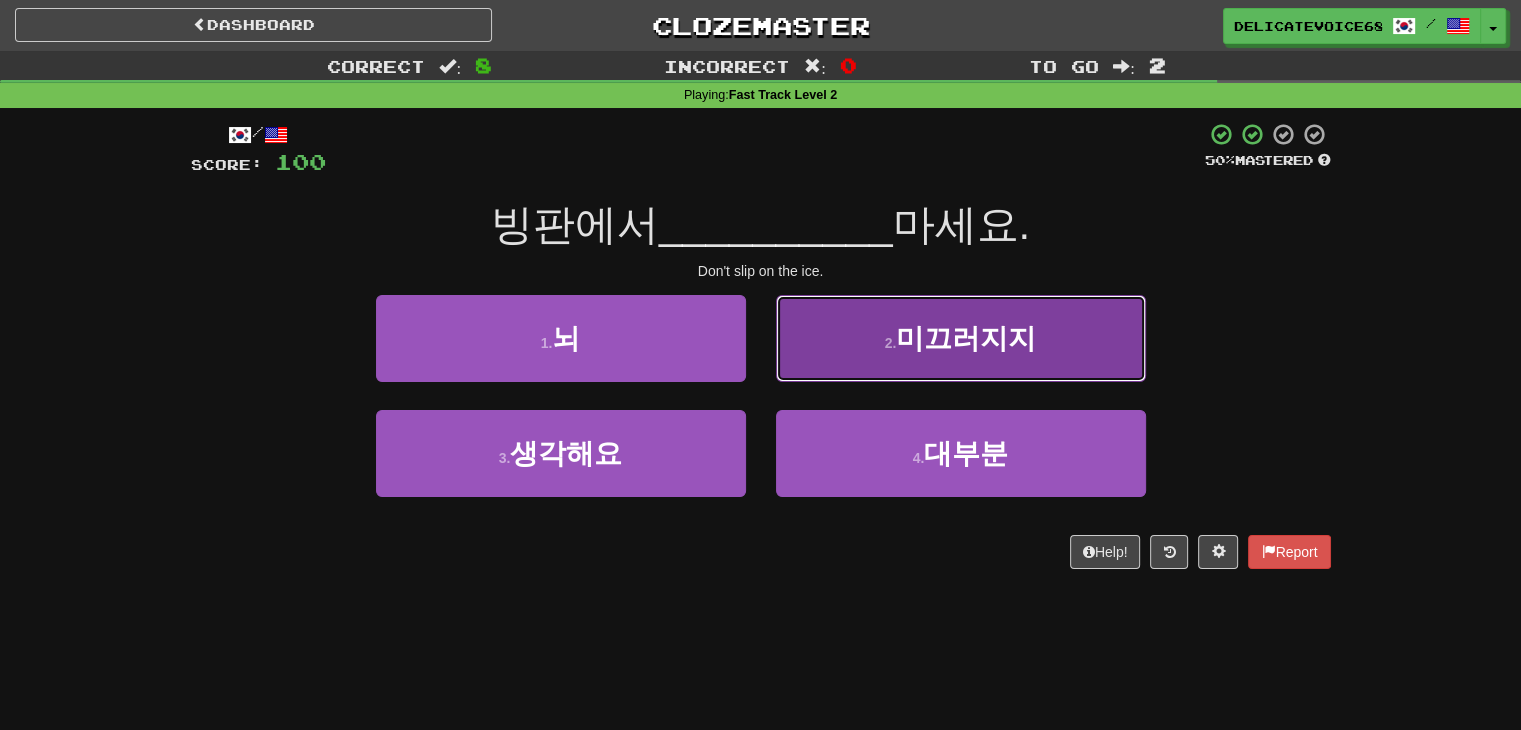 click on "2 .  미끄러지지" at bounding box center [961, 338] 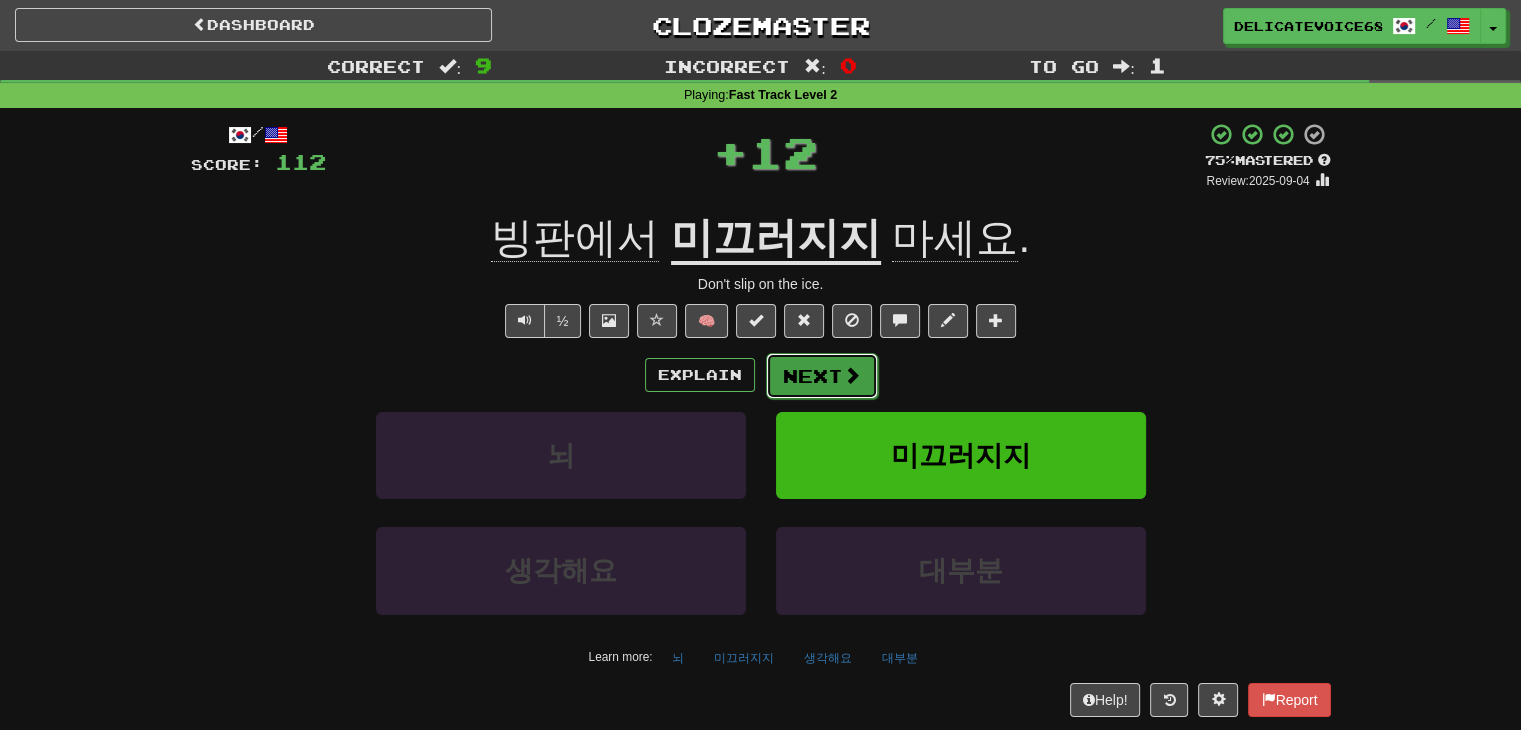 click on "Next" at bounding box center (822, 376) 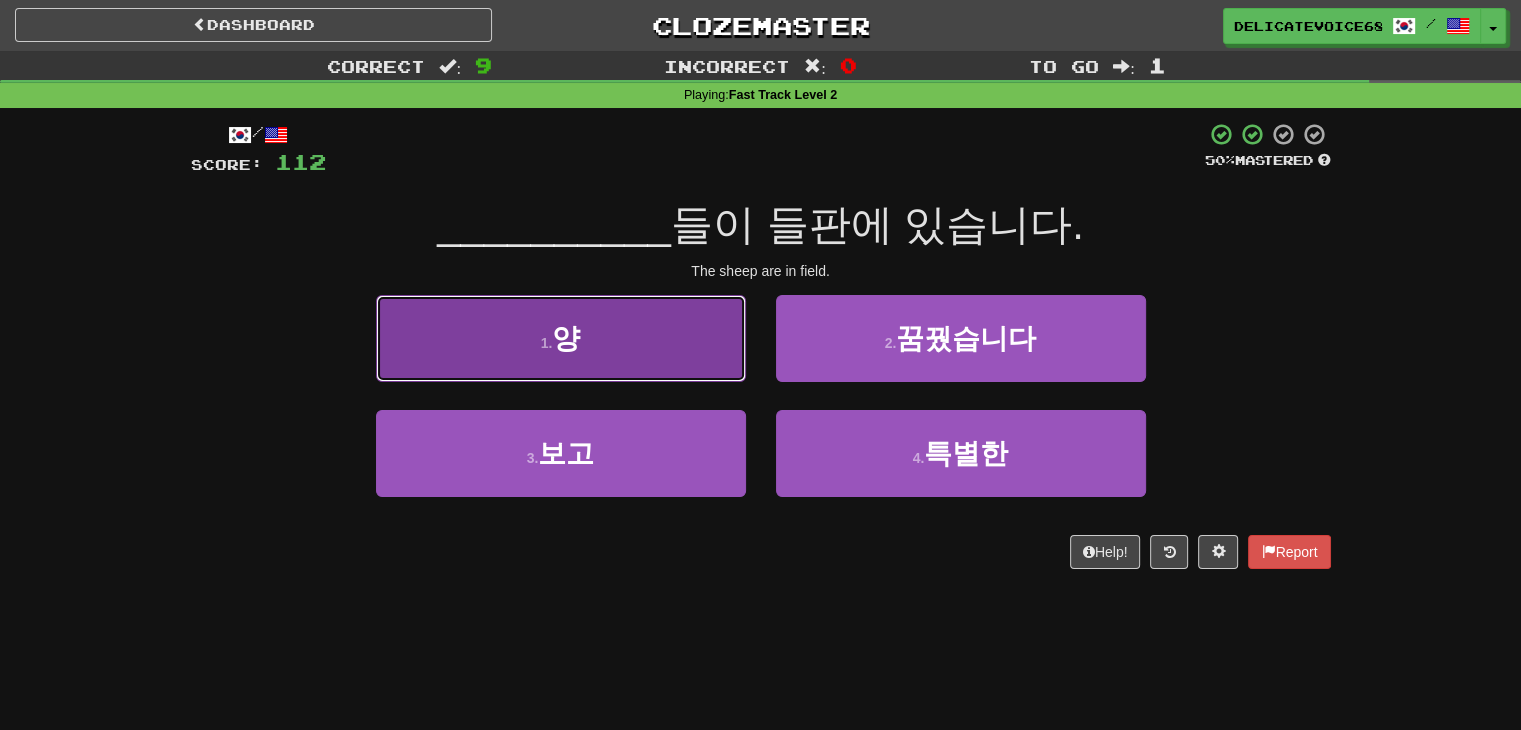 click on "1 .  양" at bounding box center (561, 338) 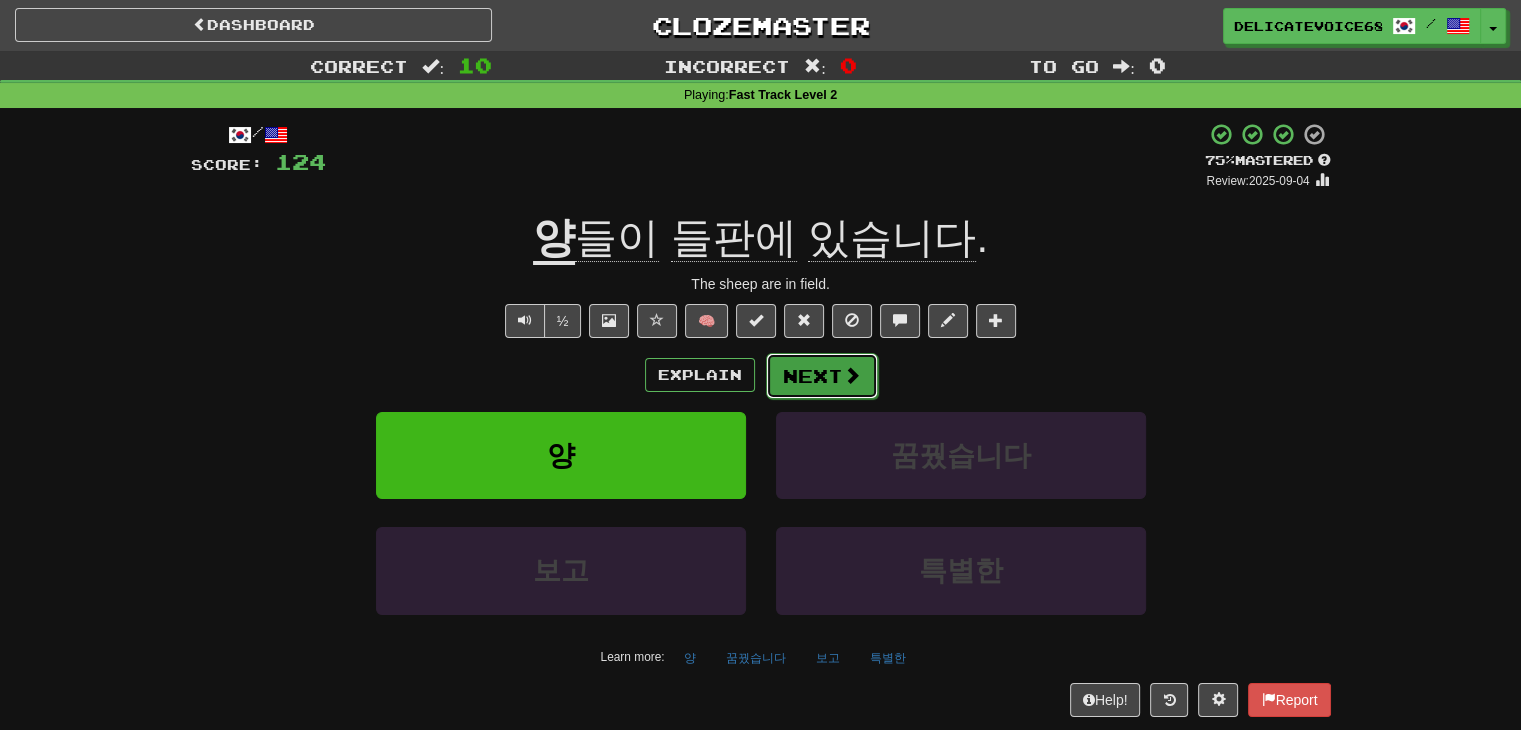 click on "Next" at bounding box center (822, 376) 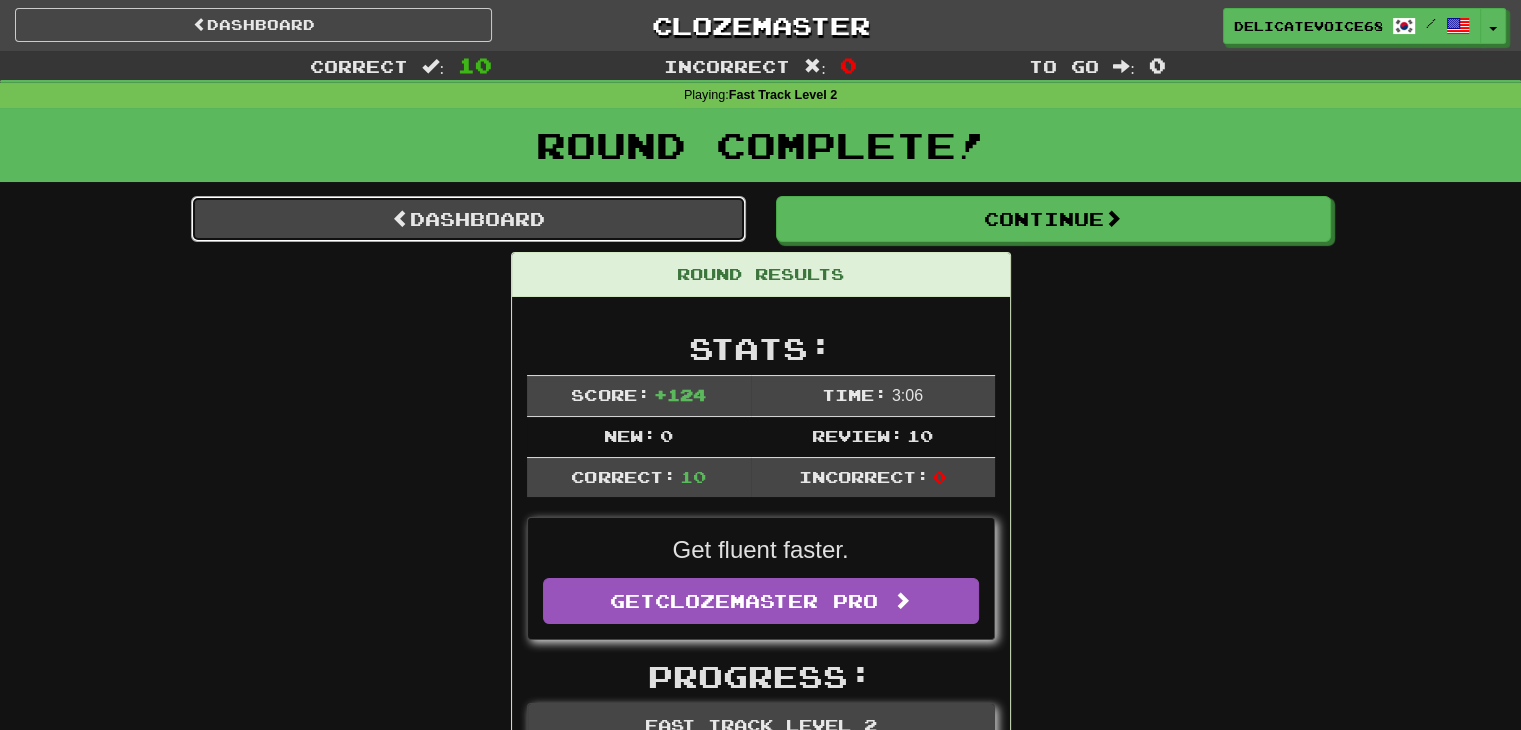 click on "Dashboard" at bounding box center (468, 219) 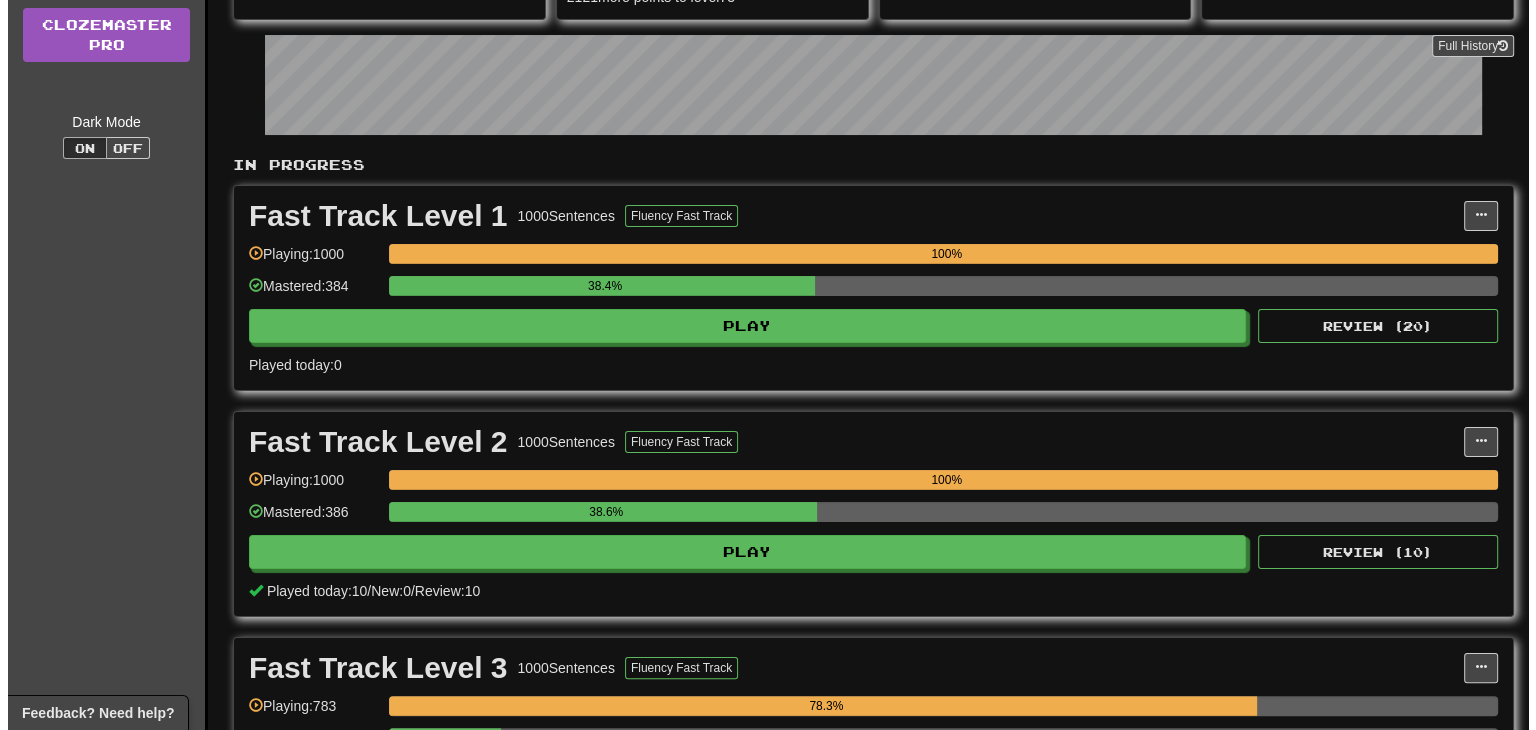 scroll, scrollTop: 400, scrollLeft: 0, axis: vertical 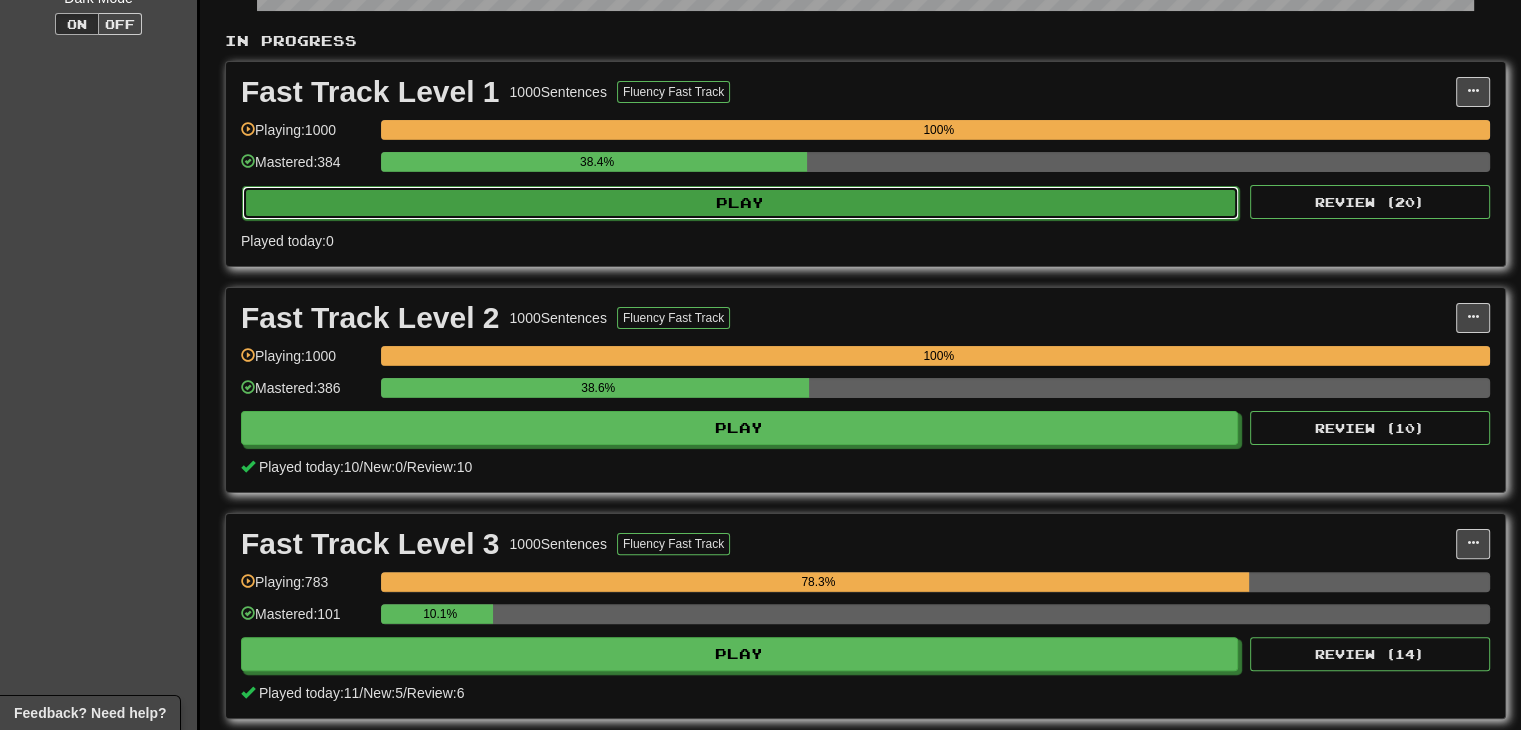 click on "Play" at bounding box center [740, 203] 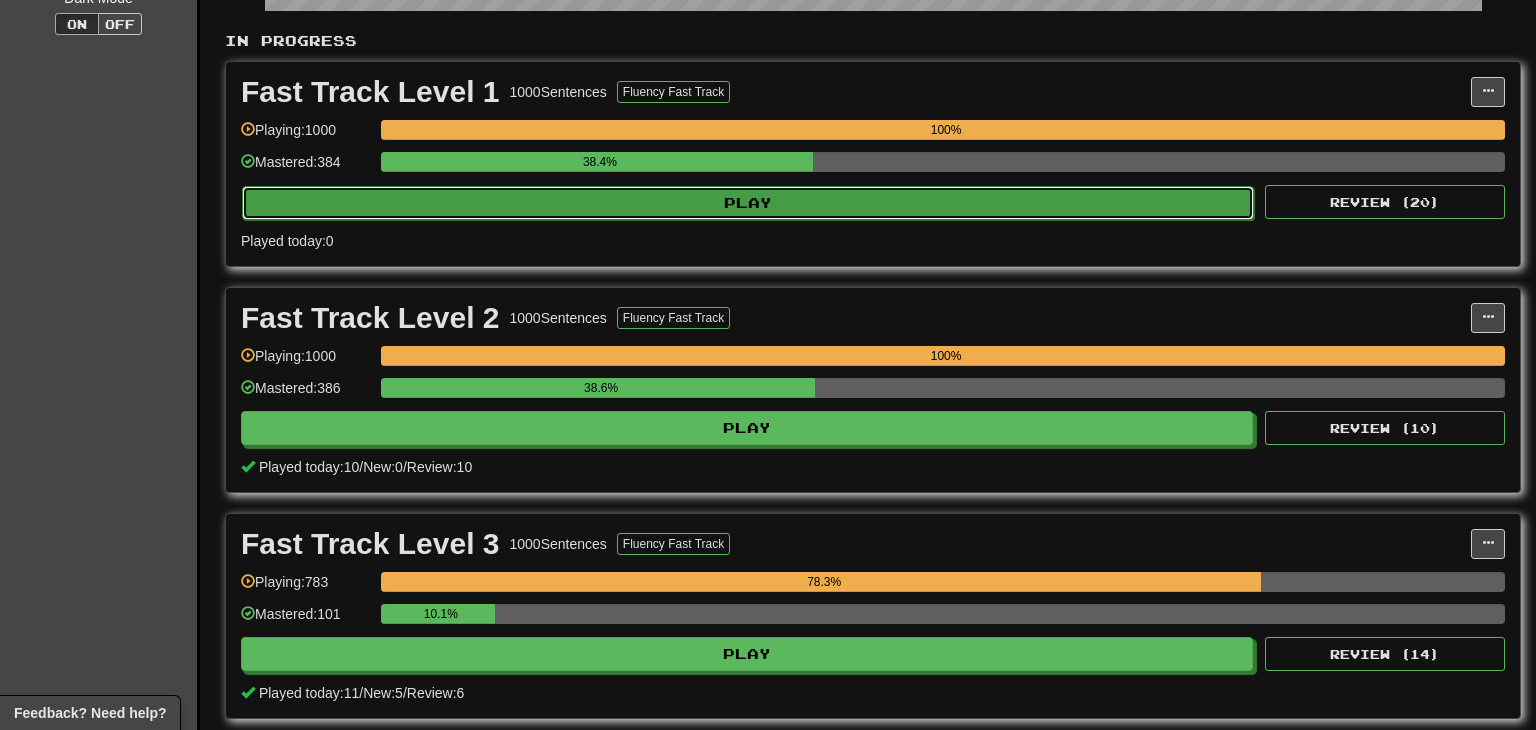 select on "**" 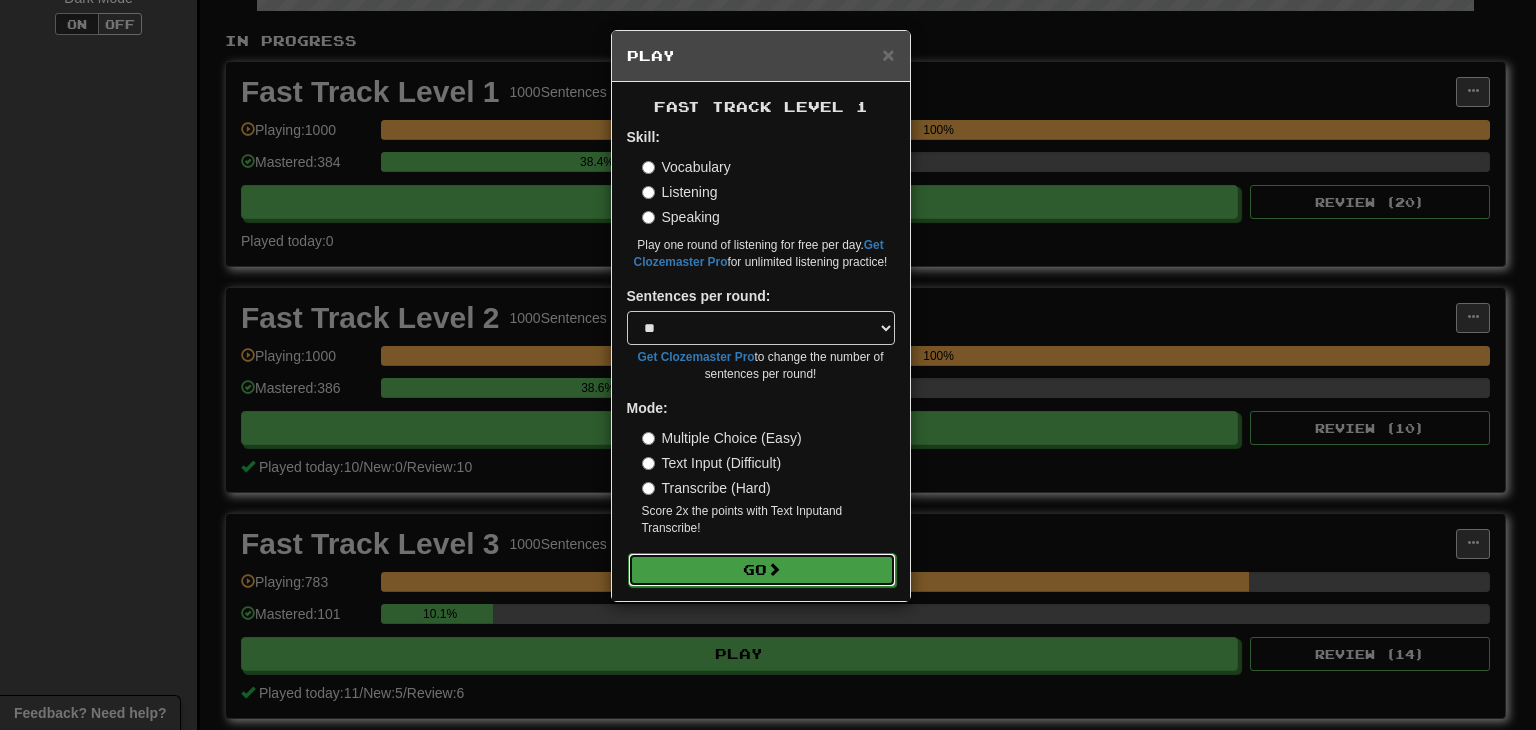 click on "Go" at bounding box center [762, 570] 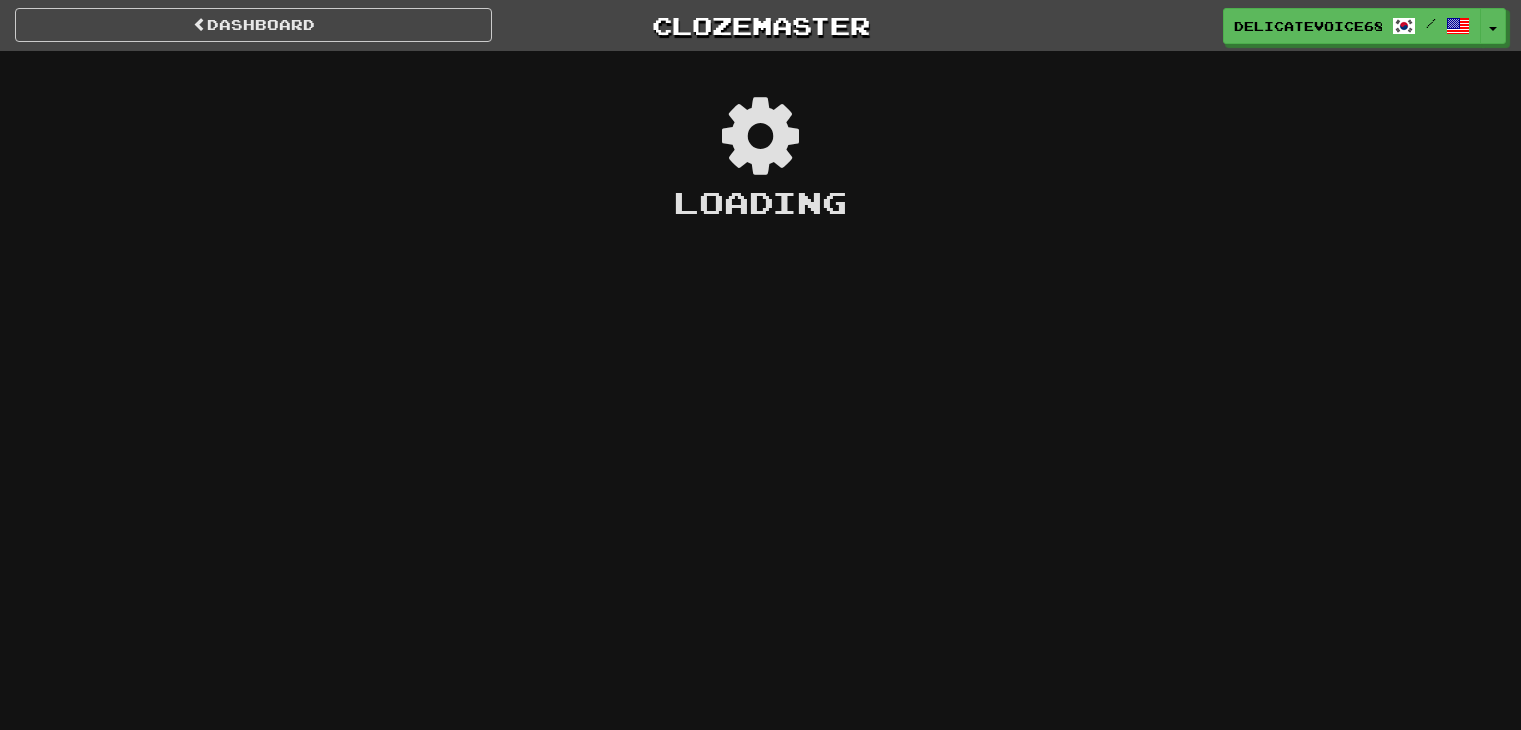 scroll, scrollTop: 0, scrollLeft: 0, axis: both 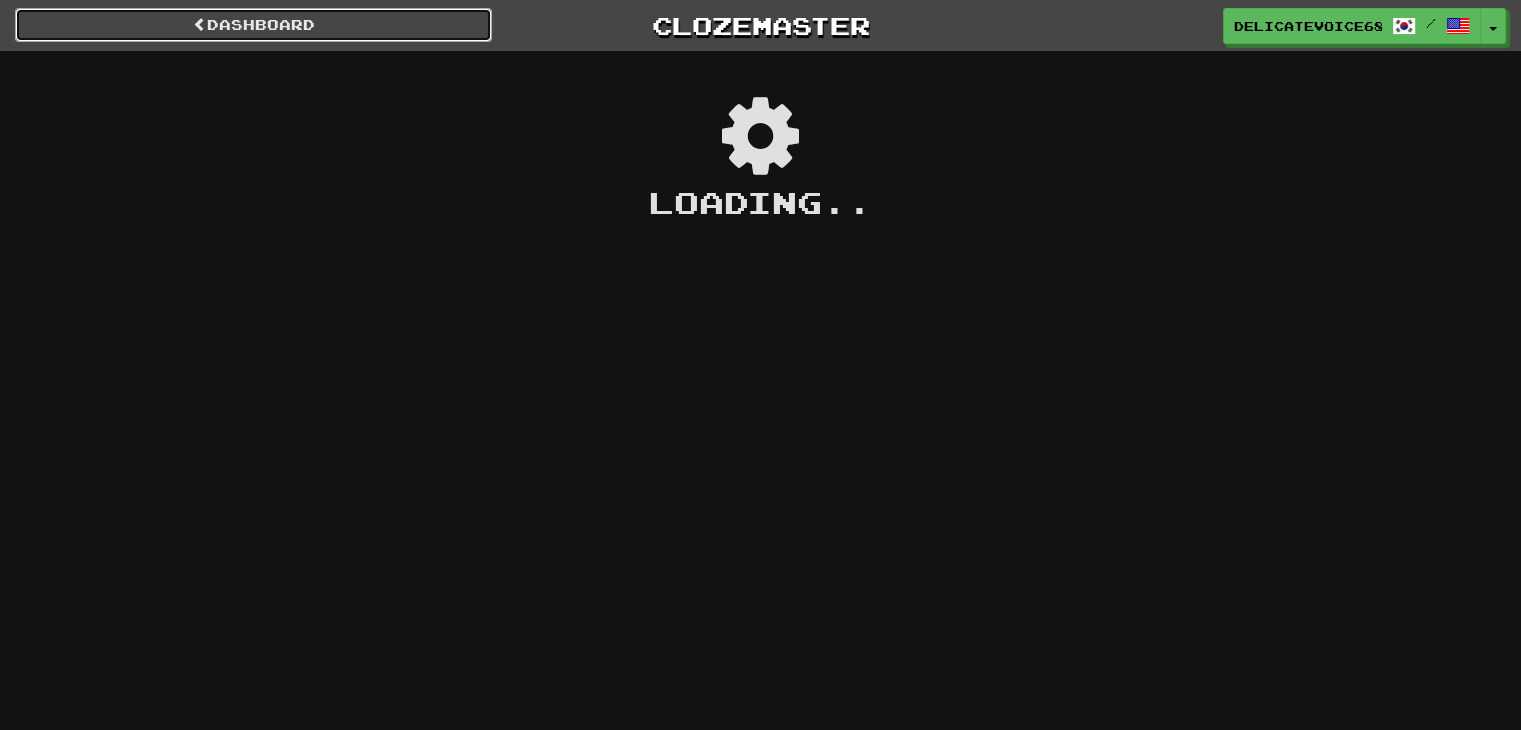 click on "Dashboard" at bounding box center (253, 25) 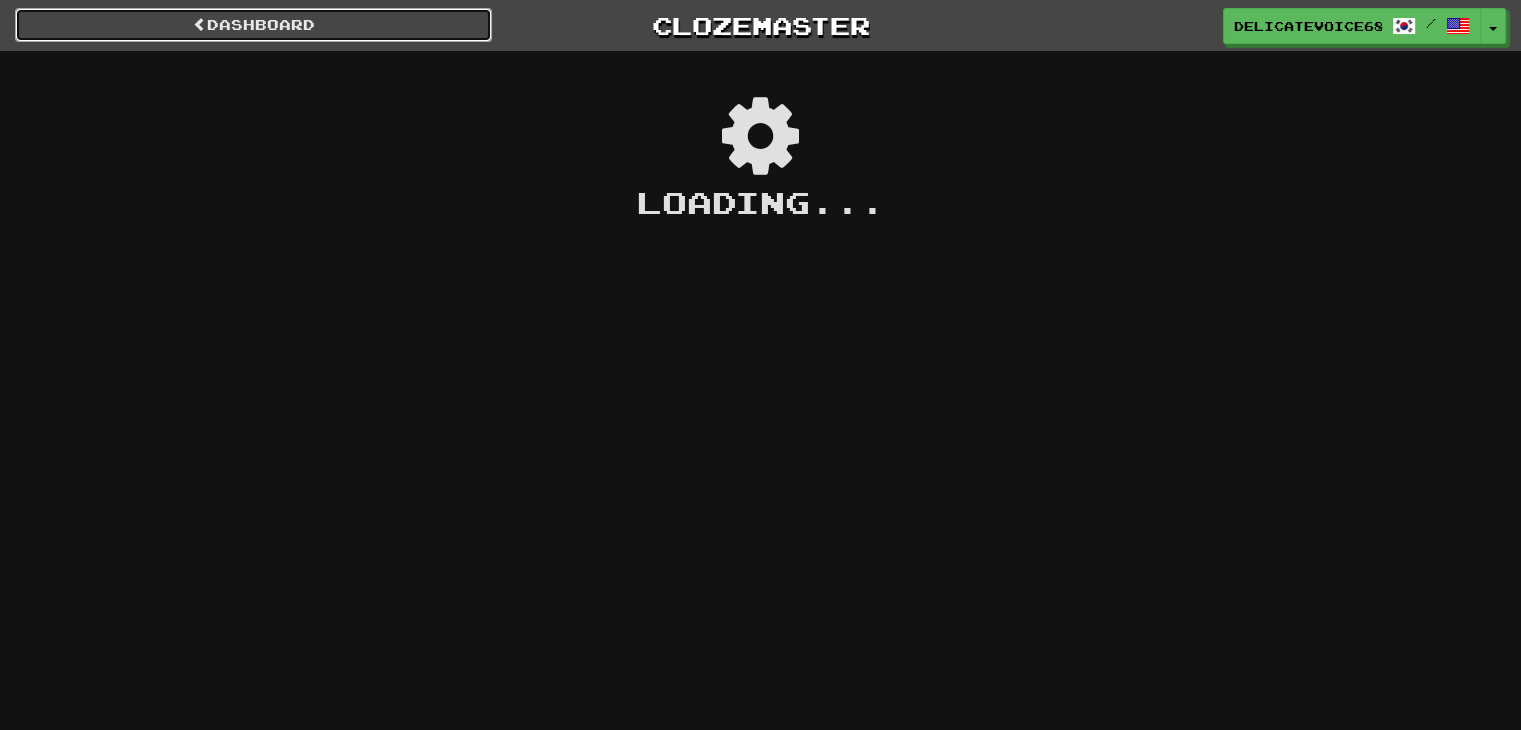 click on "Dashboard" at bounding box center [253, 25] 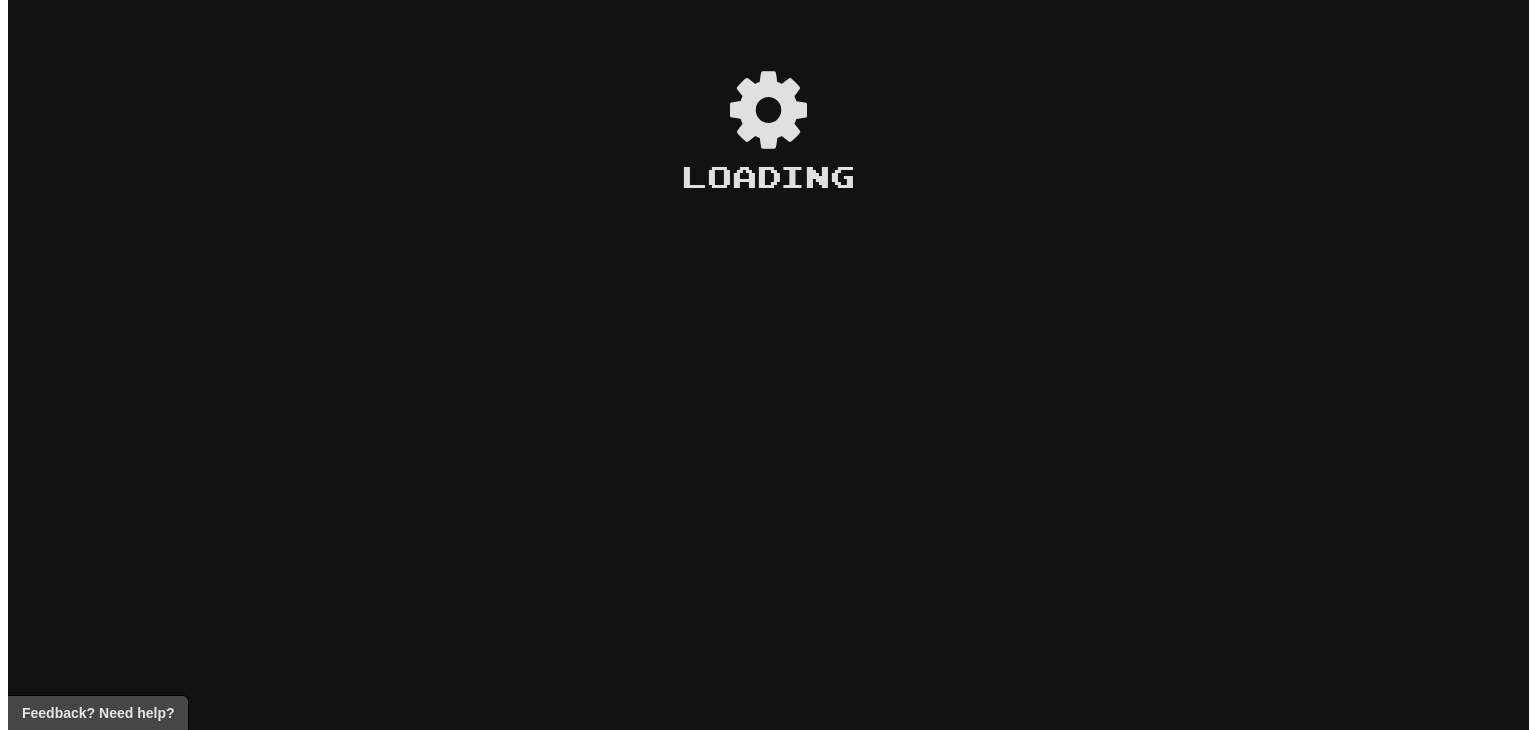 scroll, scrollTop: 0, scrollLeft: 0, axis: both 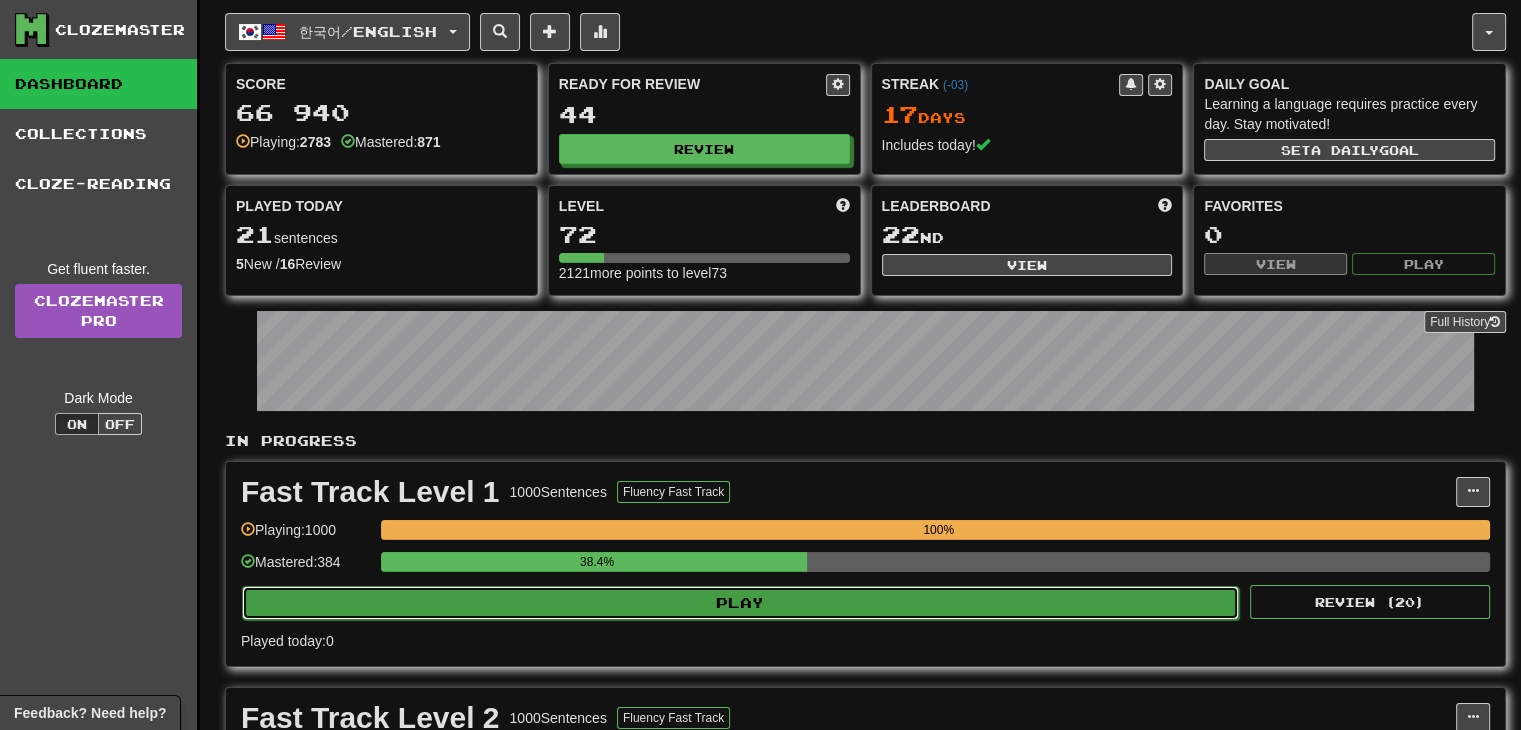 click on "Play" at bounding box center [740, 603] 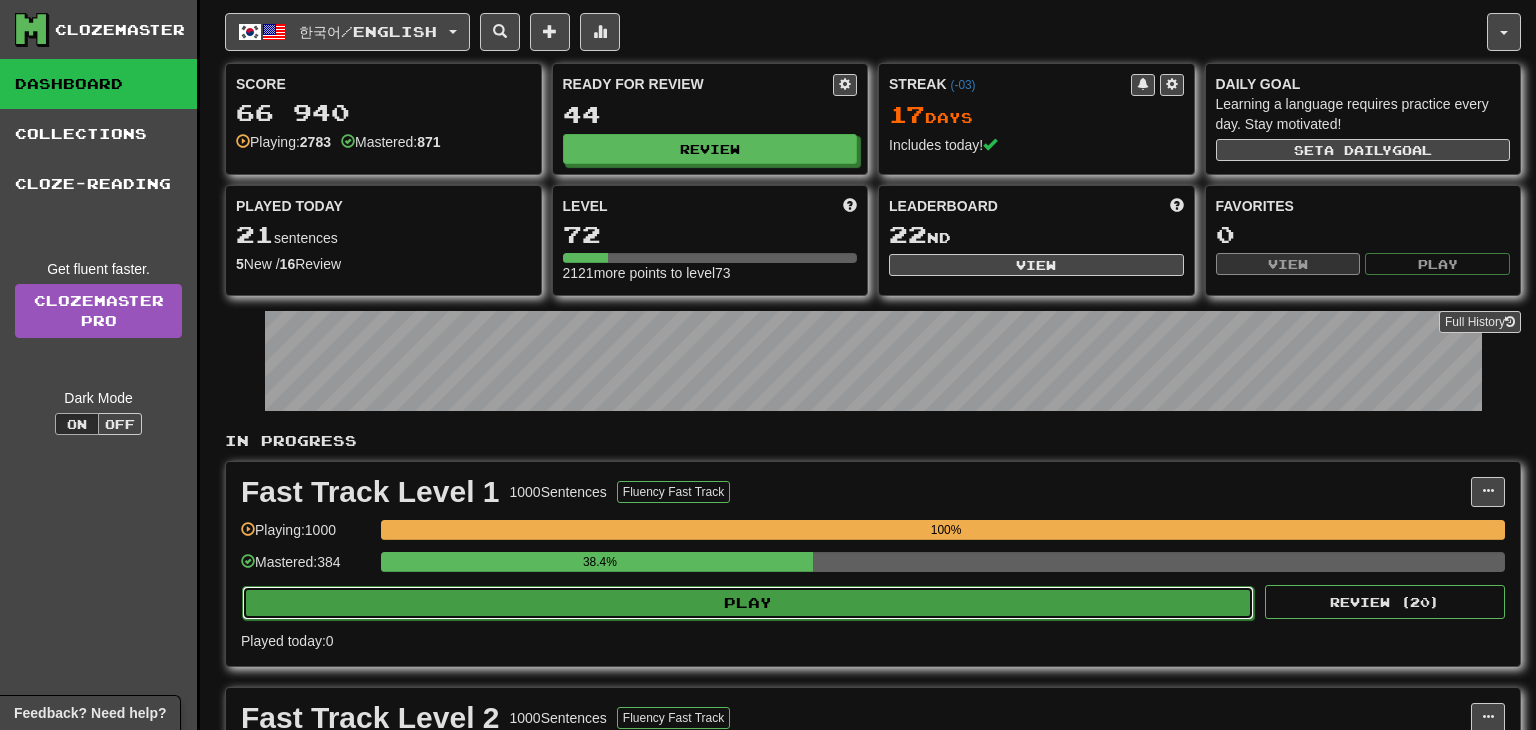 select on "**" 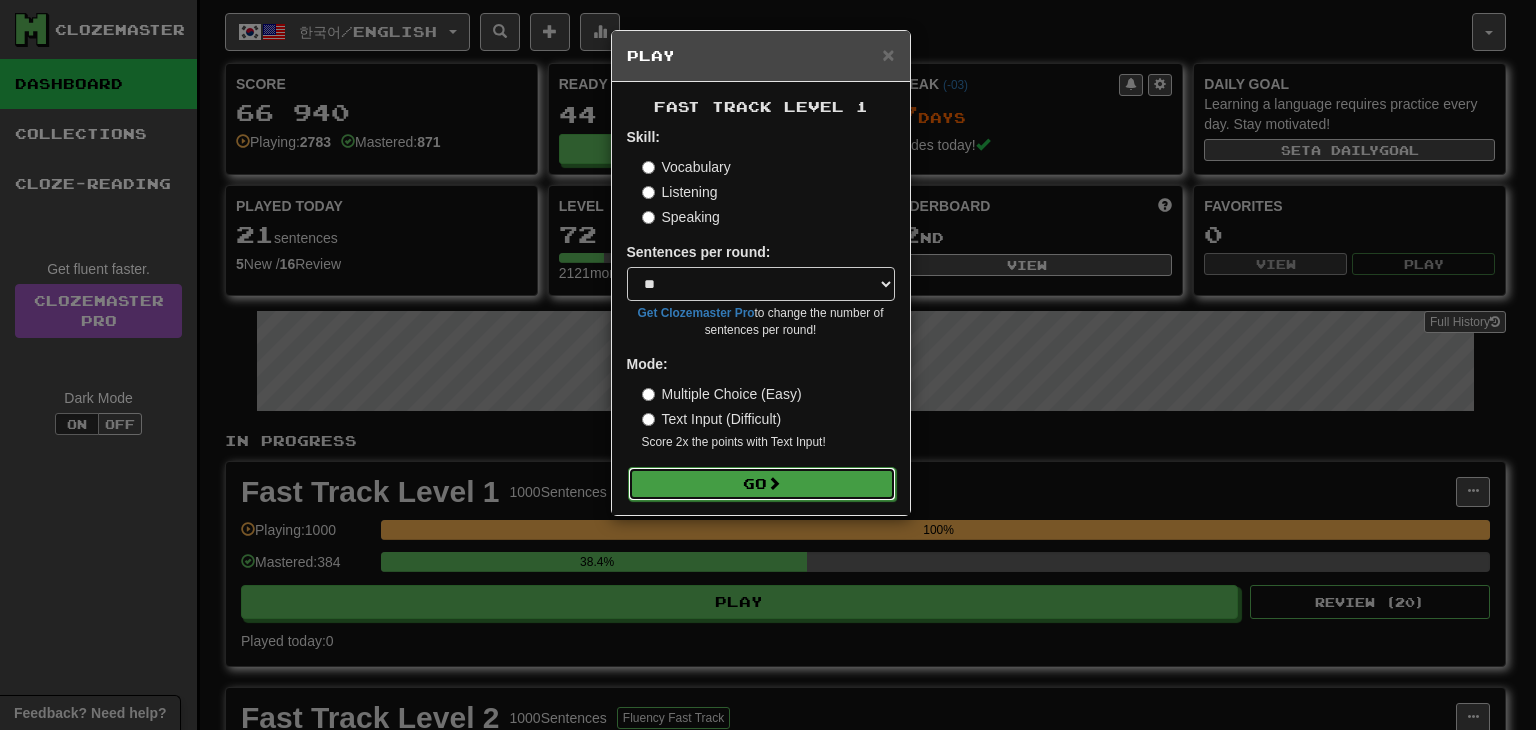 click on "Go" at bounding box center (762, 484) 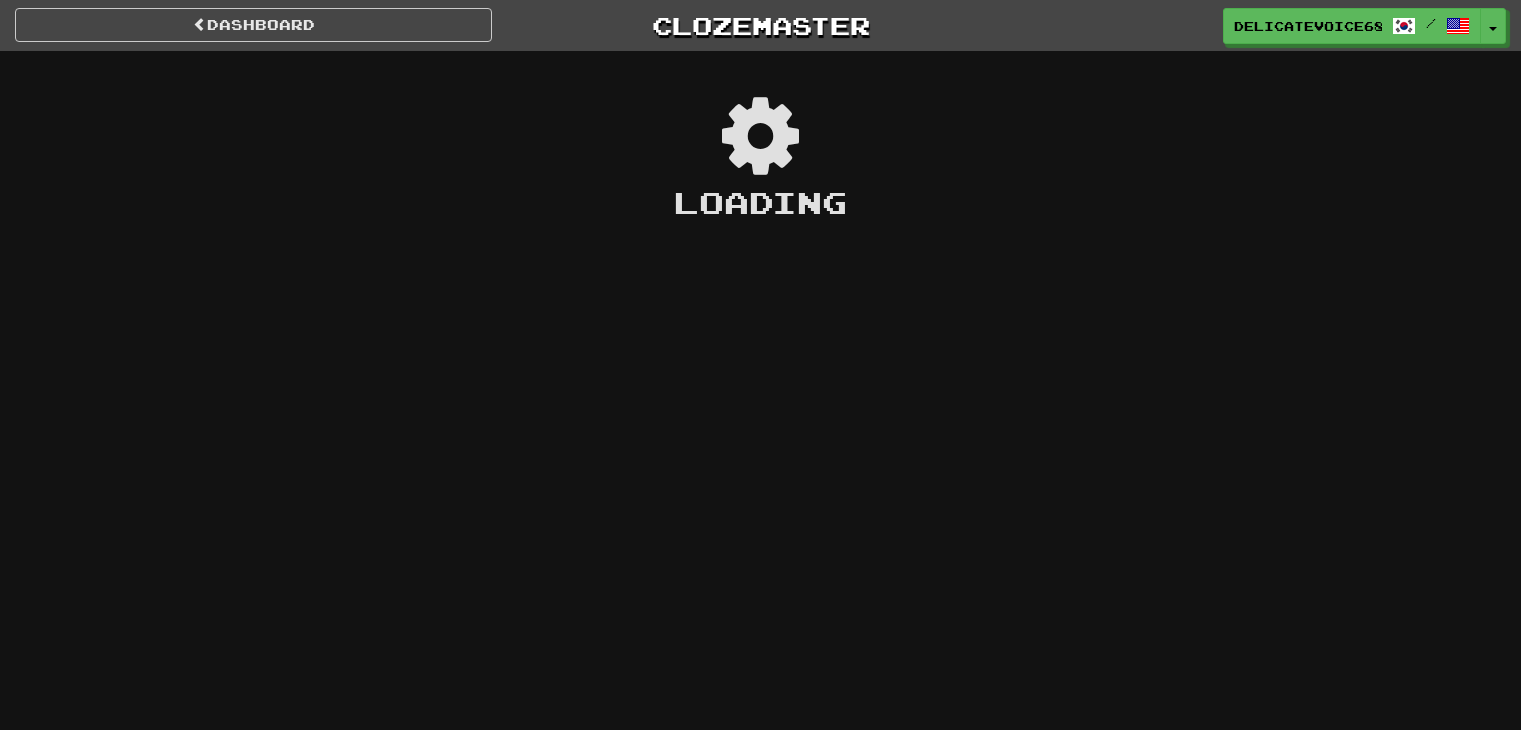 scroll, scrollTop: 0, scrollLeft: 0, axis: both 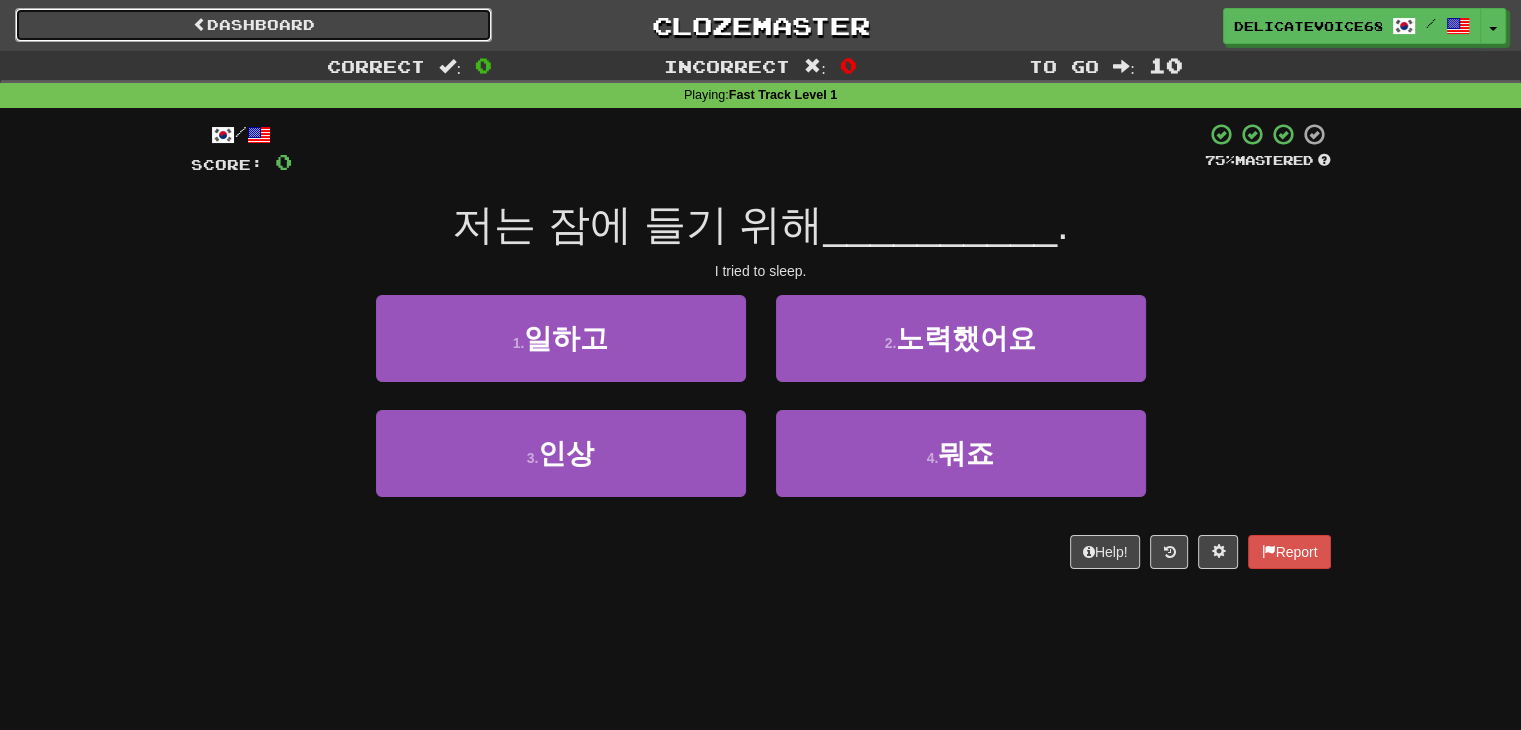 click on "Dashboard" at bounding box center [253, 25] 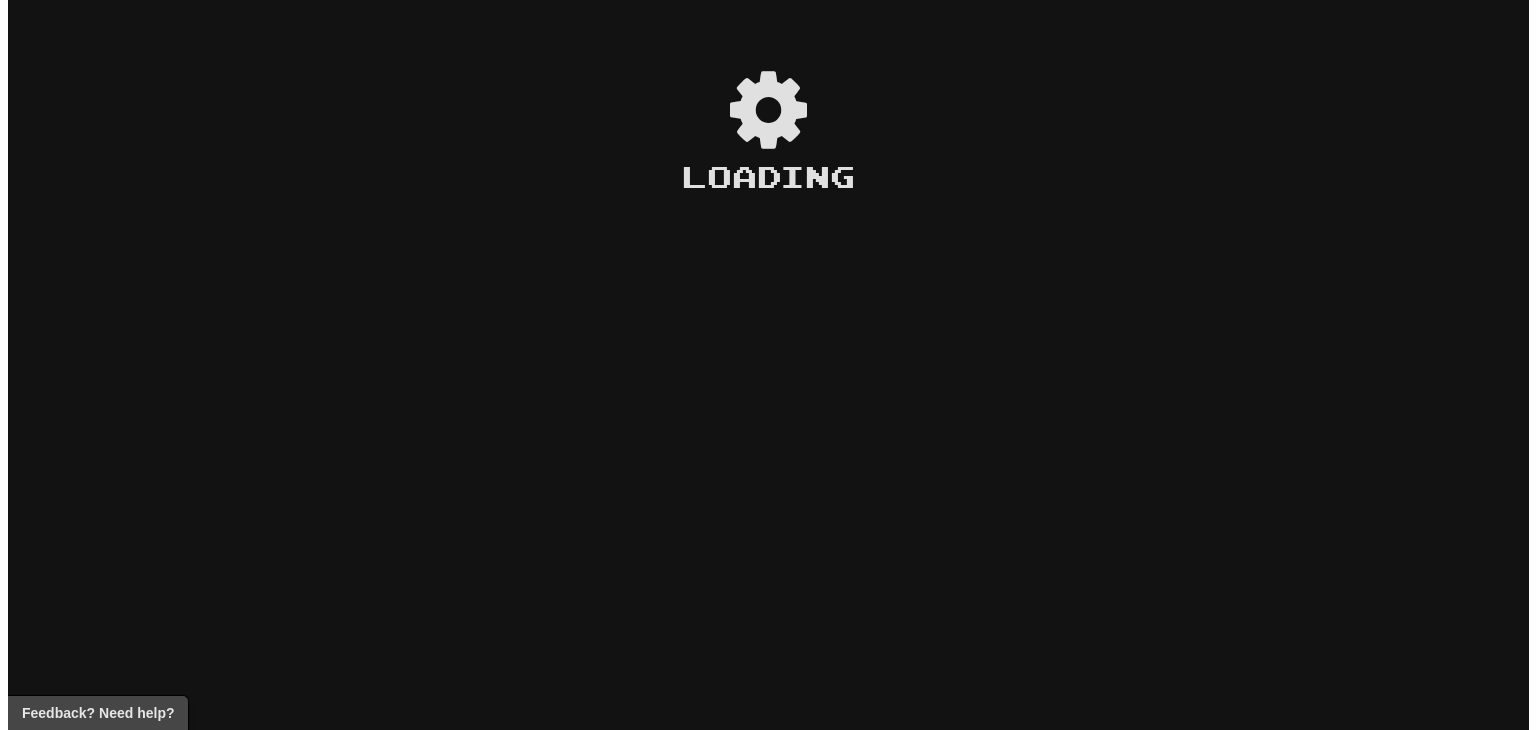 scroll, scrollTop: 0, scrollLeft: 0, axis: both 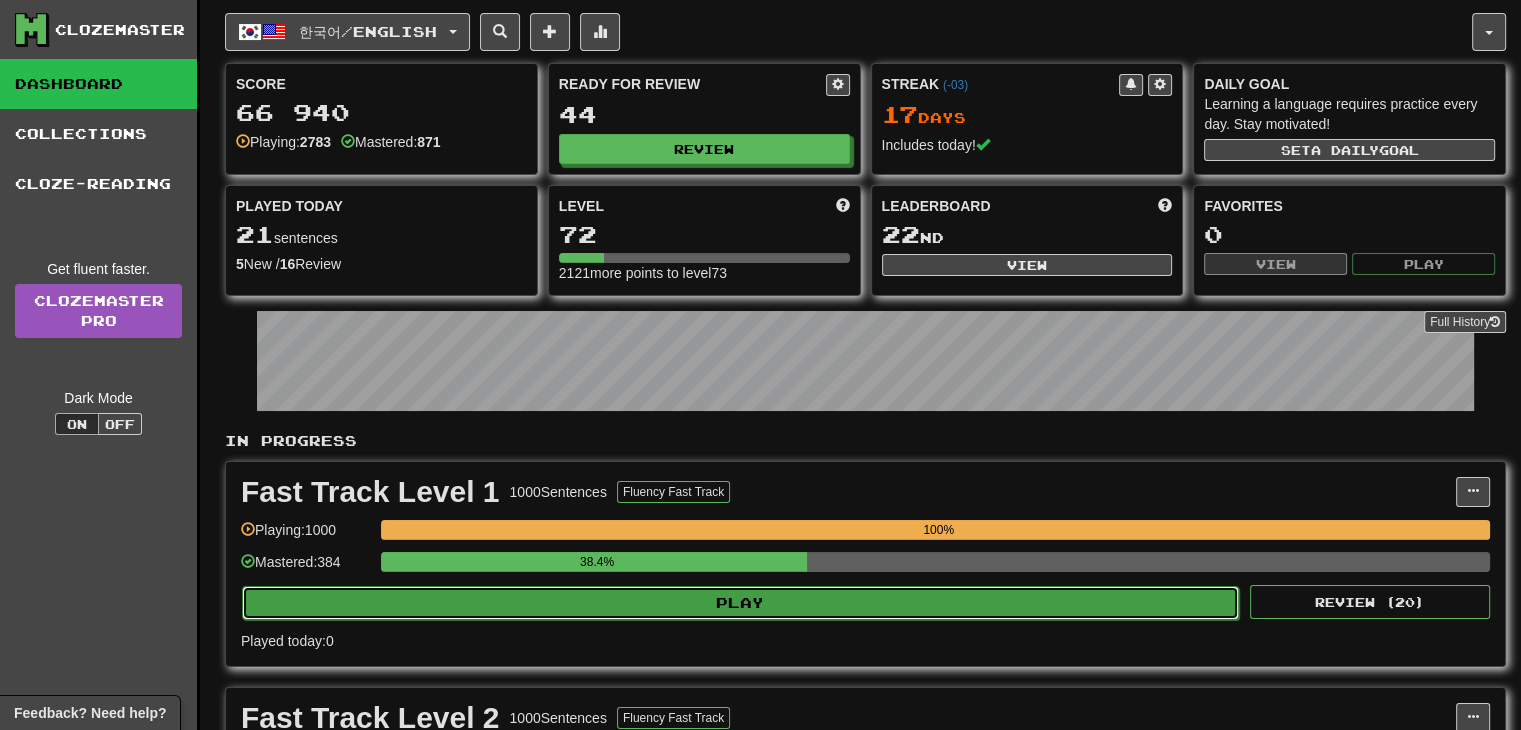 click on "Play" at bounding box center [740, 603] 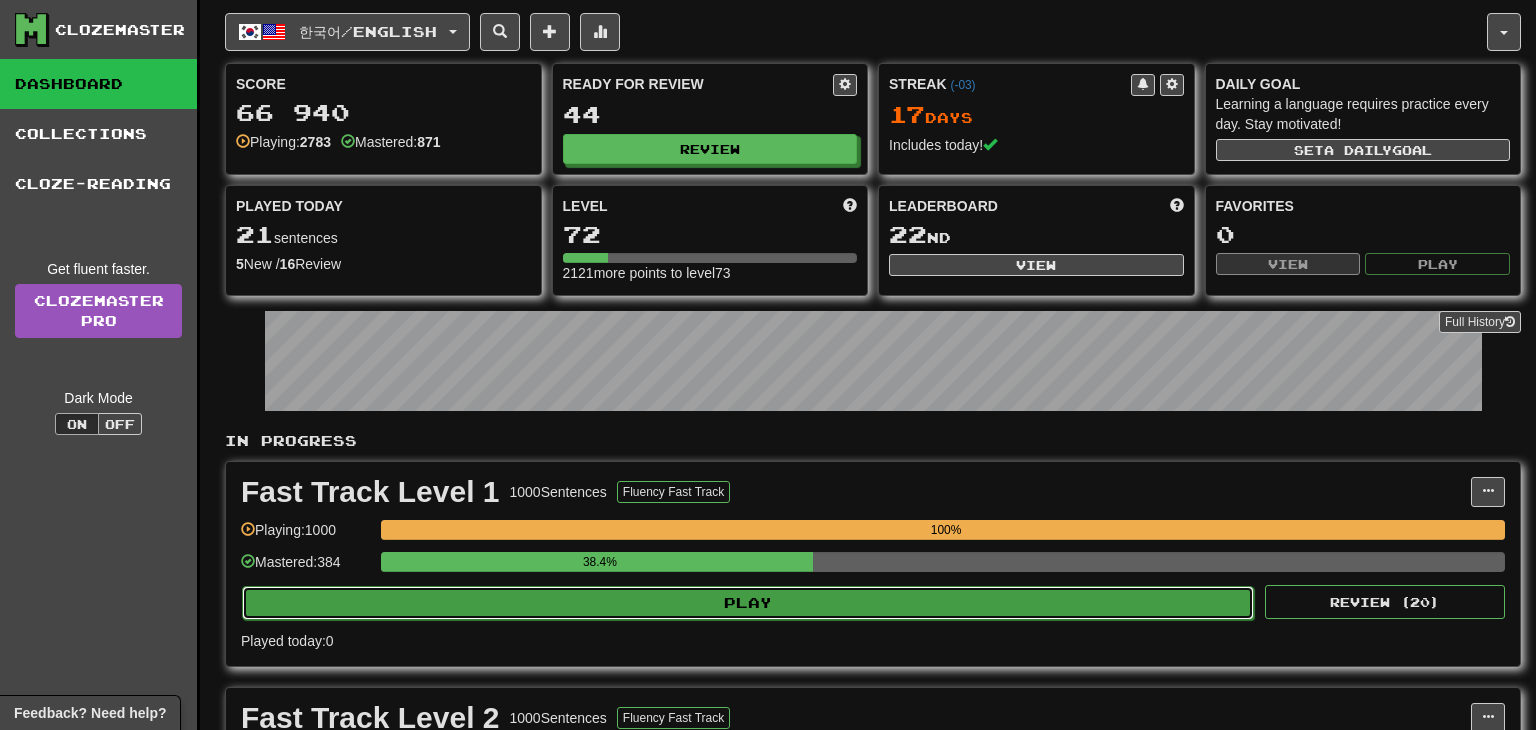 select on "**" 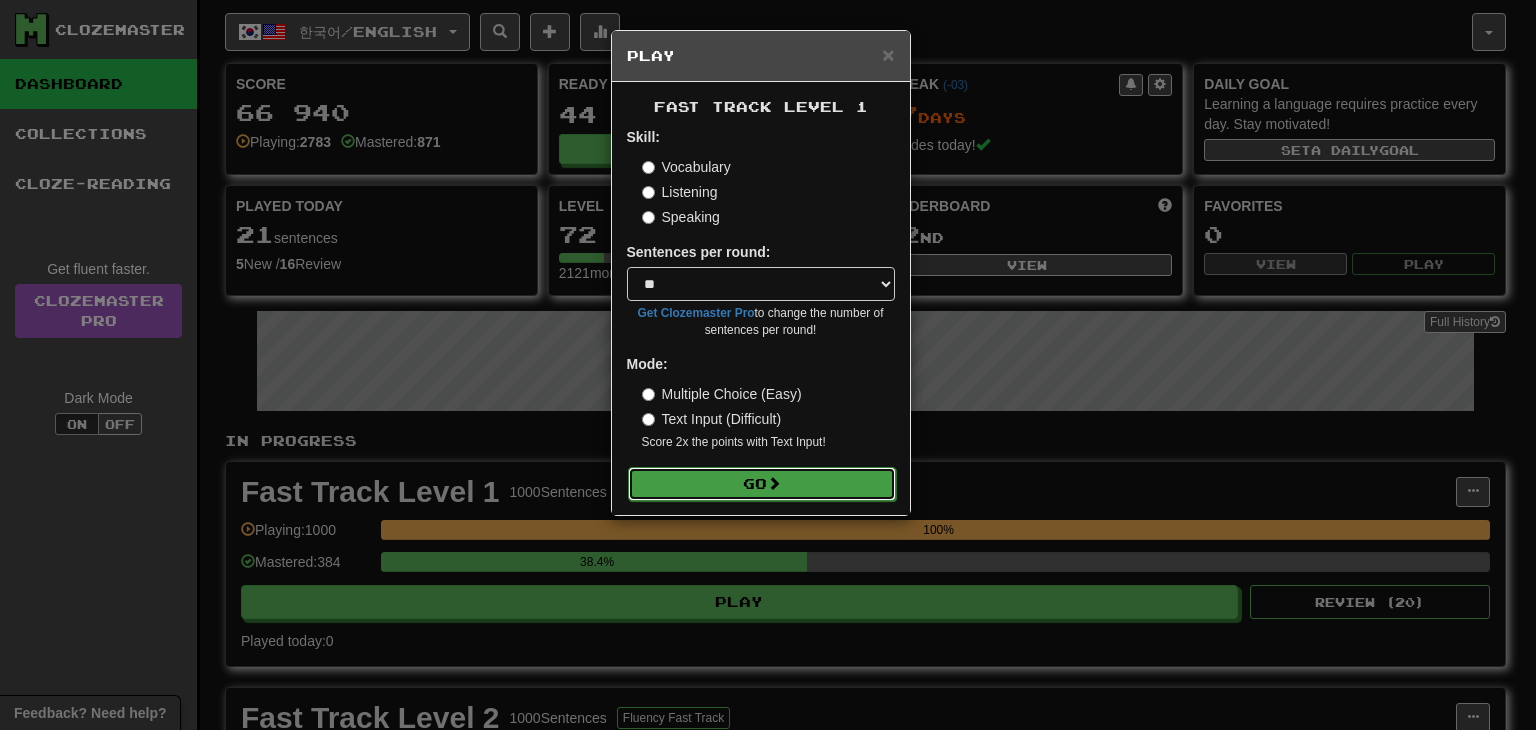 click on "Go" at bounding box center (762, 484) 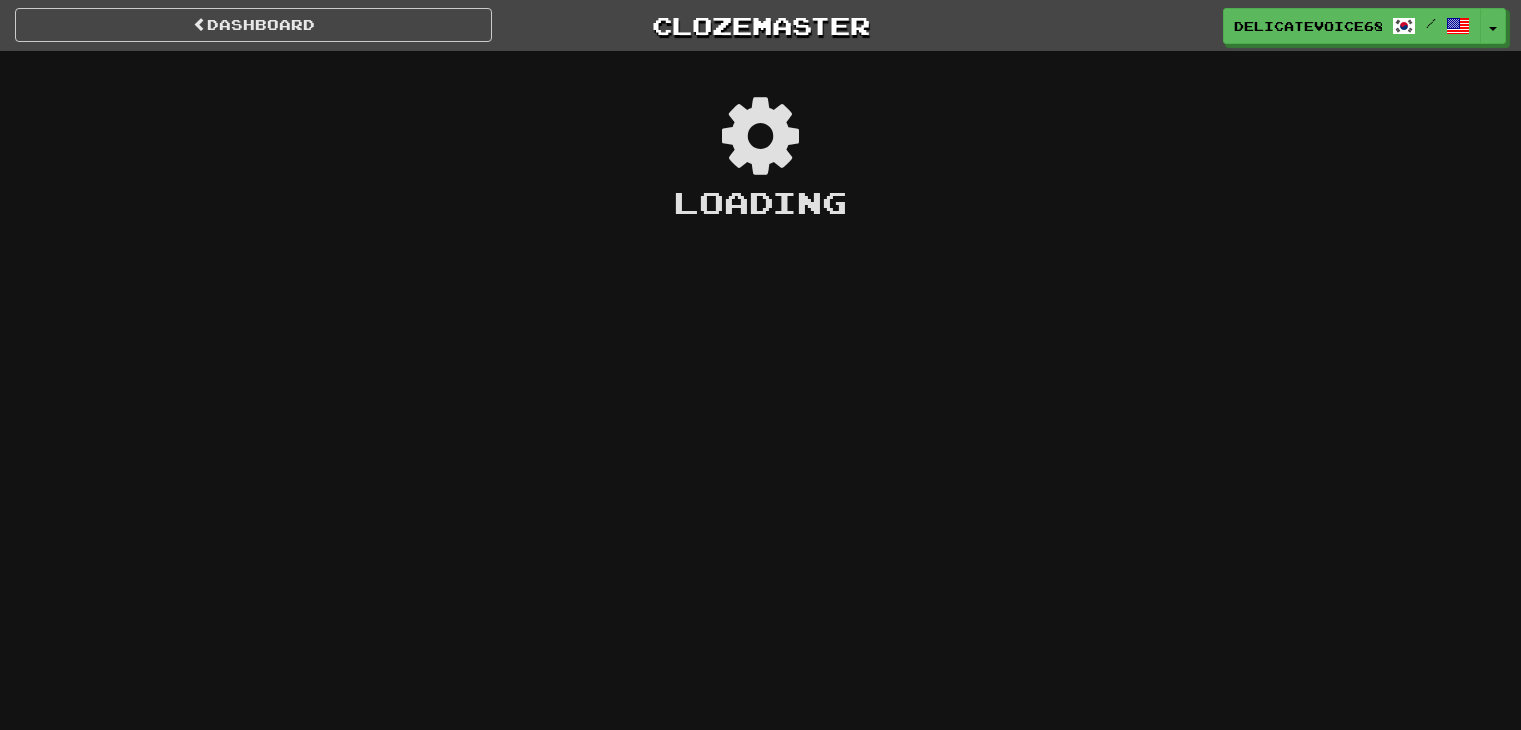 scroll, scrollTop: 0, scrollLeft: 0, axis: both 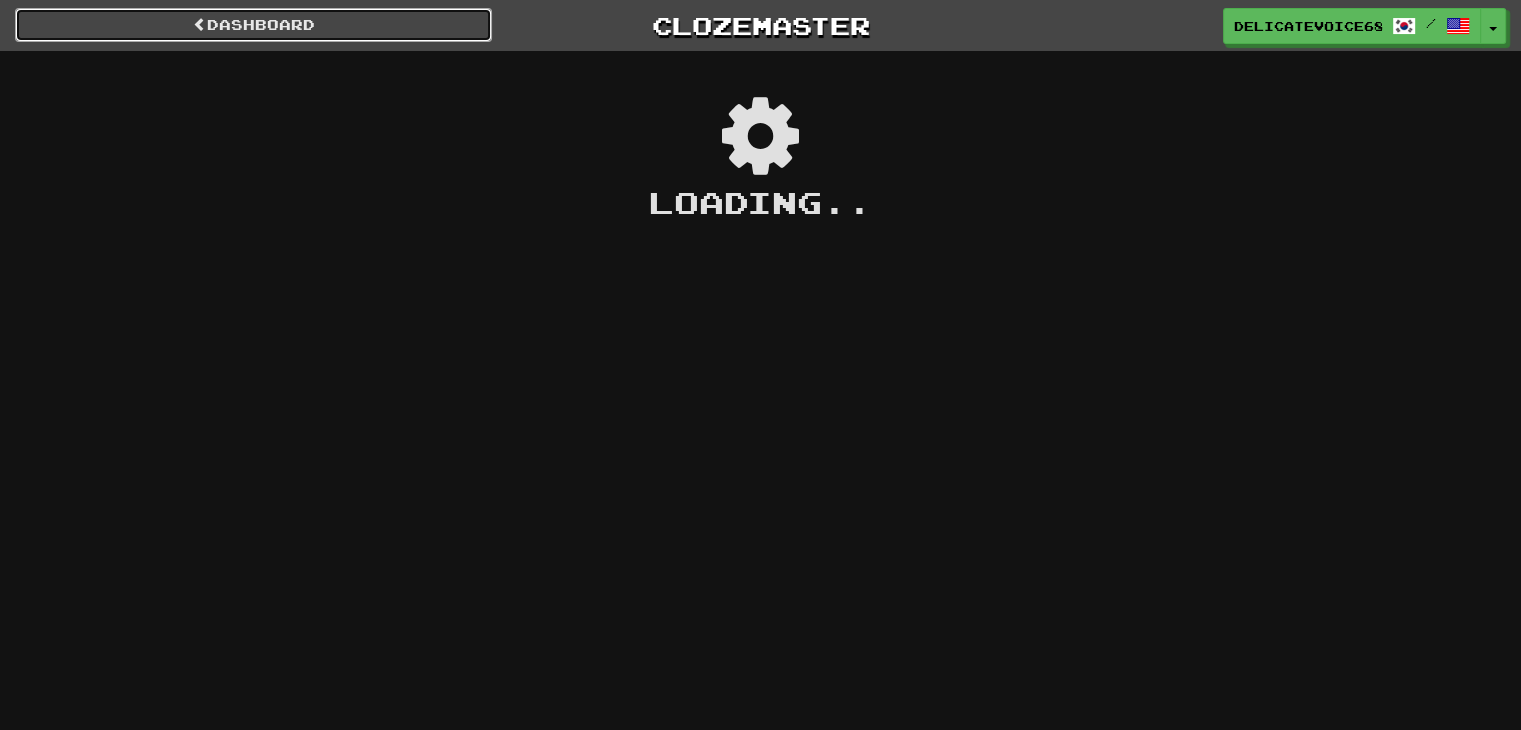 click on "Dashboard" at bounding box center (253, 25) 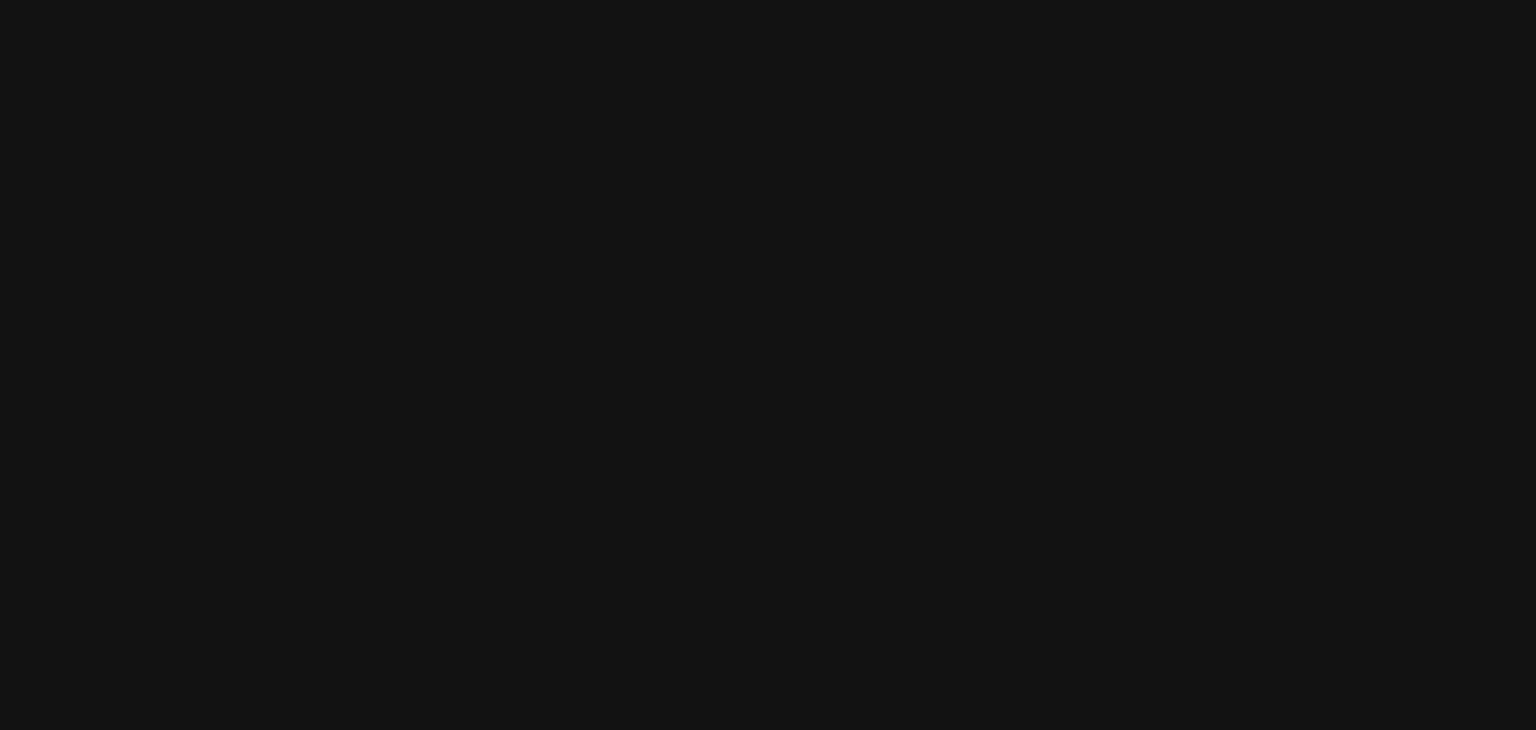 scroll, scrollTop: 0, scrollLeft: 0, axis: both 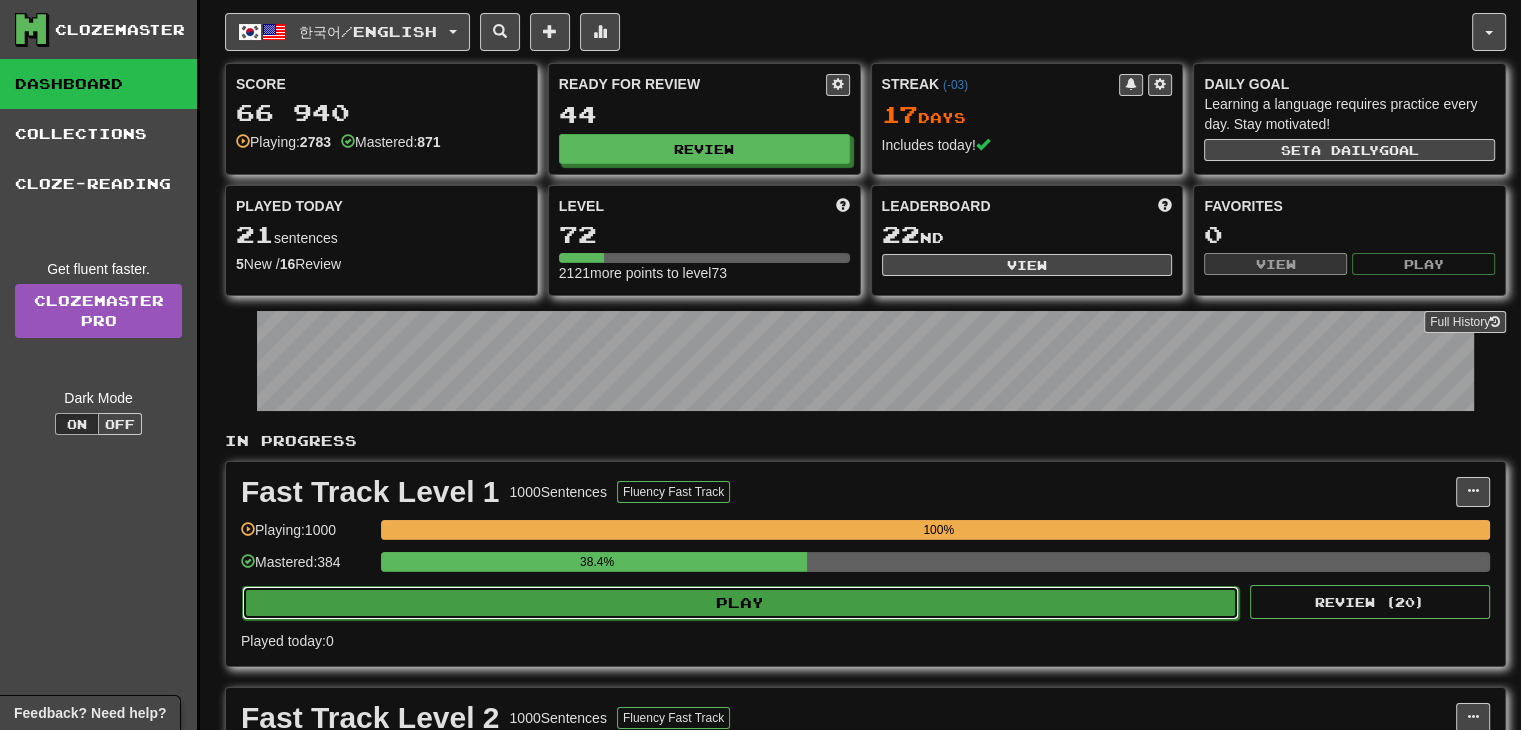 click on "Play" at bounding box center [740, 603] 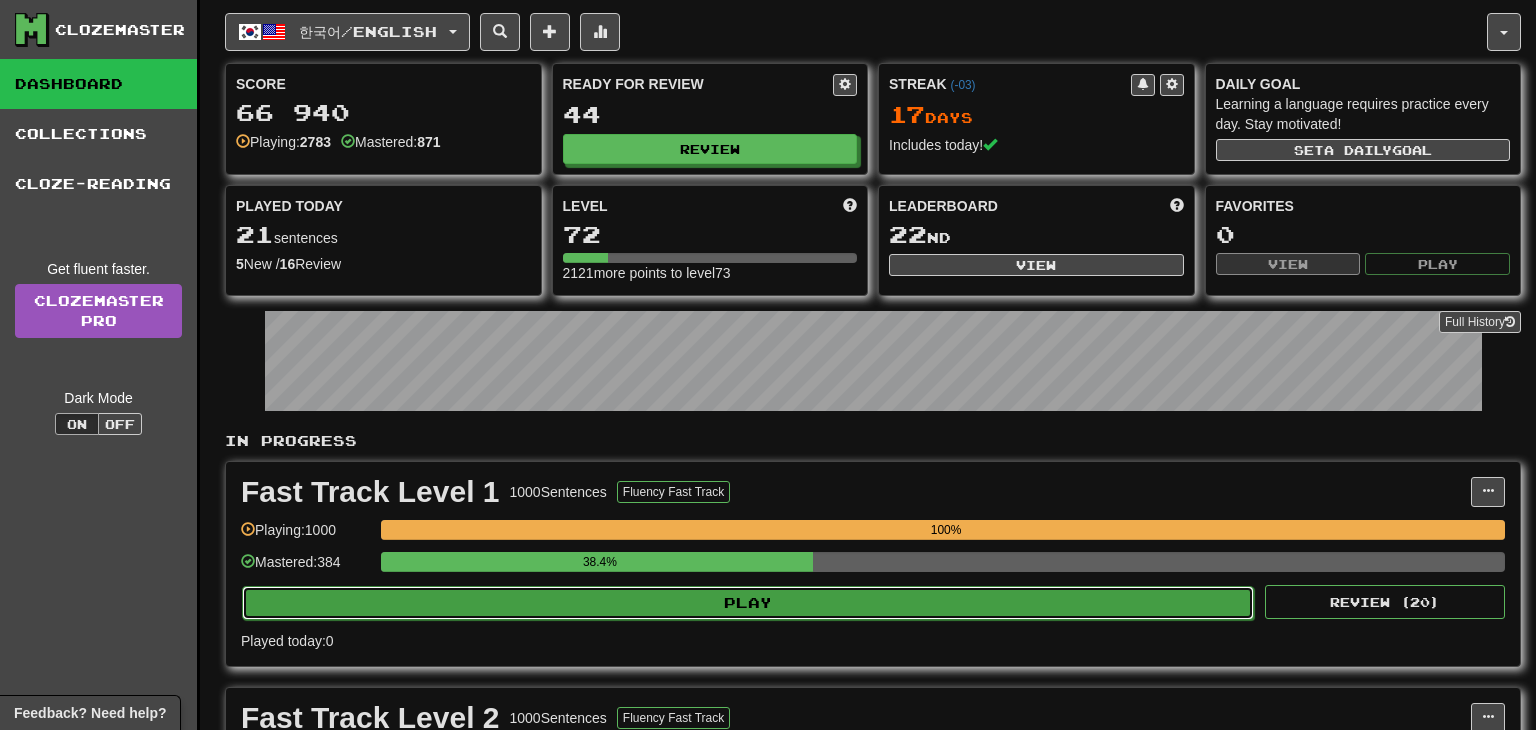 select on "**" 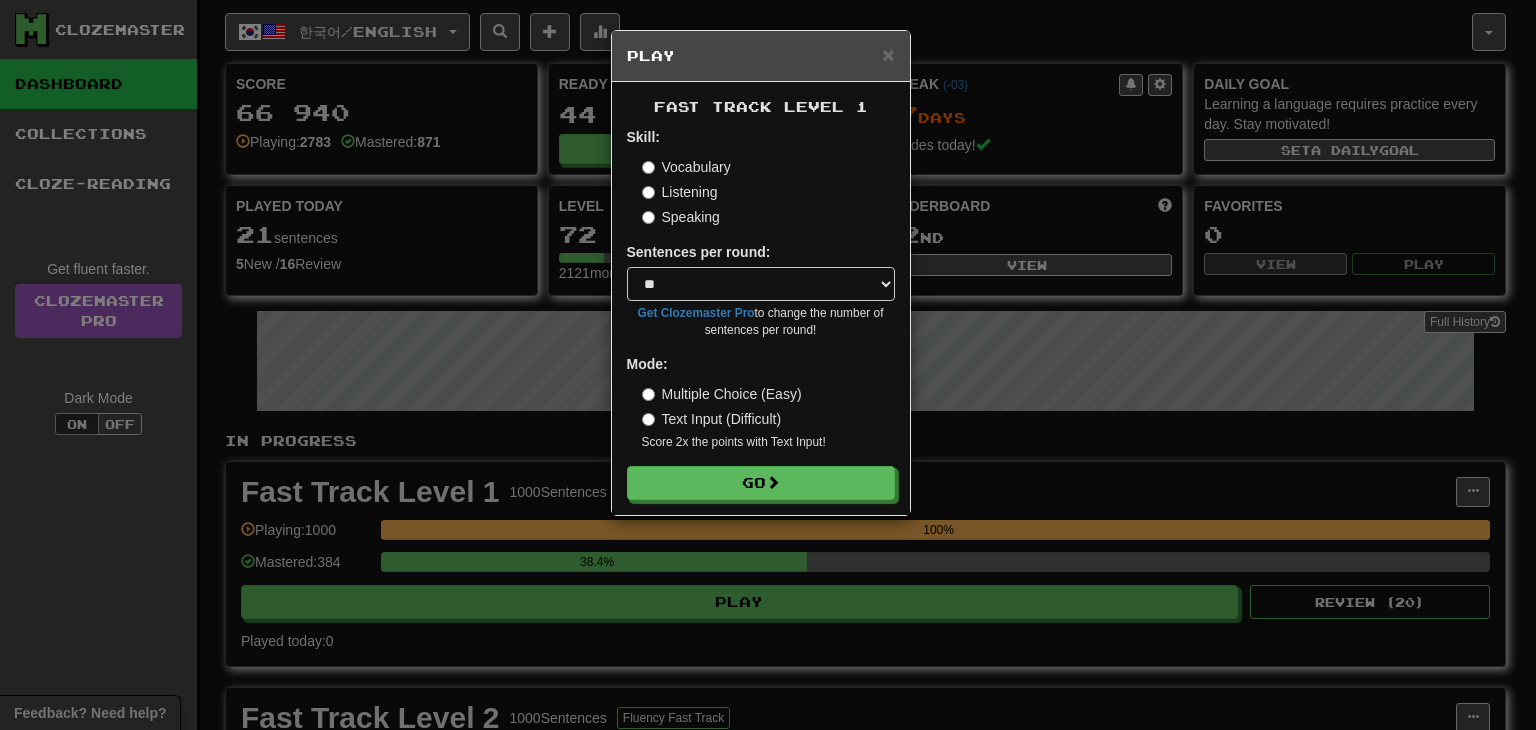 click on "Listening" at bounding box center [680, 192] 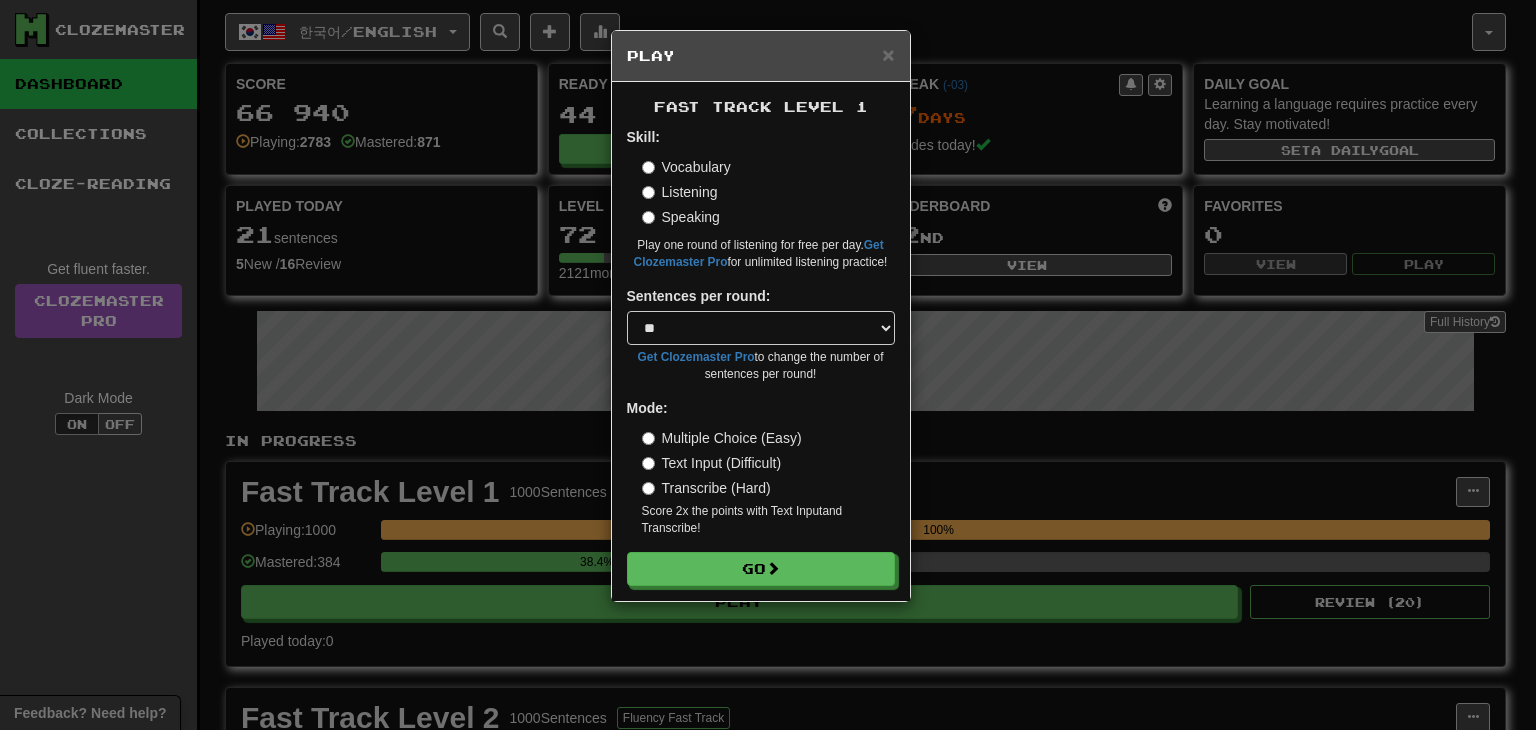 click on "Fast Track Level 1 Skill: Vocabulary Listening Speaking Play one round of listening for free per day.  Get Clozemaster Pro  for unlimited listening practice! Sentences per round: * ** ** ** ** ** *** ******** Get Clozemaster Pro  to change the number of sentences per round! Mode: Multiple Choice (Easy) Text Input (Difficult) Transcribe (Hard) Score 2x the points with Text Input  and Transcribe ! Go" at bounding box center [761, 341] 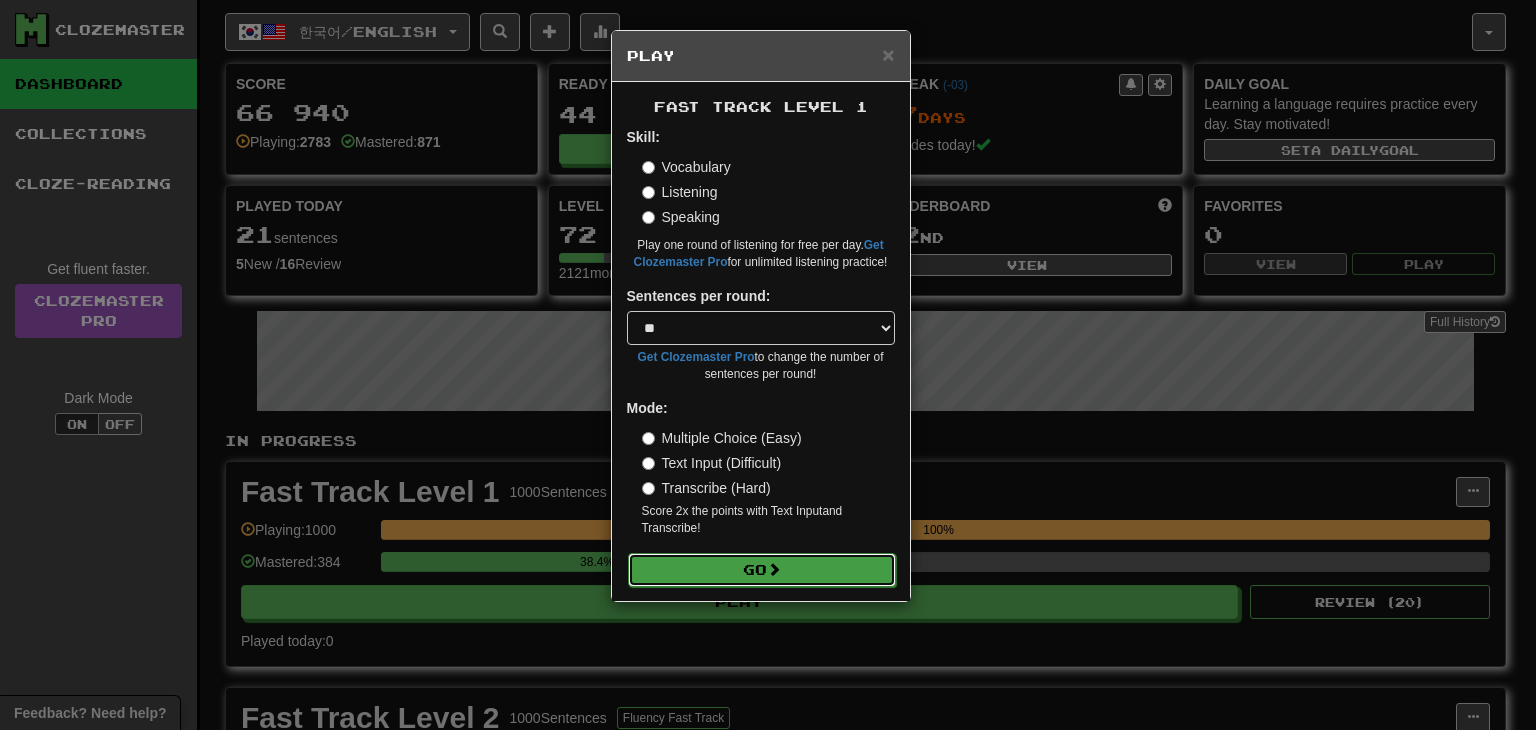 click on "Go" at bounding box center [762, 570] 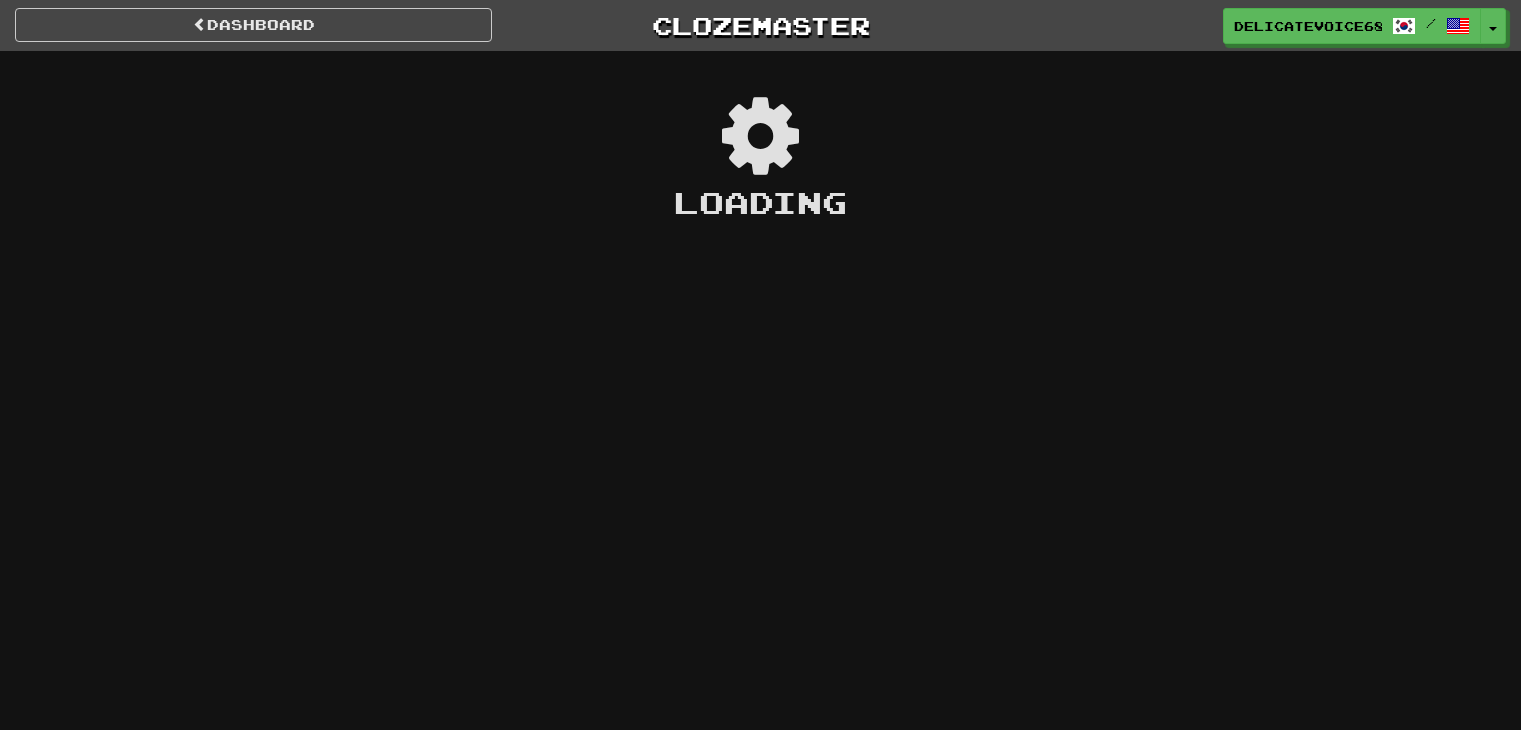 scroll, scrollTop: 0, scrollLeft: 0, axis: both 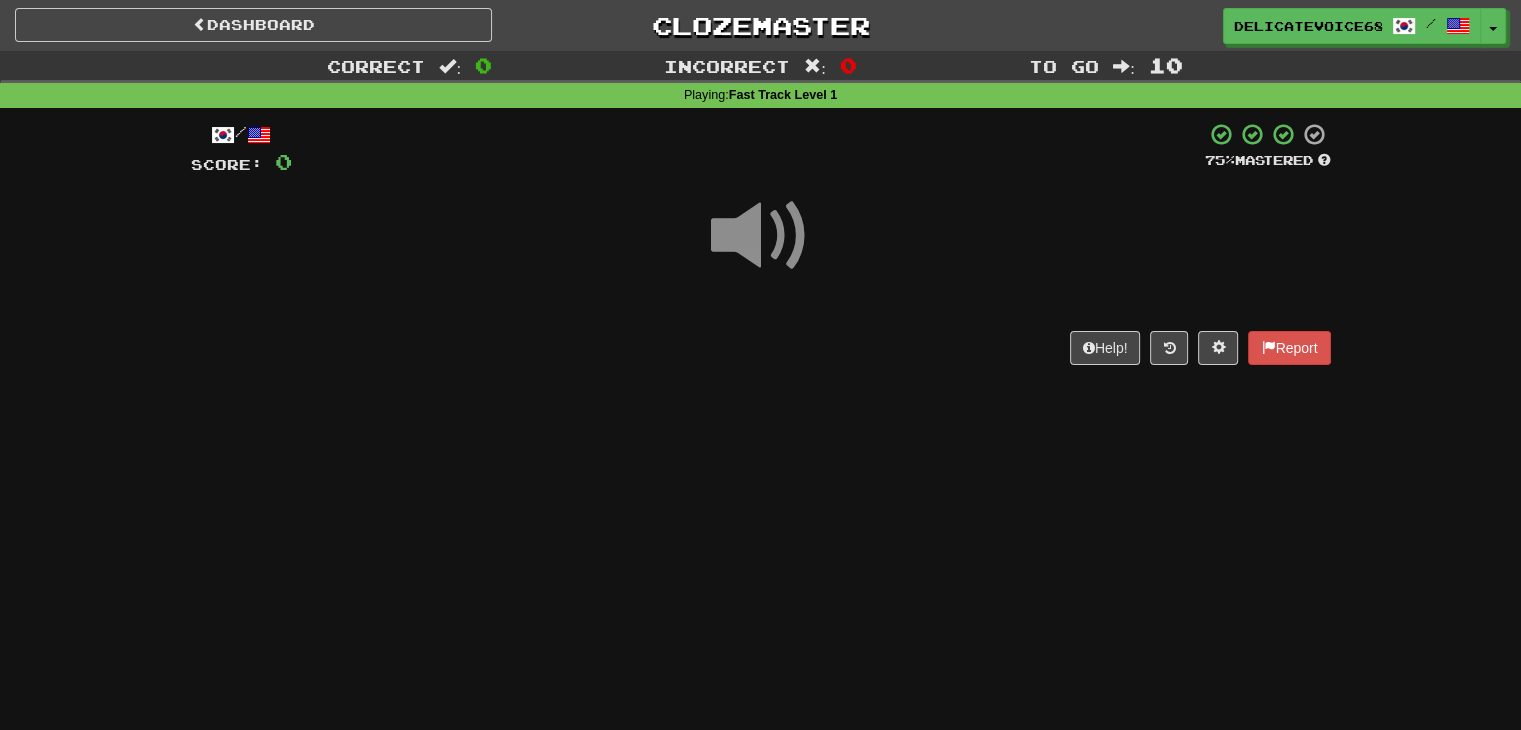 click at bounding box center (761, 236) 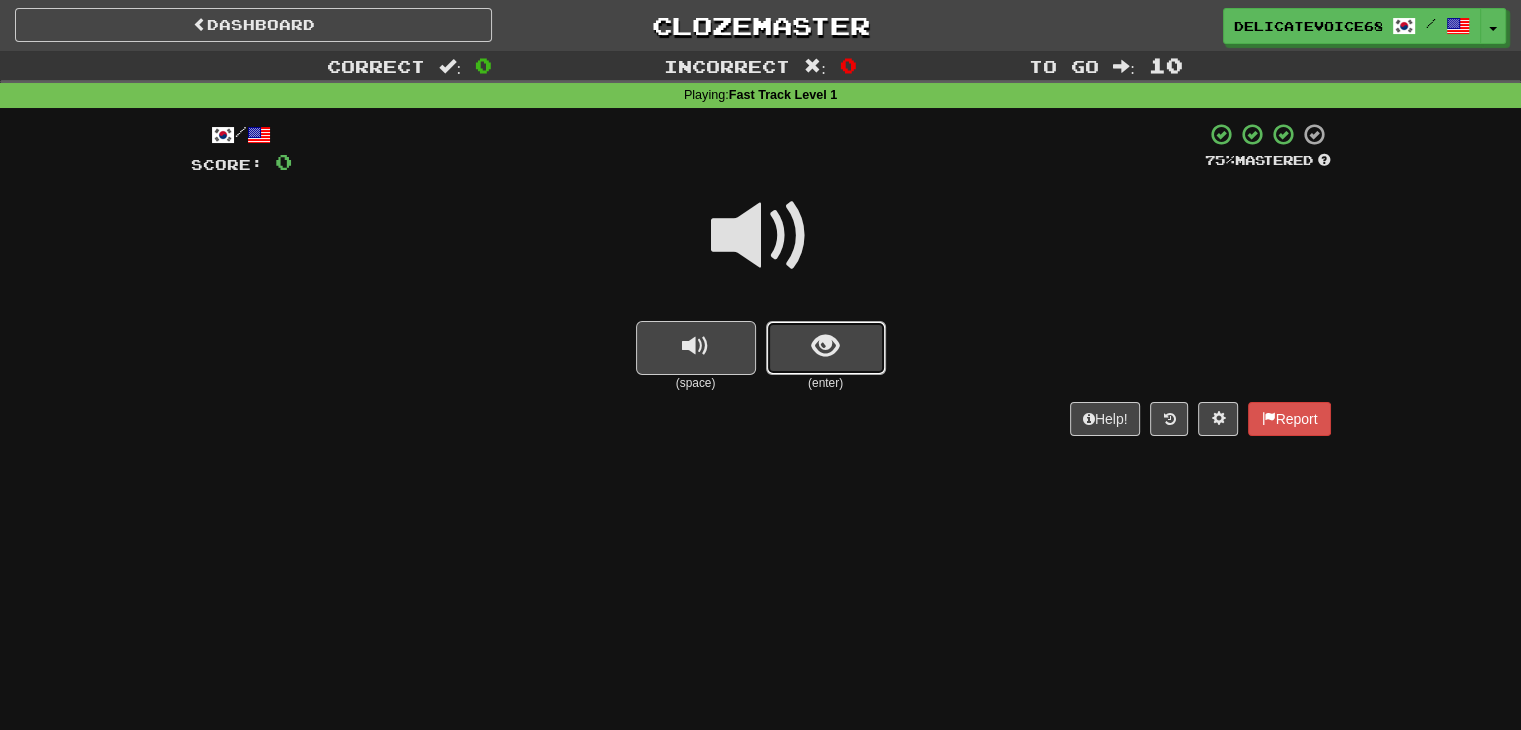 click at bounding box center [825, 346] 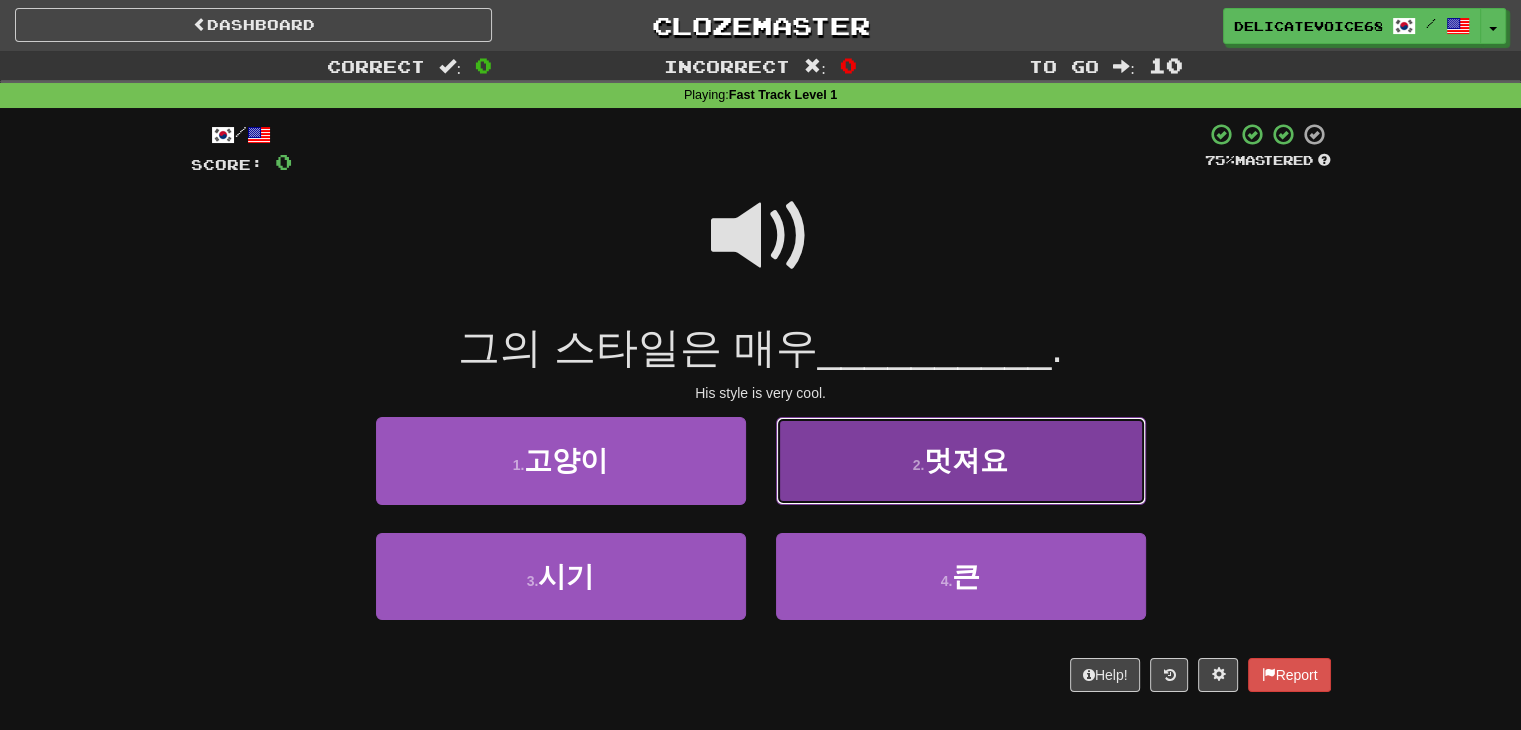 click on "멋져요" at bounding box center (966, 460) 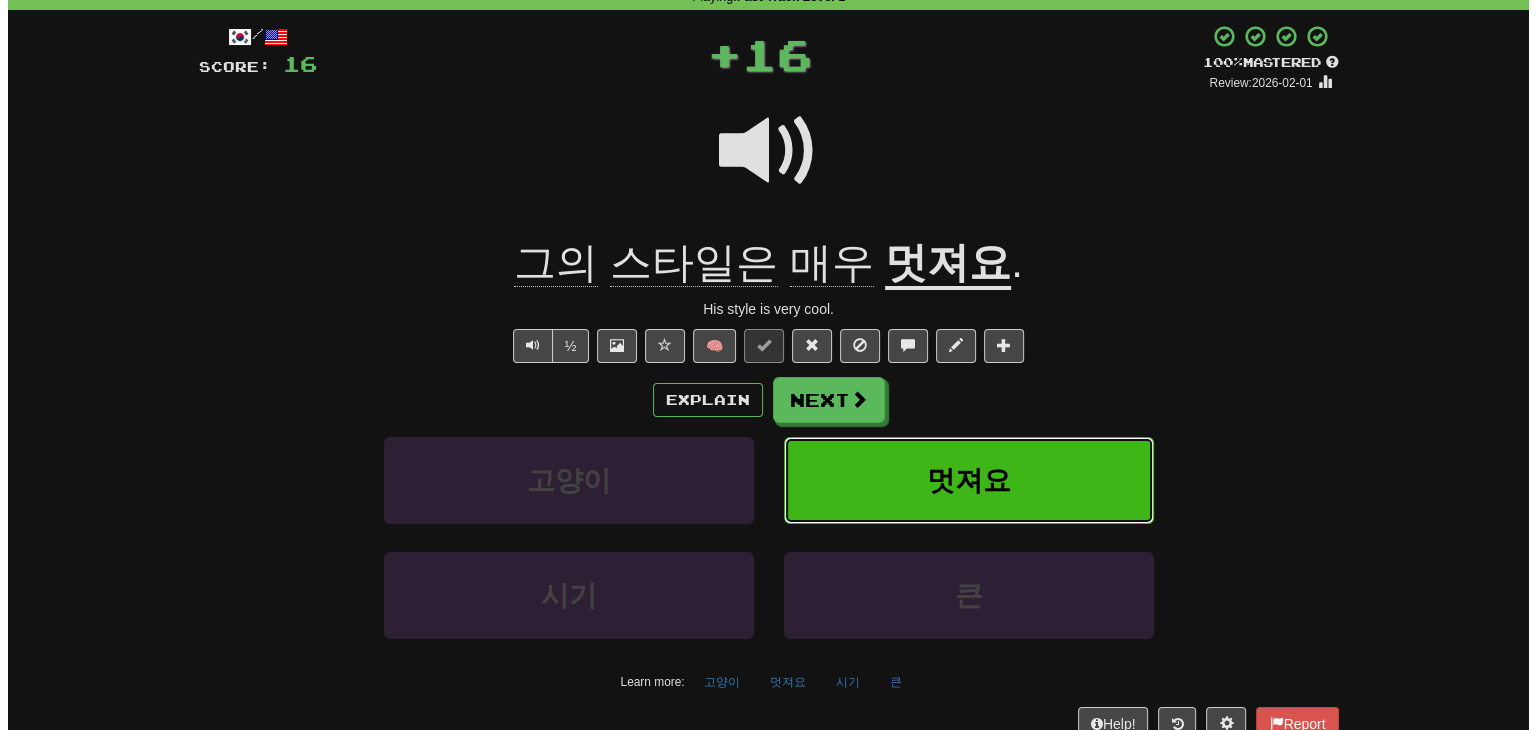 scroll, scrollTop: 100, scrollLeft: 0, axis: vertical 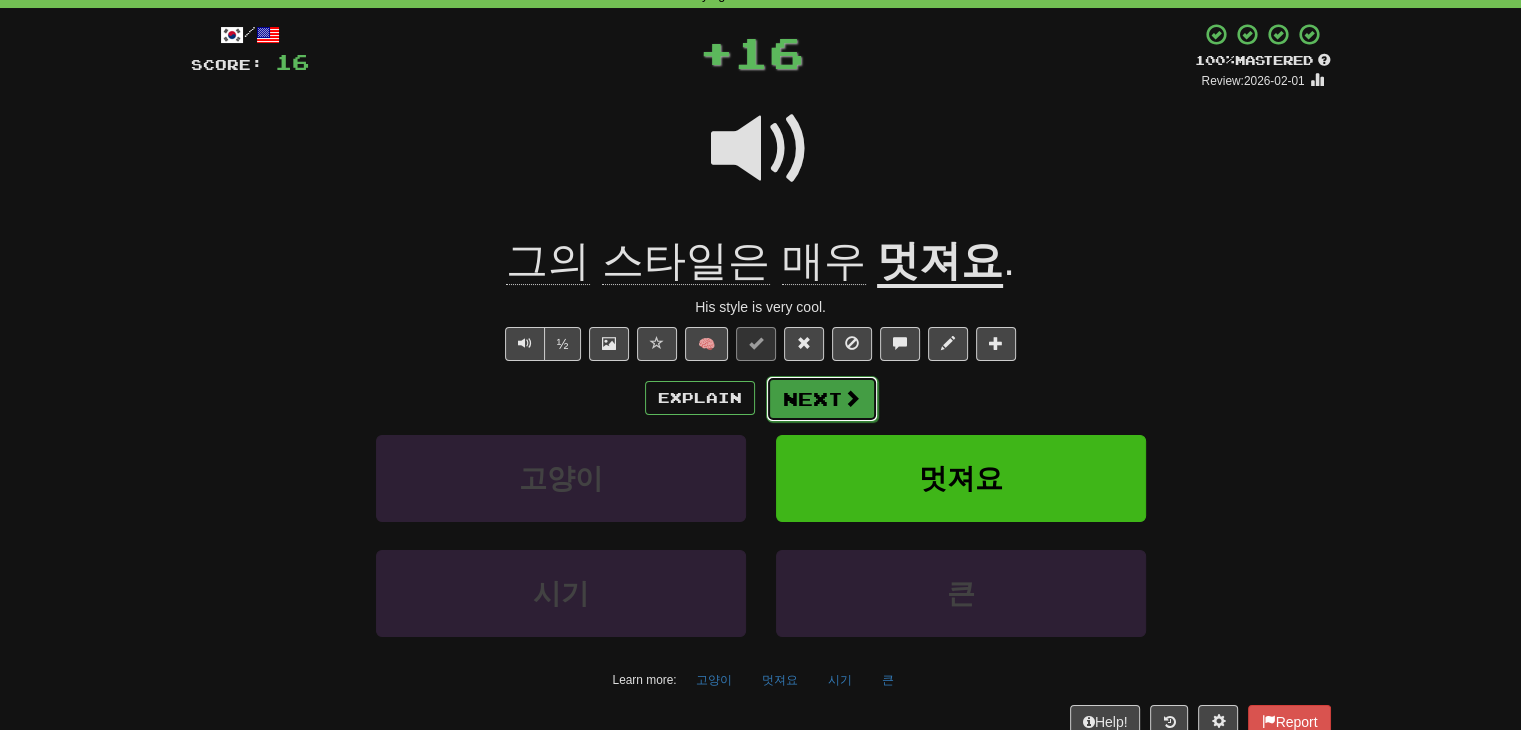 click on "Next" at bounding box center (822, 399) 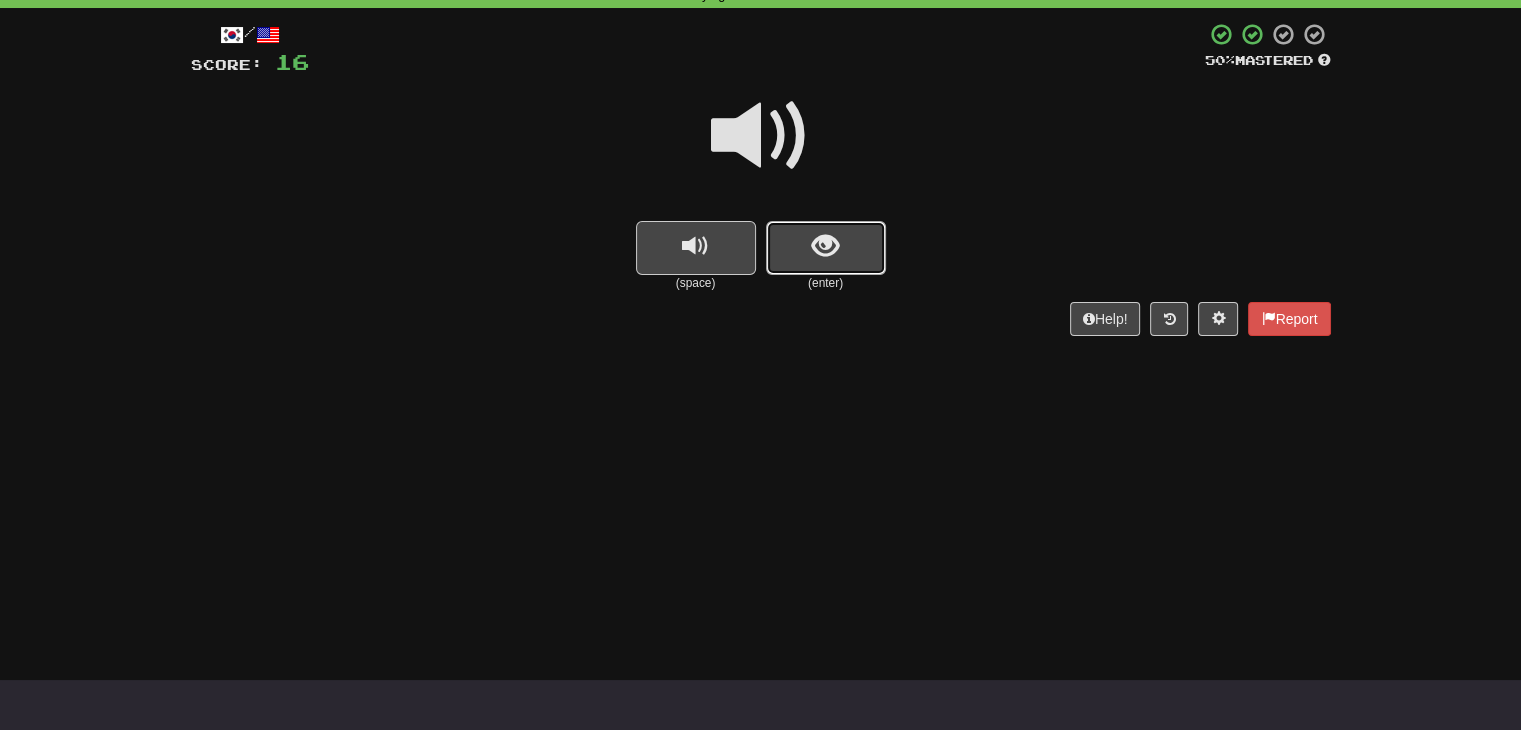 click at bounding box center [825, 246] 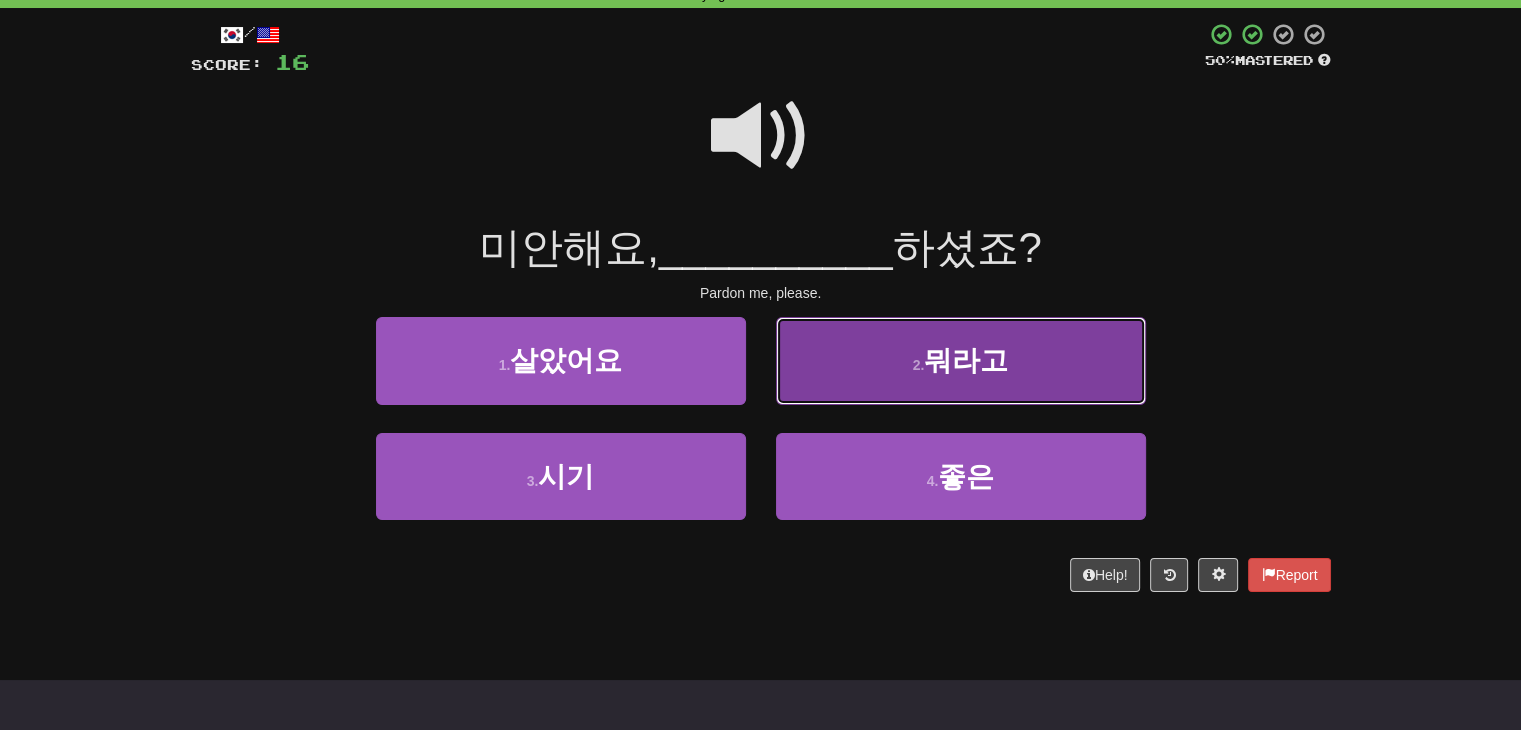 click on "2 .  뭐라고" at bounding box center [961, 360] 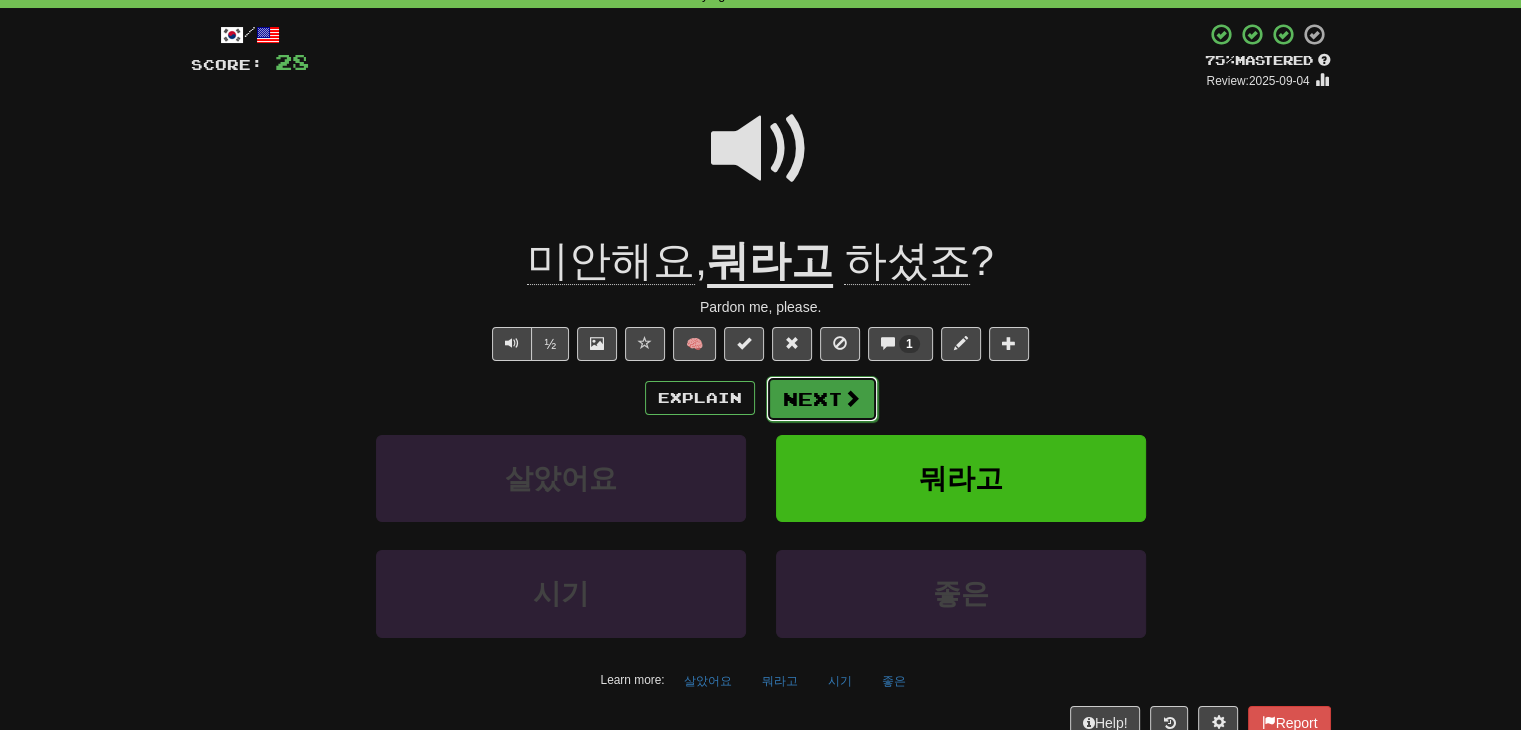 click on "Next" at bounding box center [822, 399] 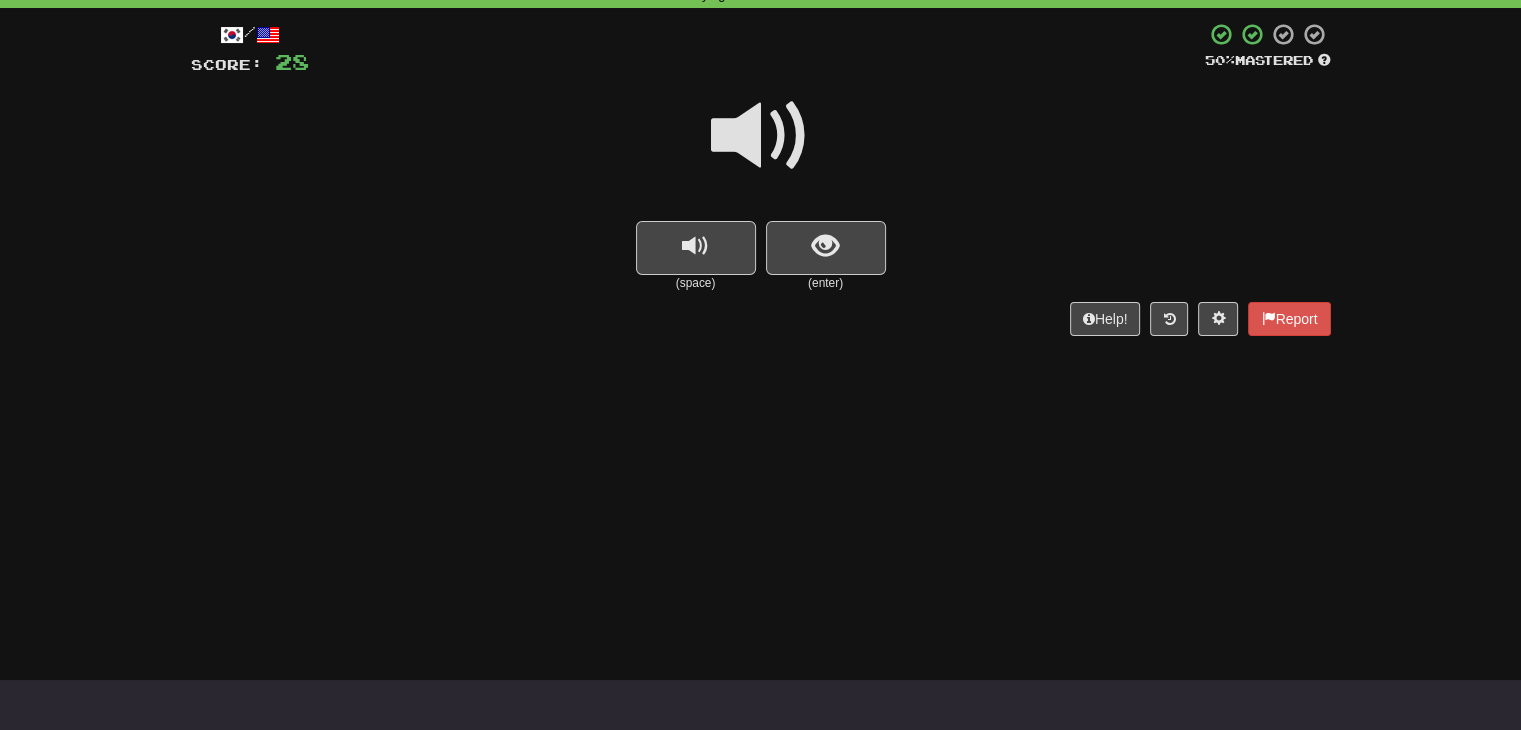 click at bounding box center [761, 136] 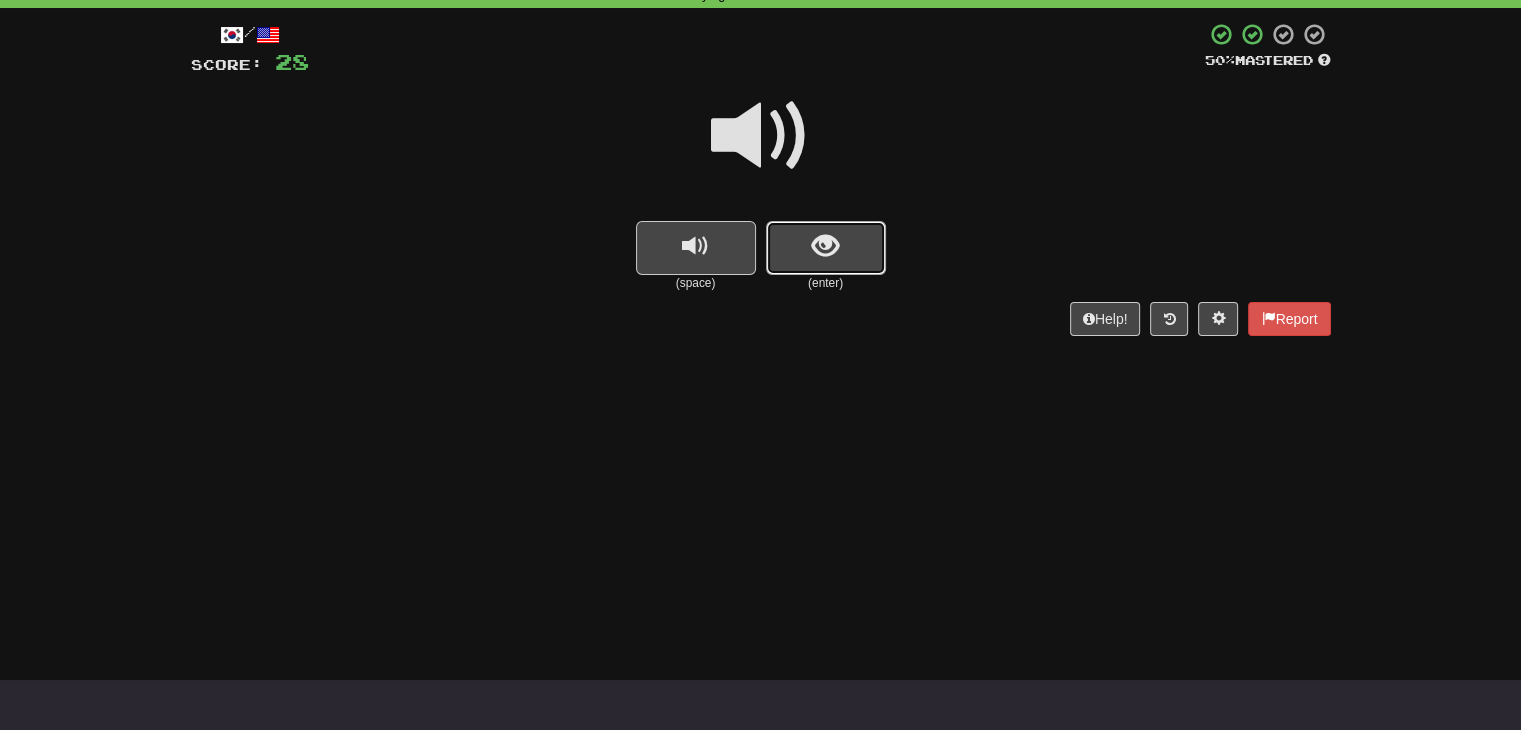 click at bounding box center (826, 248) 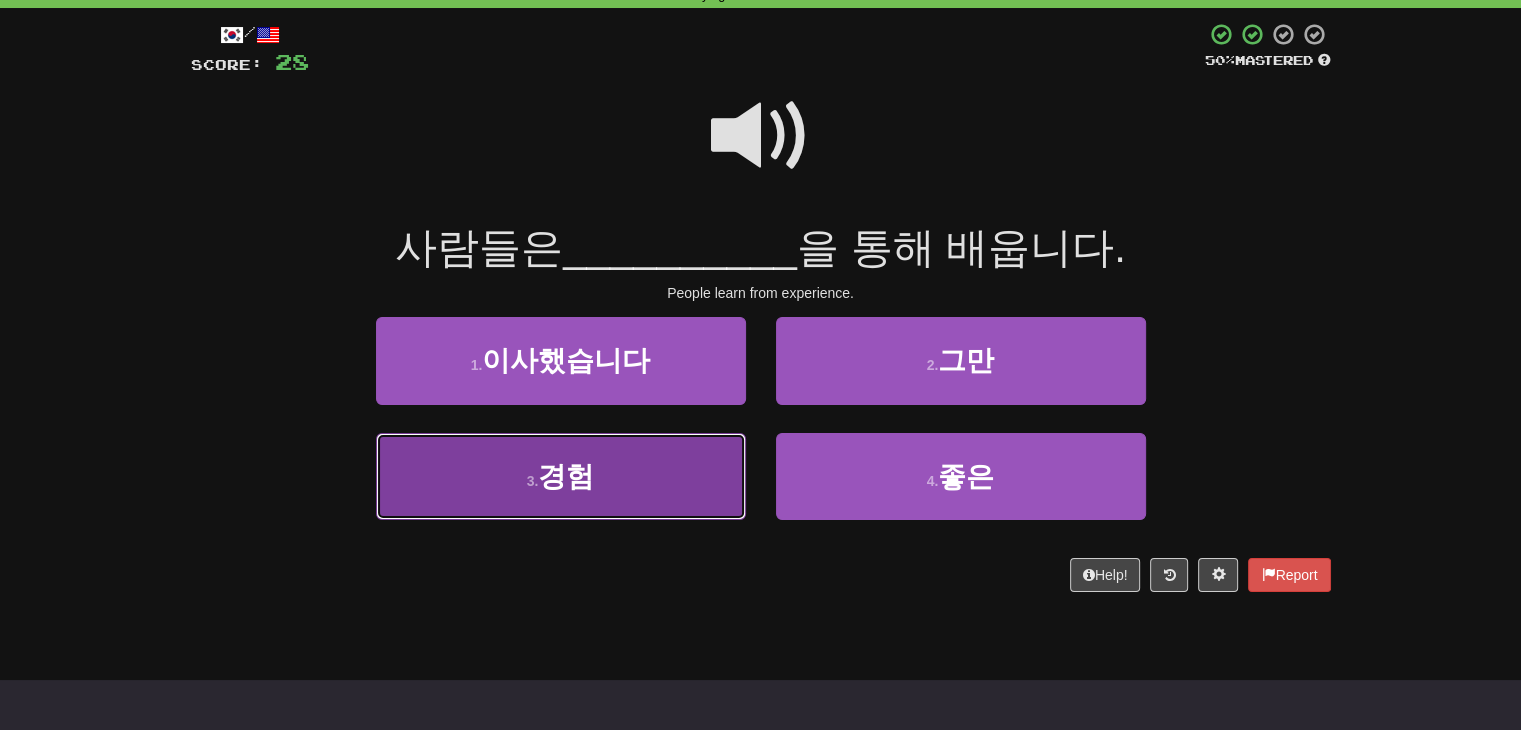 click on "3 .  경험" at bounding box center [561, 476] 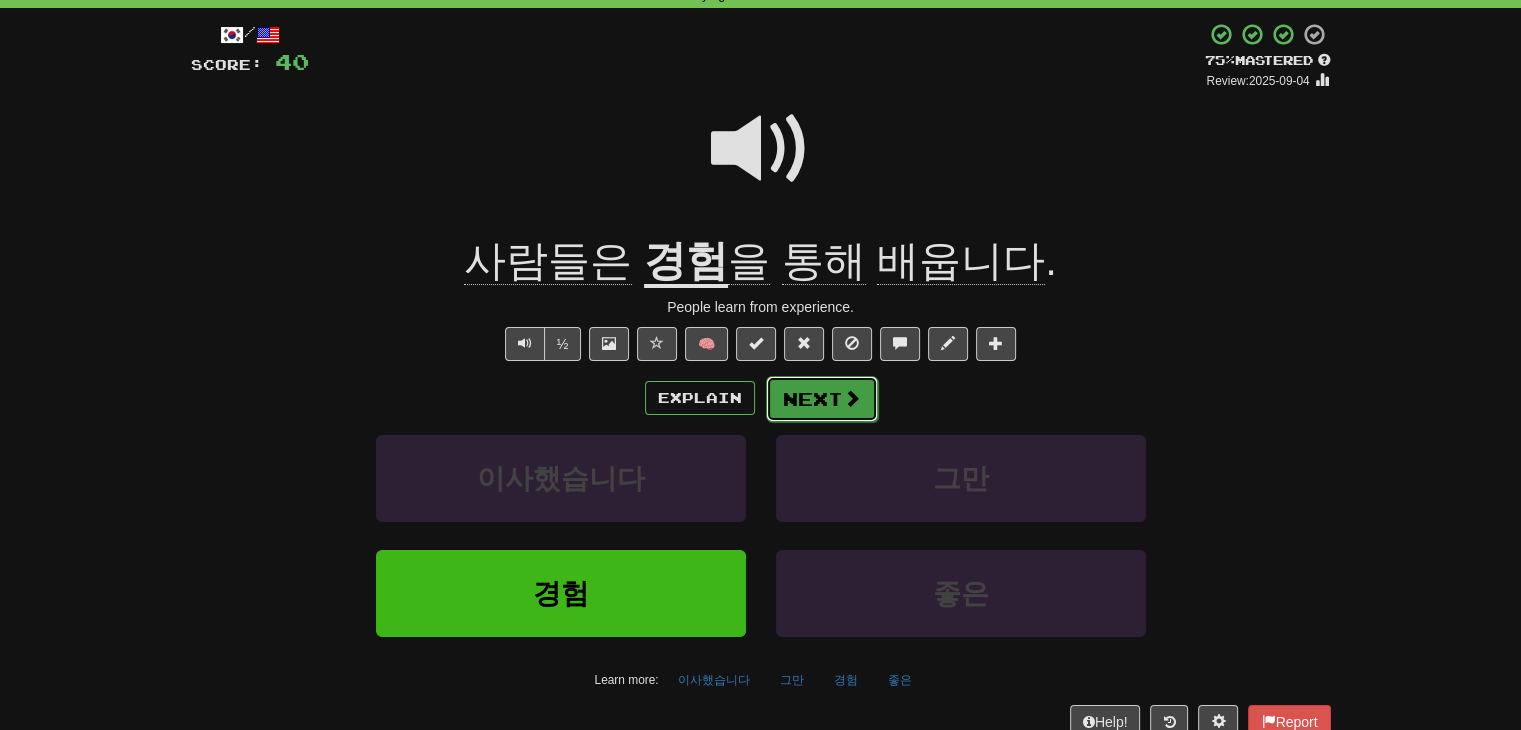 click on "Next" at bounding box center (822, 399) 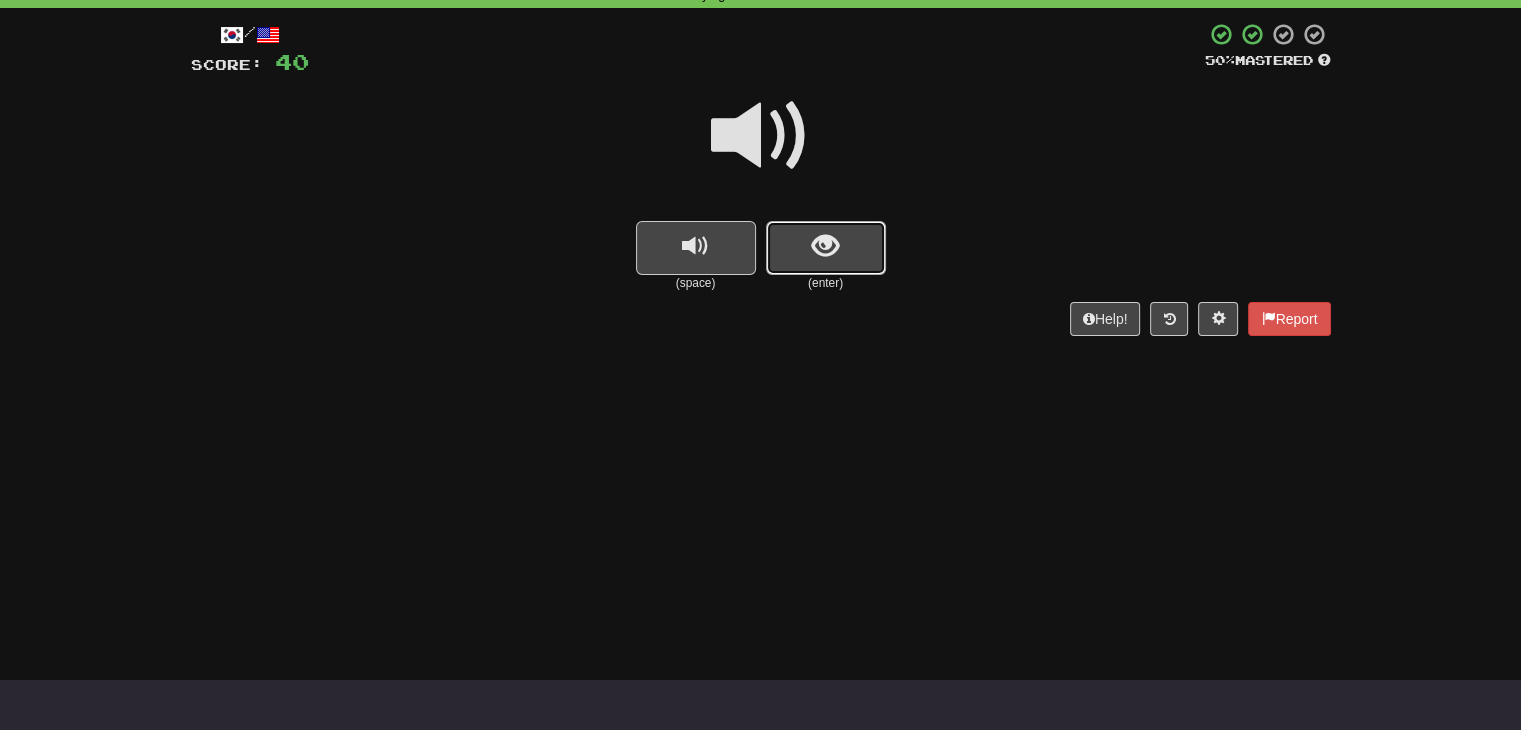 click at bounding box center (826, 248) 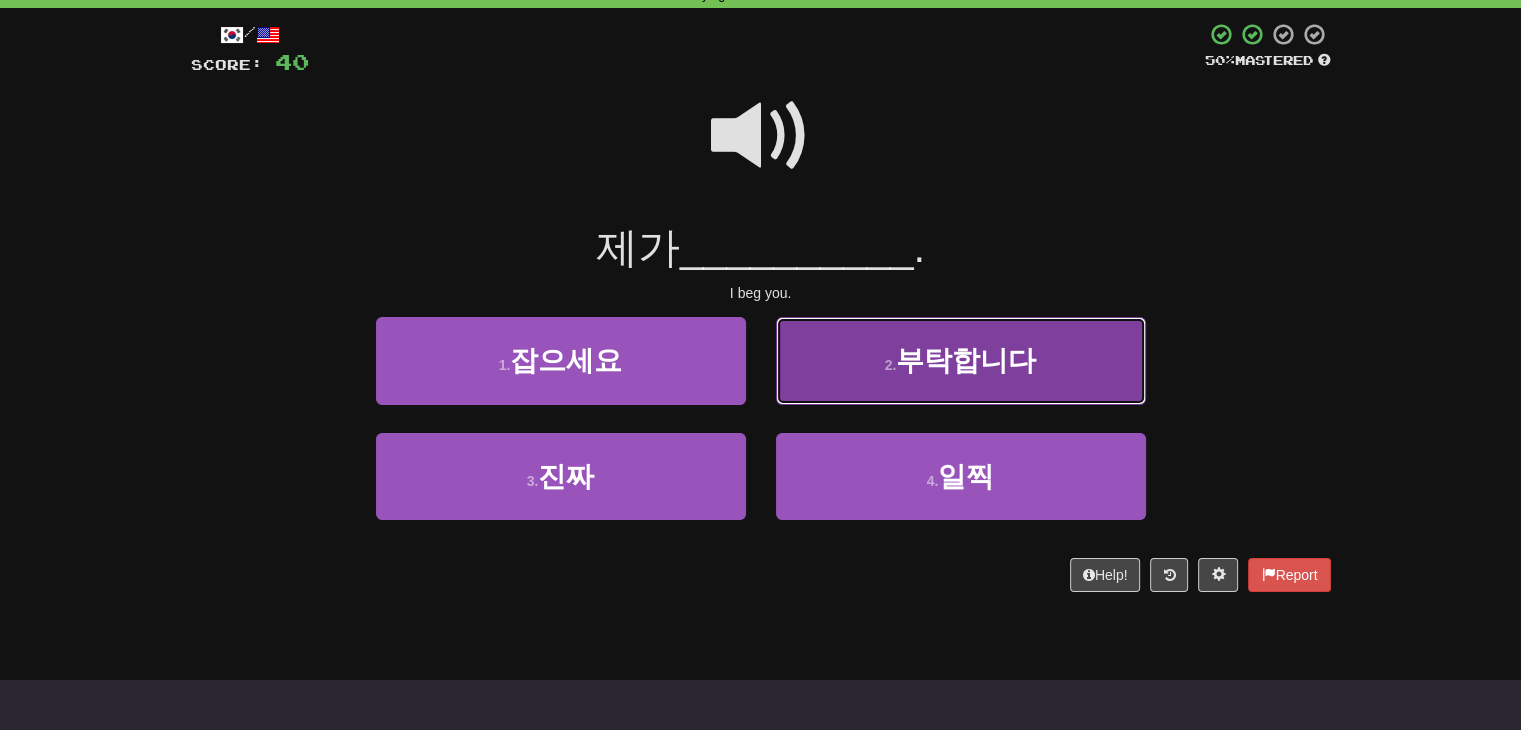 click on "2 .  부탁합니다" at bounding box center [961, 360] 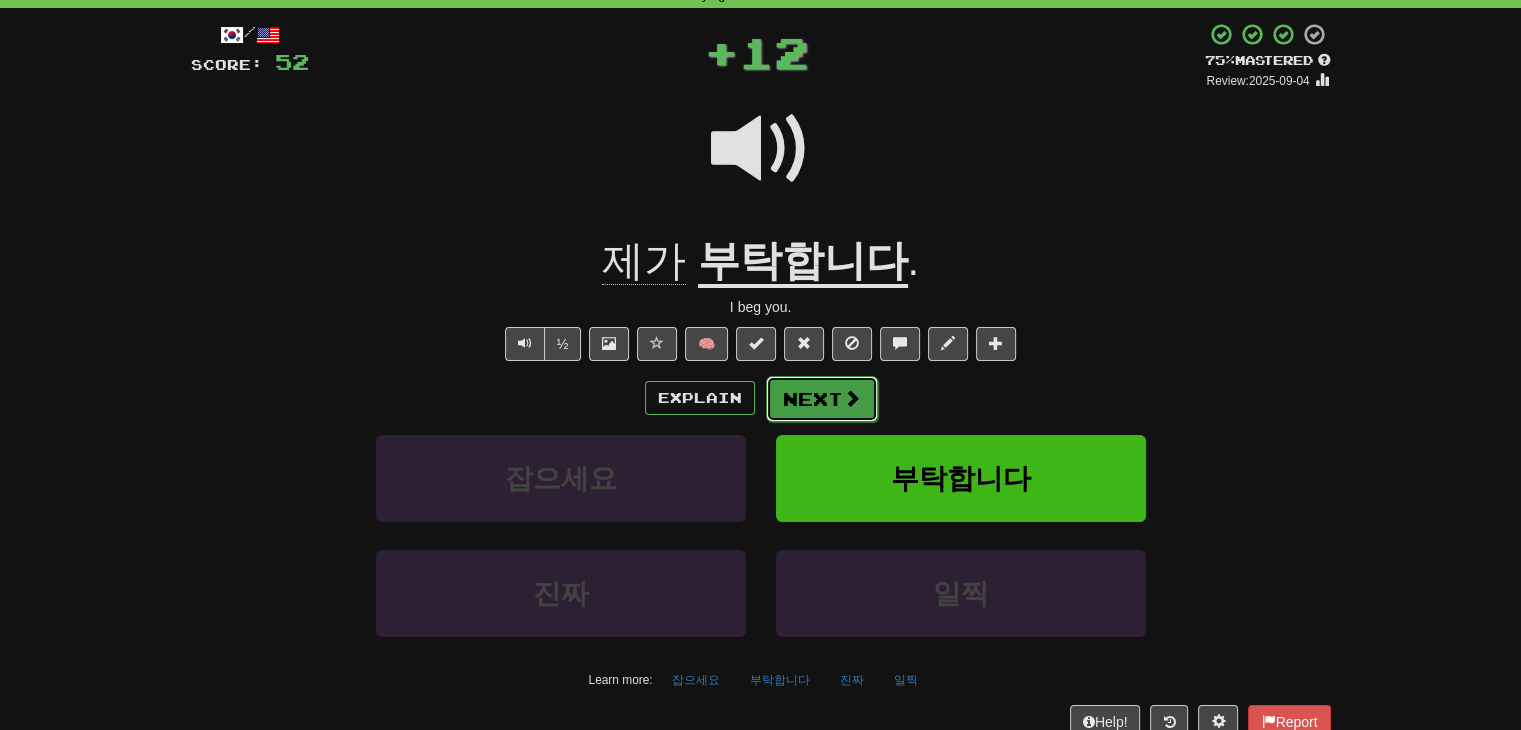 click on "Next" at bounding box center (822, 399) 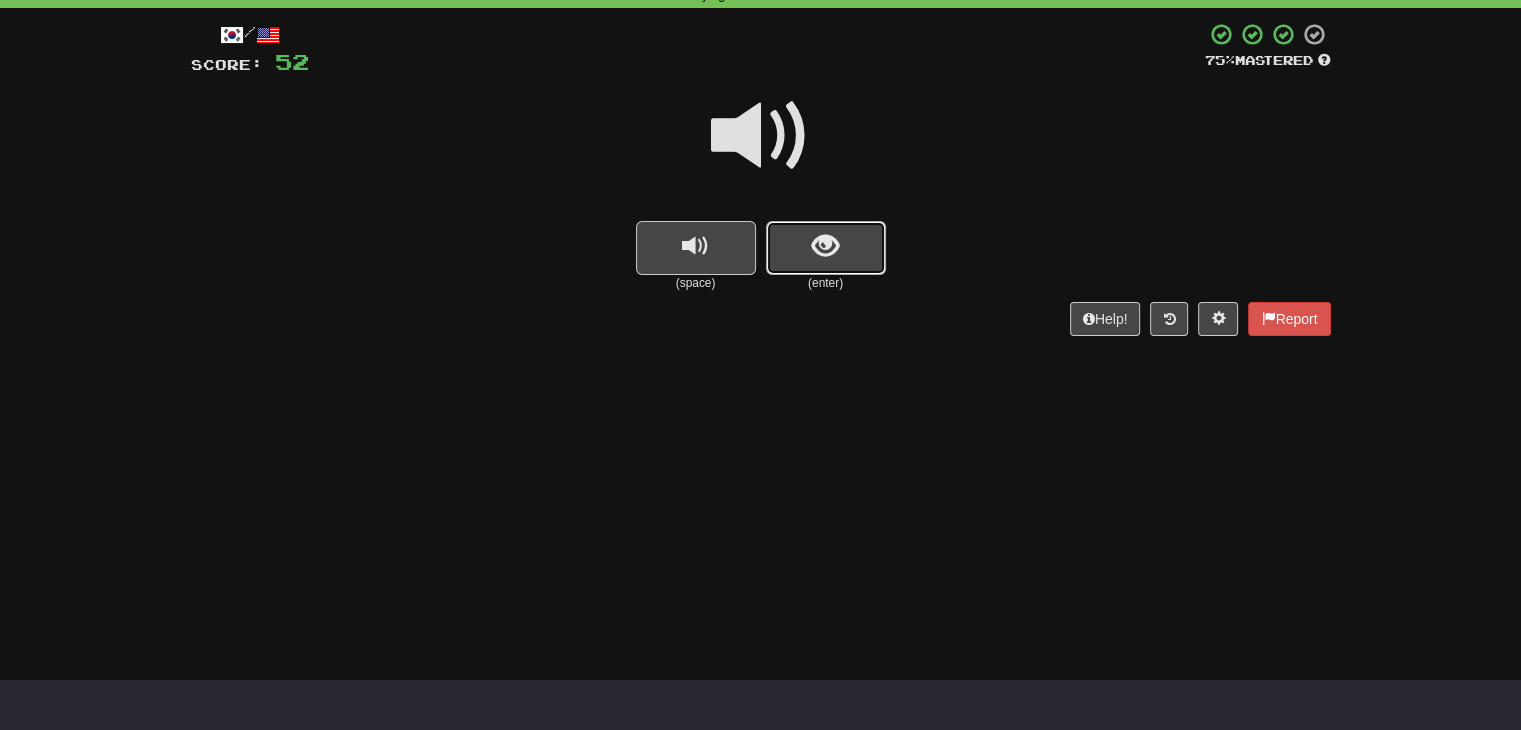 click at bounding box center [825, 246] 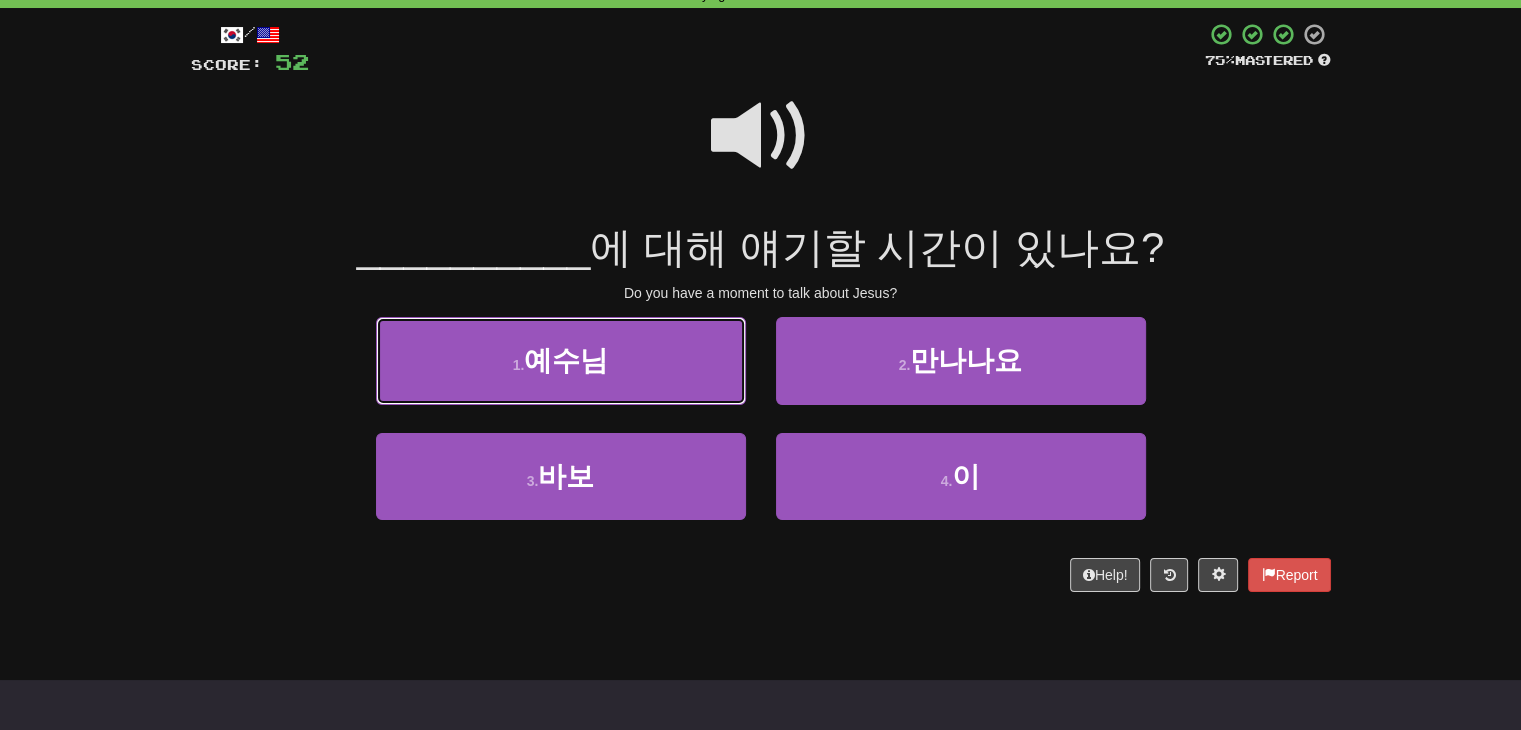 drag, startPoint x: 489, startPoint y: 363, endPoint x: 239, endPoint y: 364, distance: 250.002 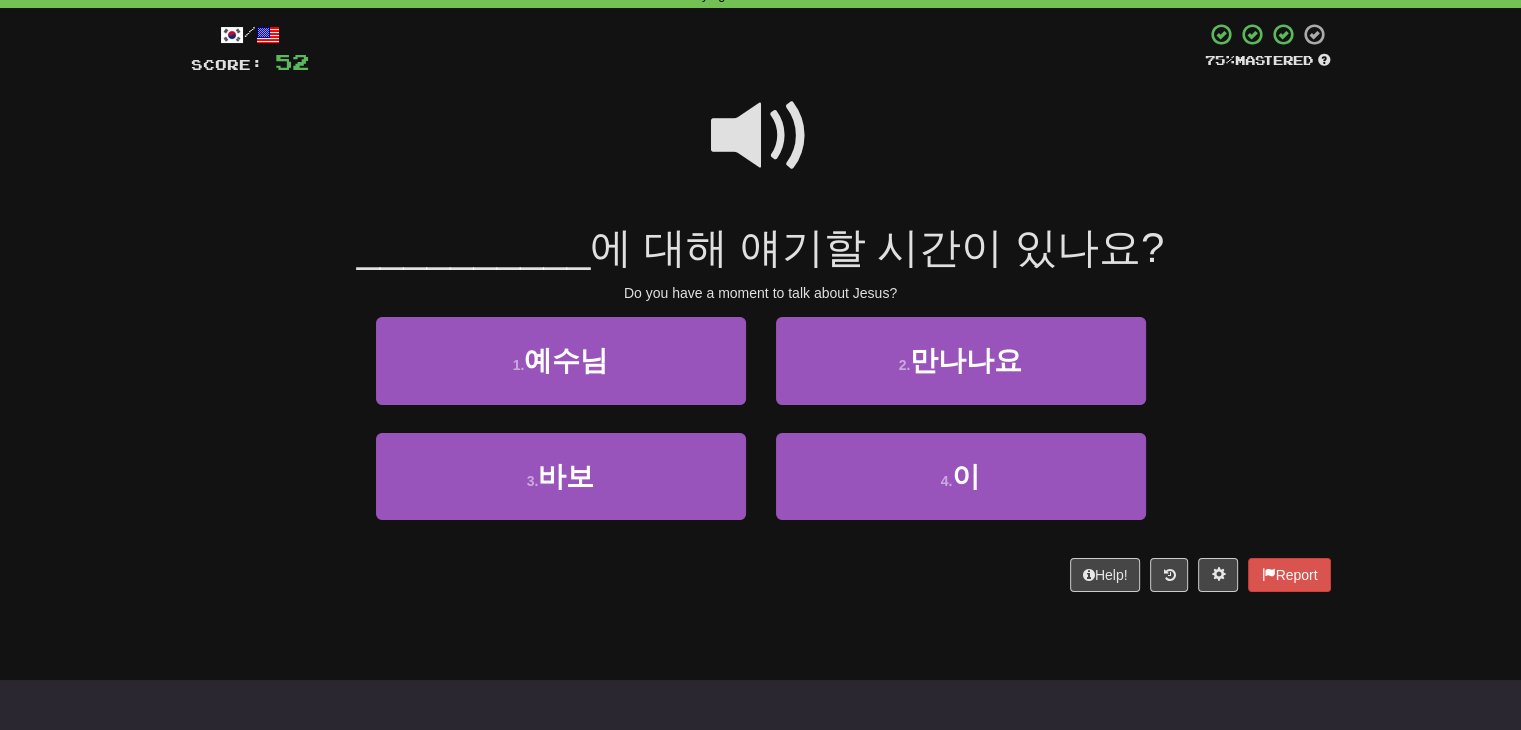 drag, startPoint x: 239, startPoint y: 364, endPoint x: 73, endPoint y: 289, distance: 182.15652 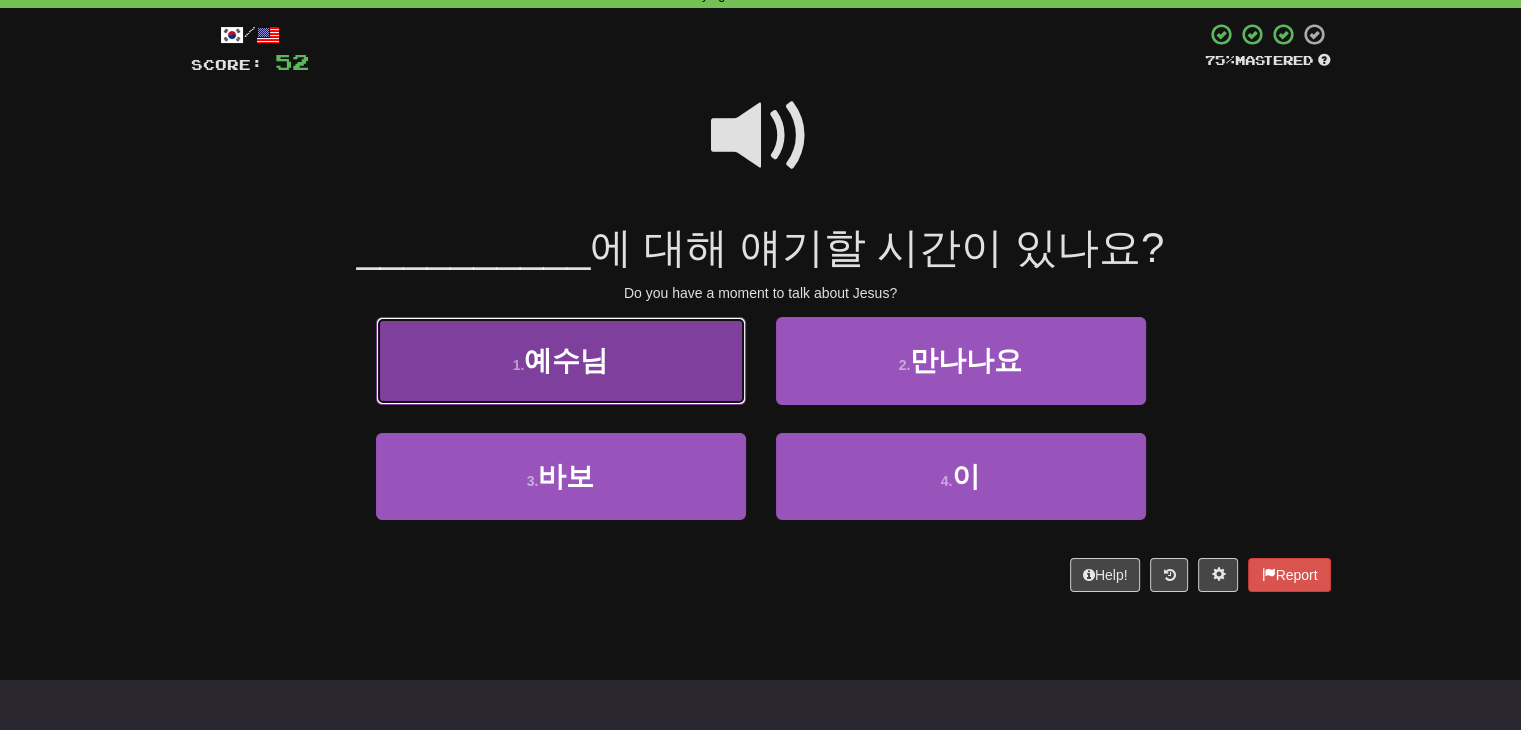 click on "예수님" at bounding box center [566, 360] 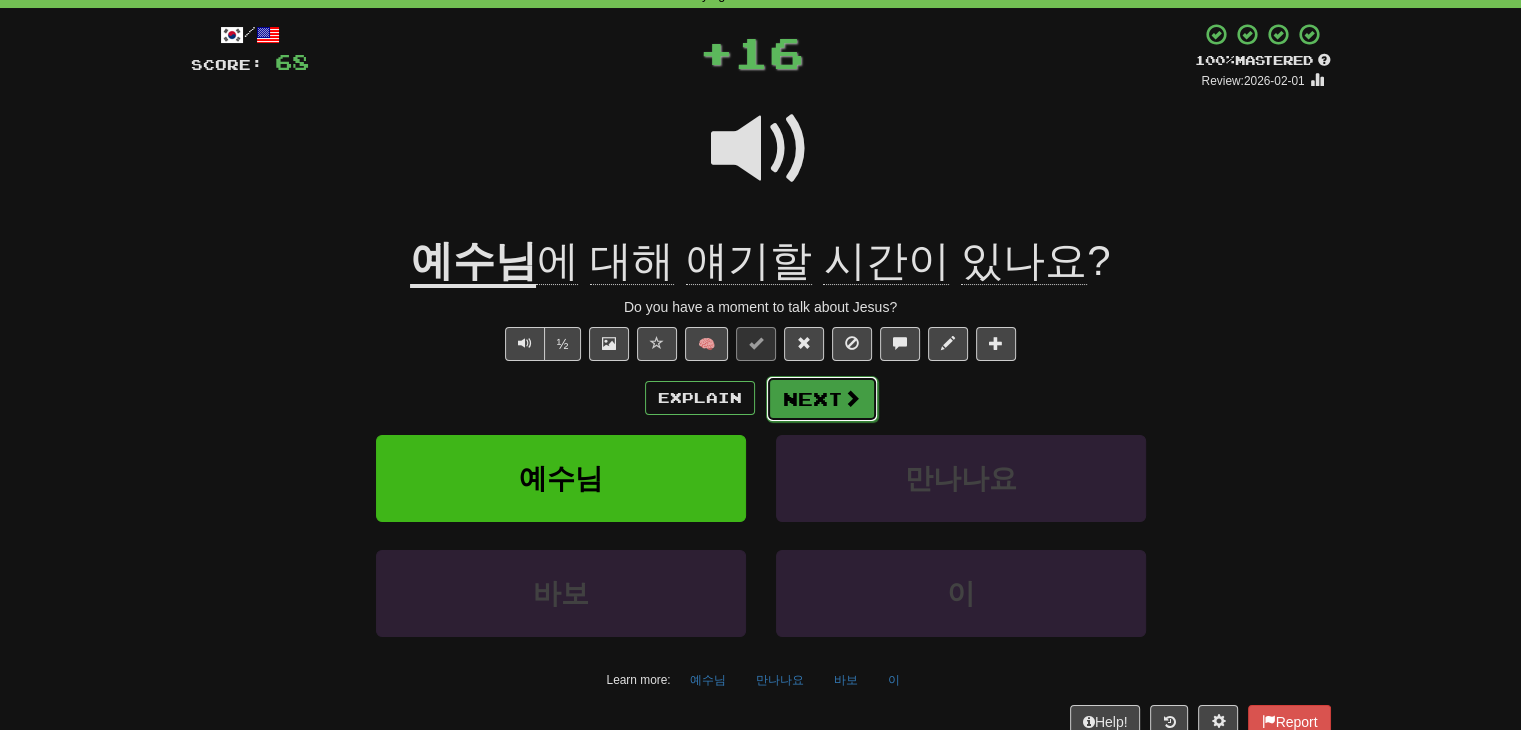 click on "Next" at bounding box center [822, 399] 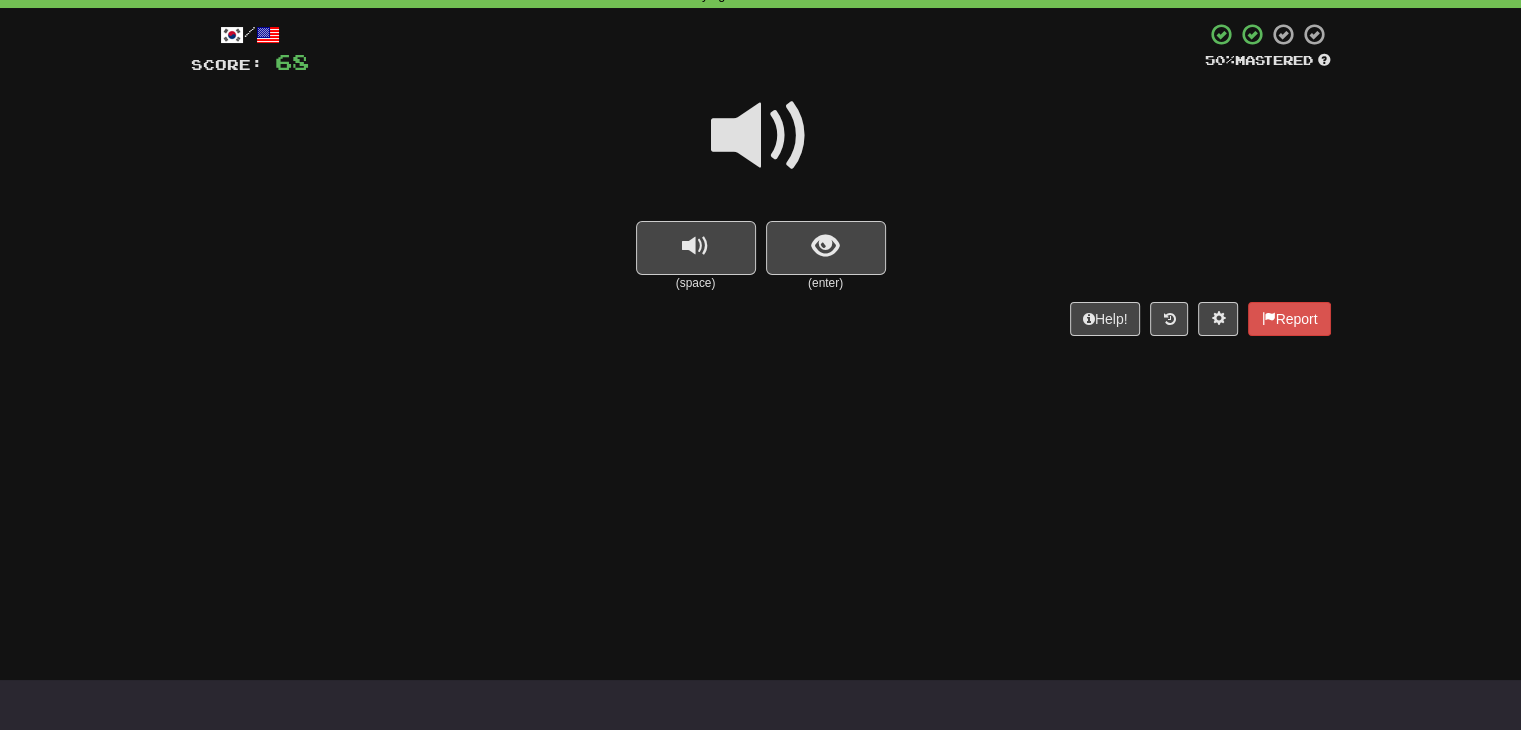 click at bounding box center (761, 136) 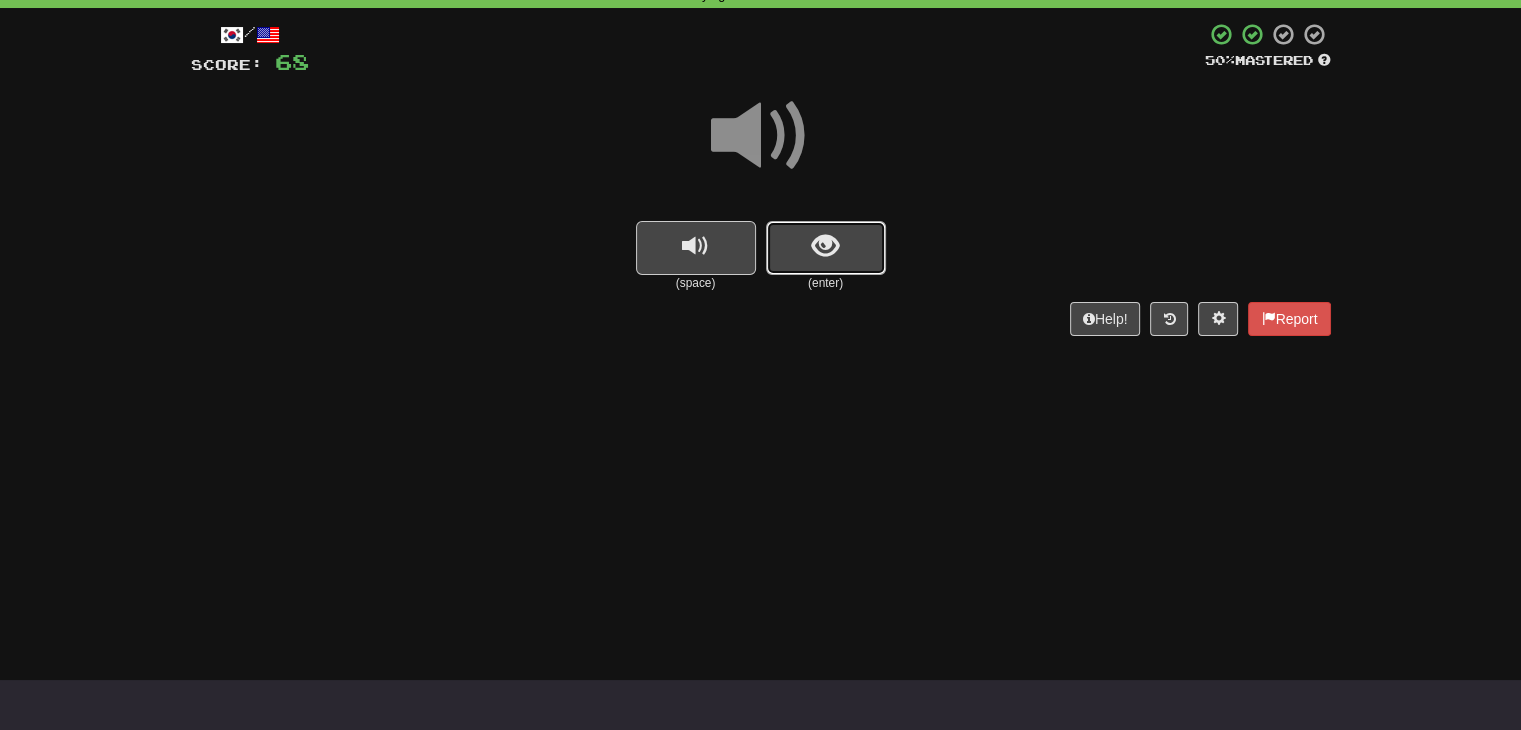 click at bounding box center [826, 248] 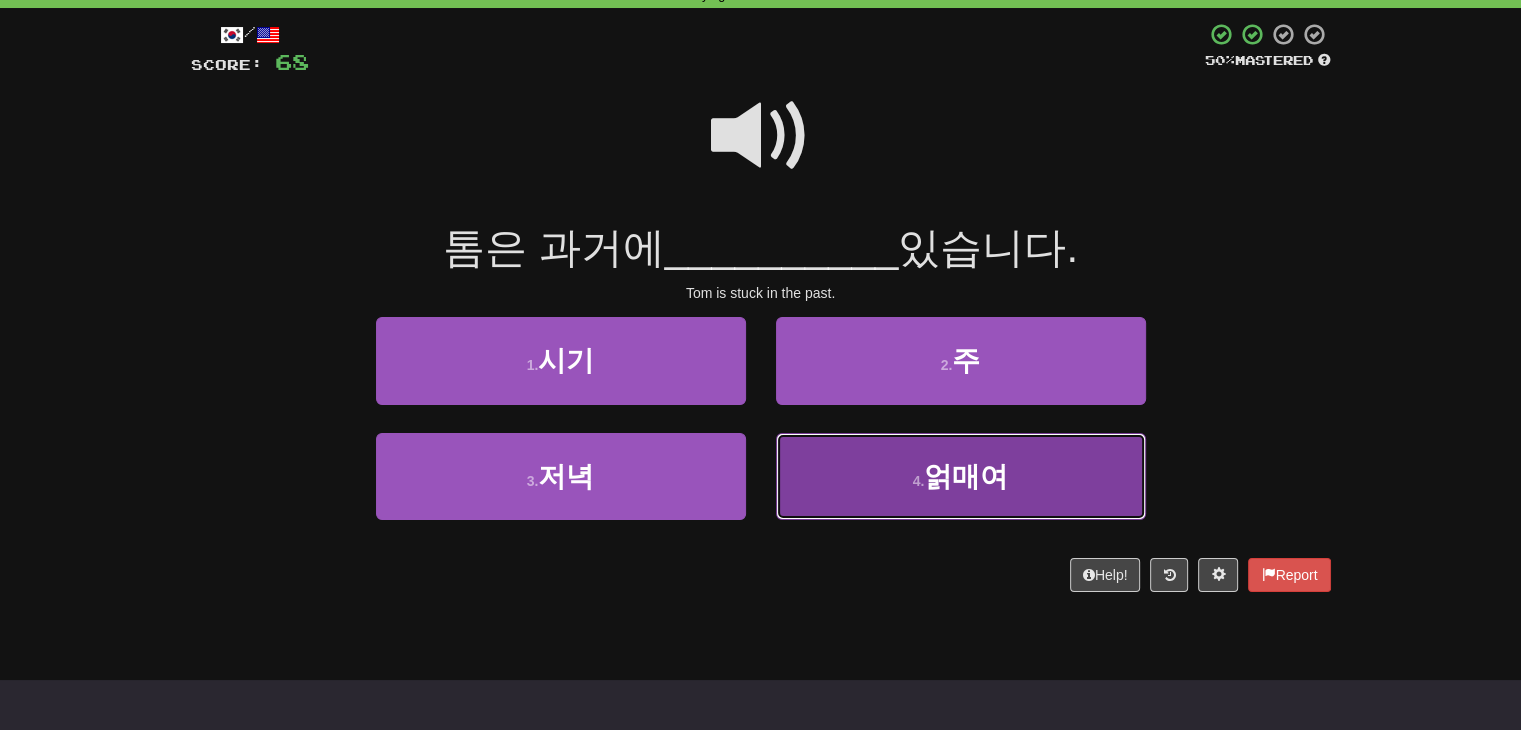 click on "4 .  얽매여" at bounding box center (961, 476) 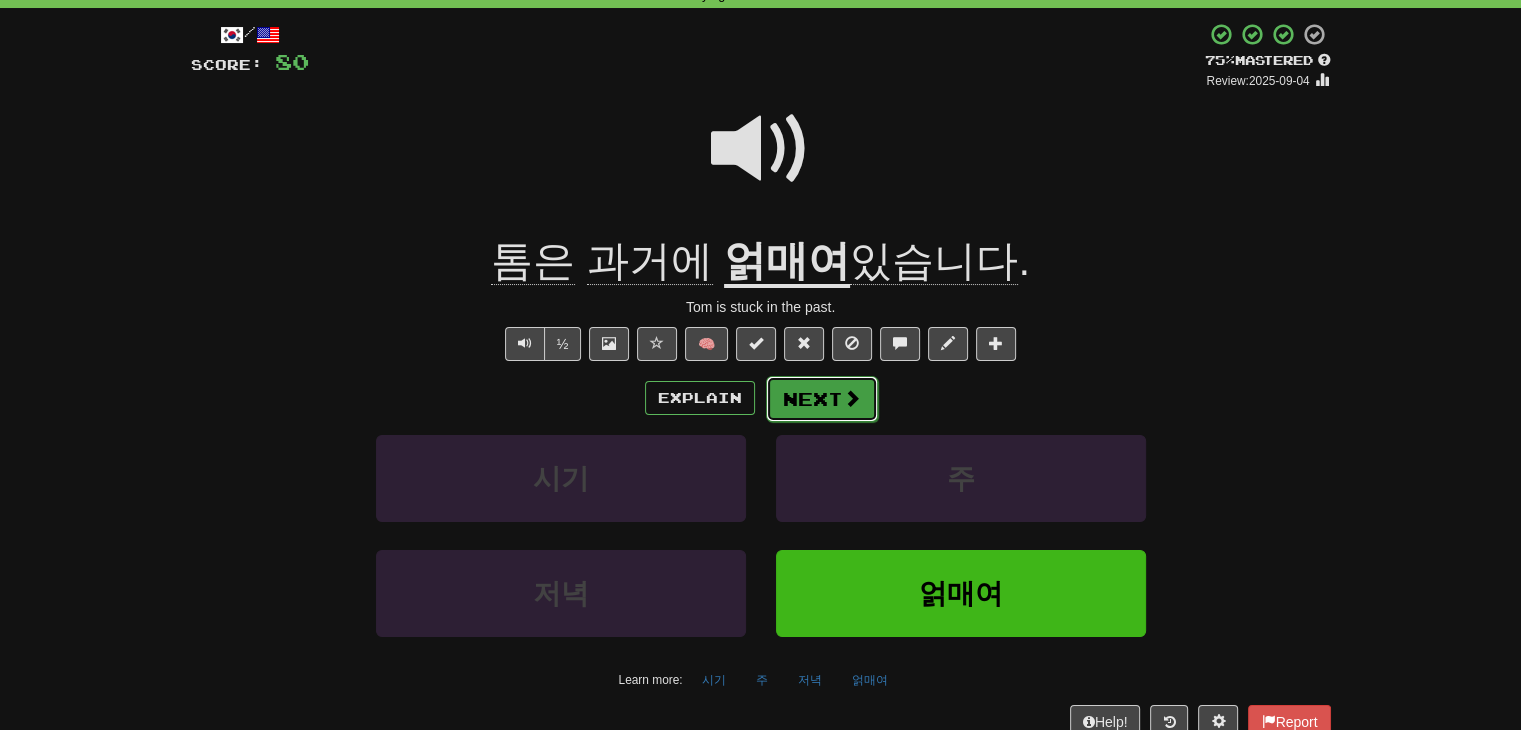 click at bounding box center (852, 398) 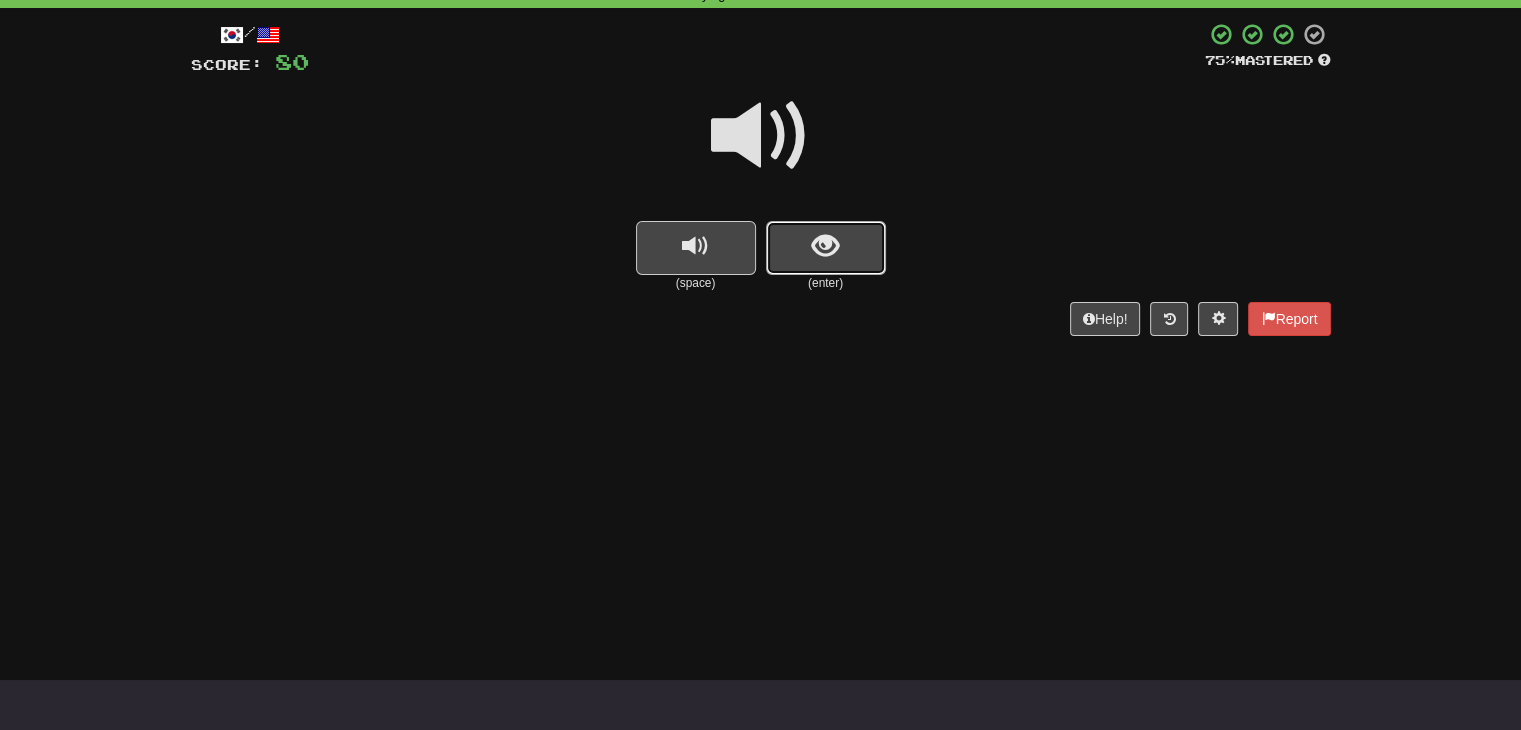 click at bounding box center (825, 246) 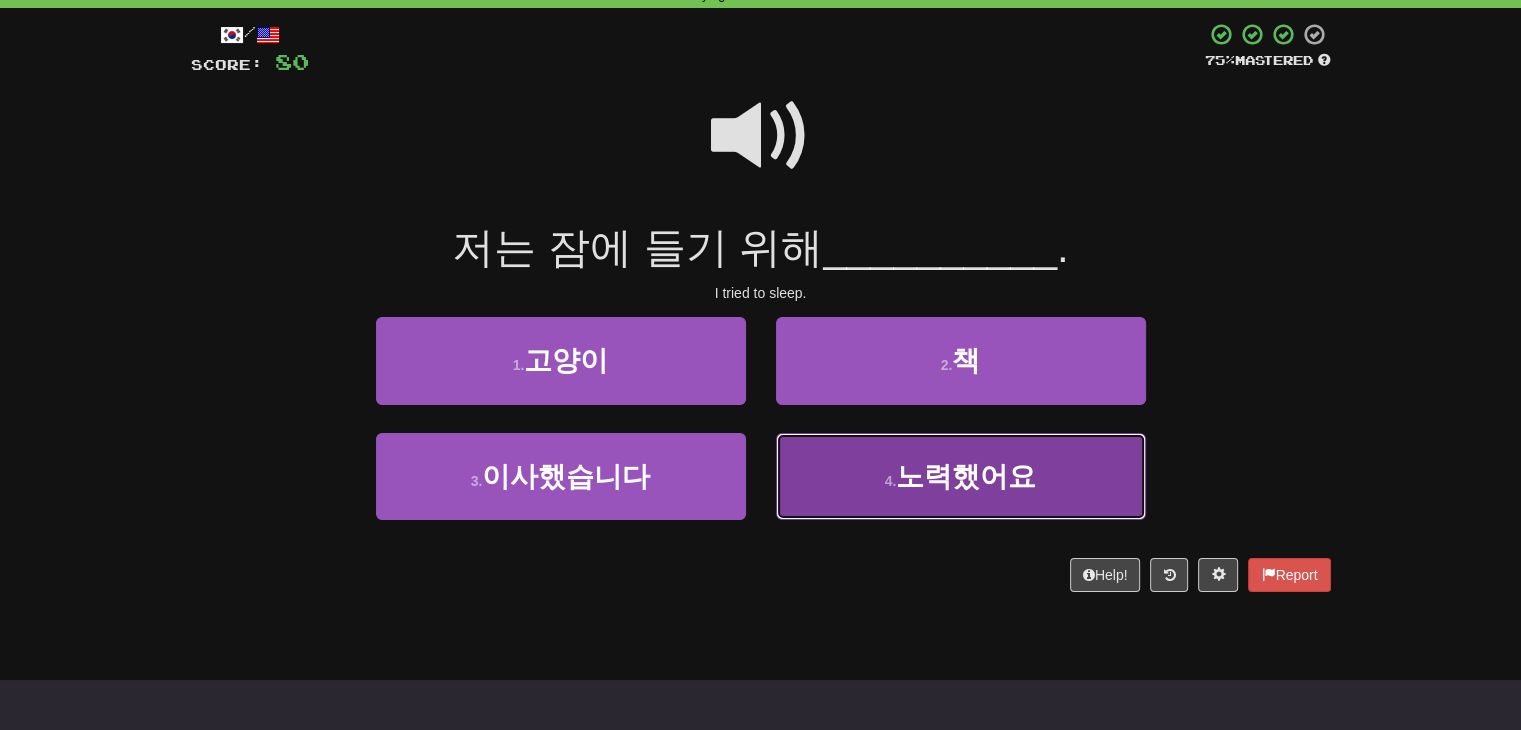 click on "4 .  노력했어요" at bounding box center [961, 476] 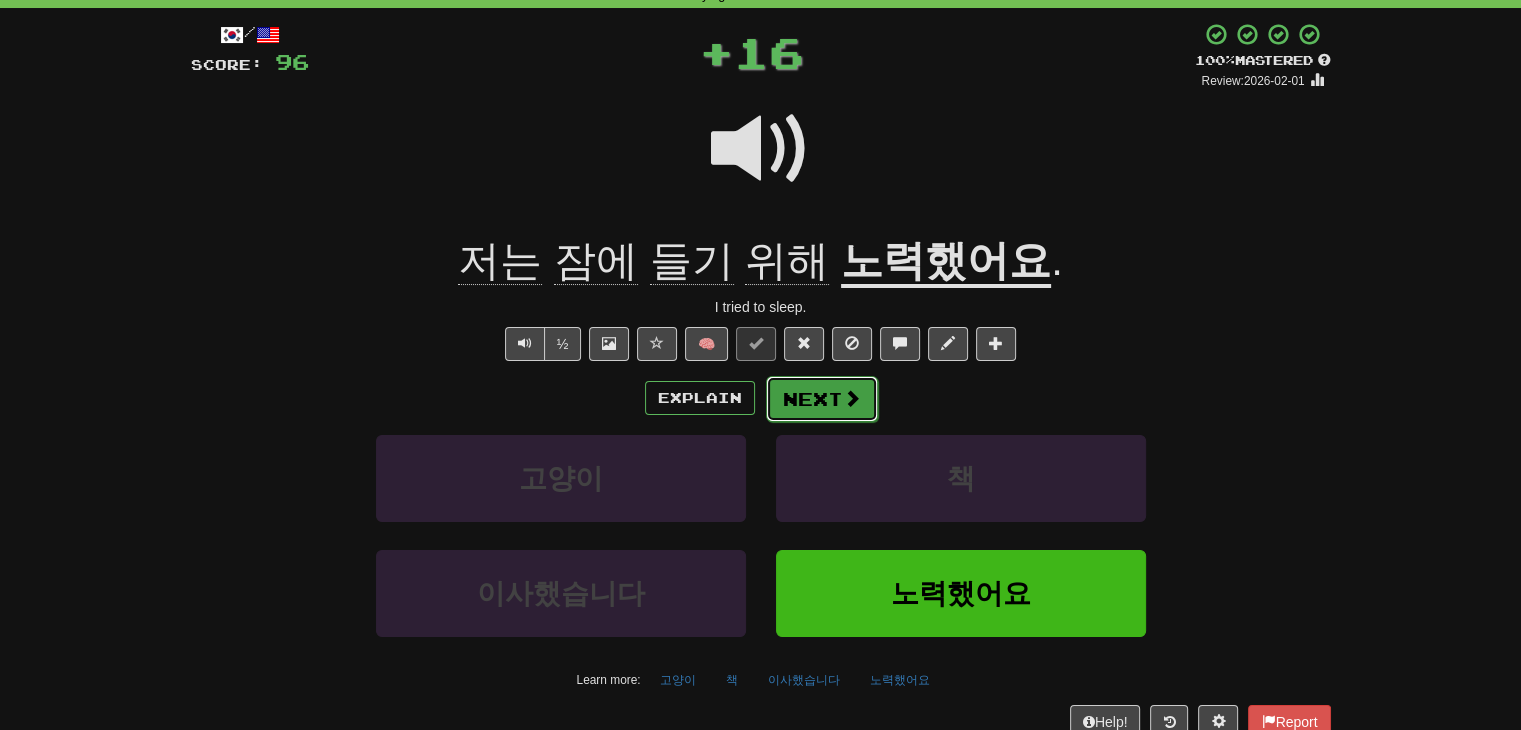 click on "Next" at bounding box center (822, 399) 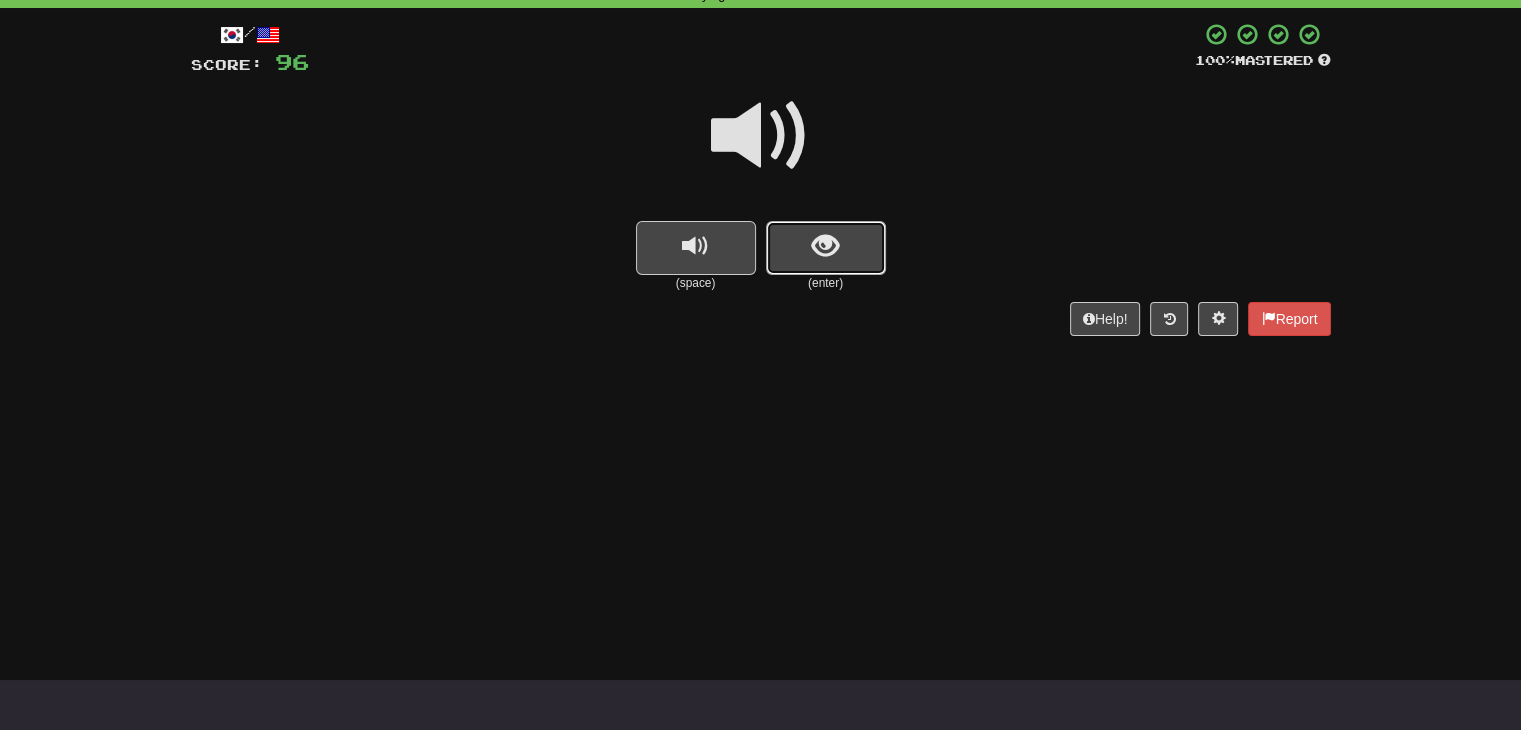click at bounding box center [826, 248] 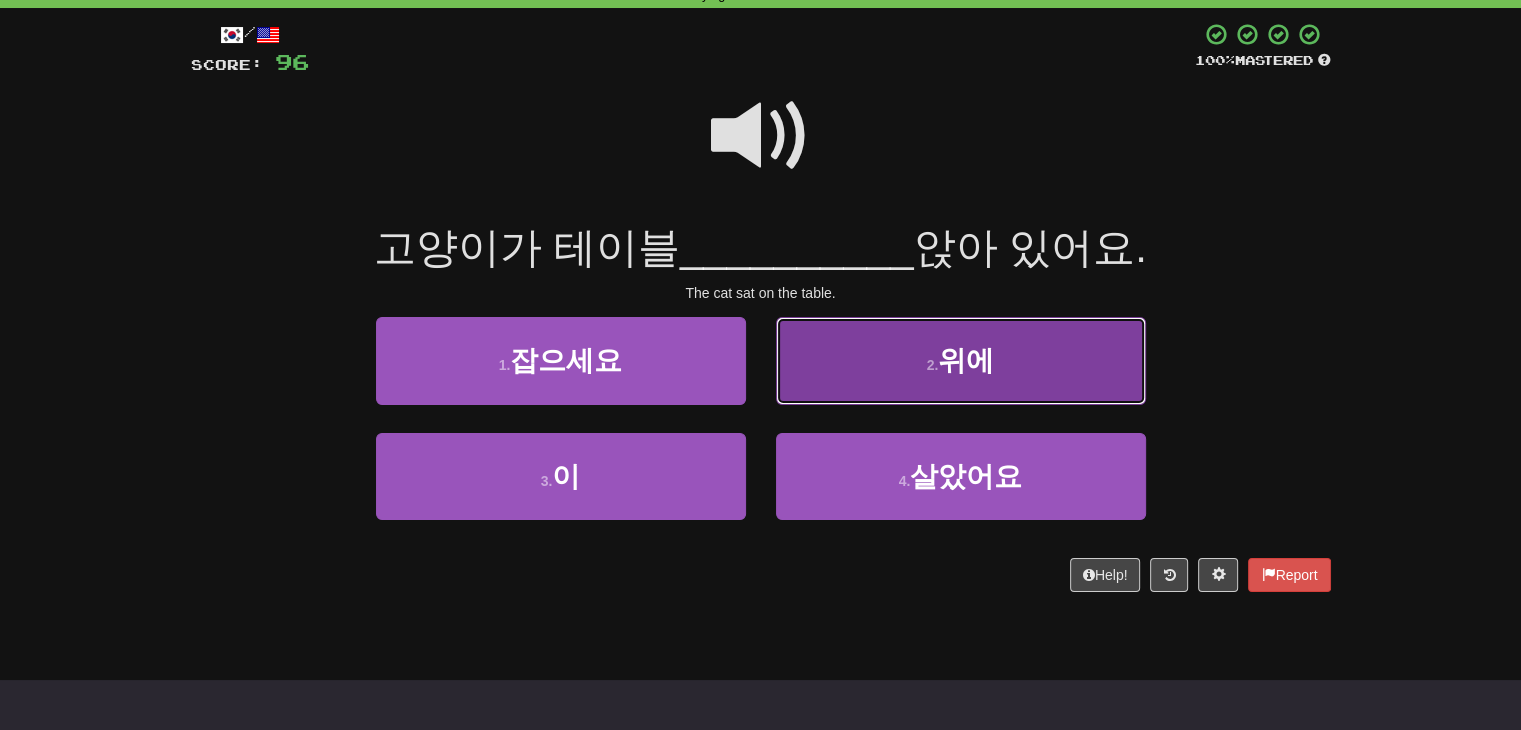 click on "위에" at bounding box center (966, 360) 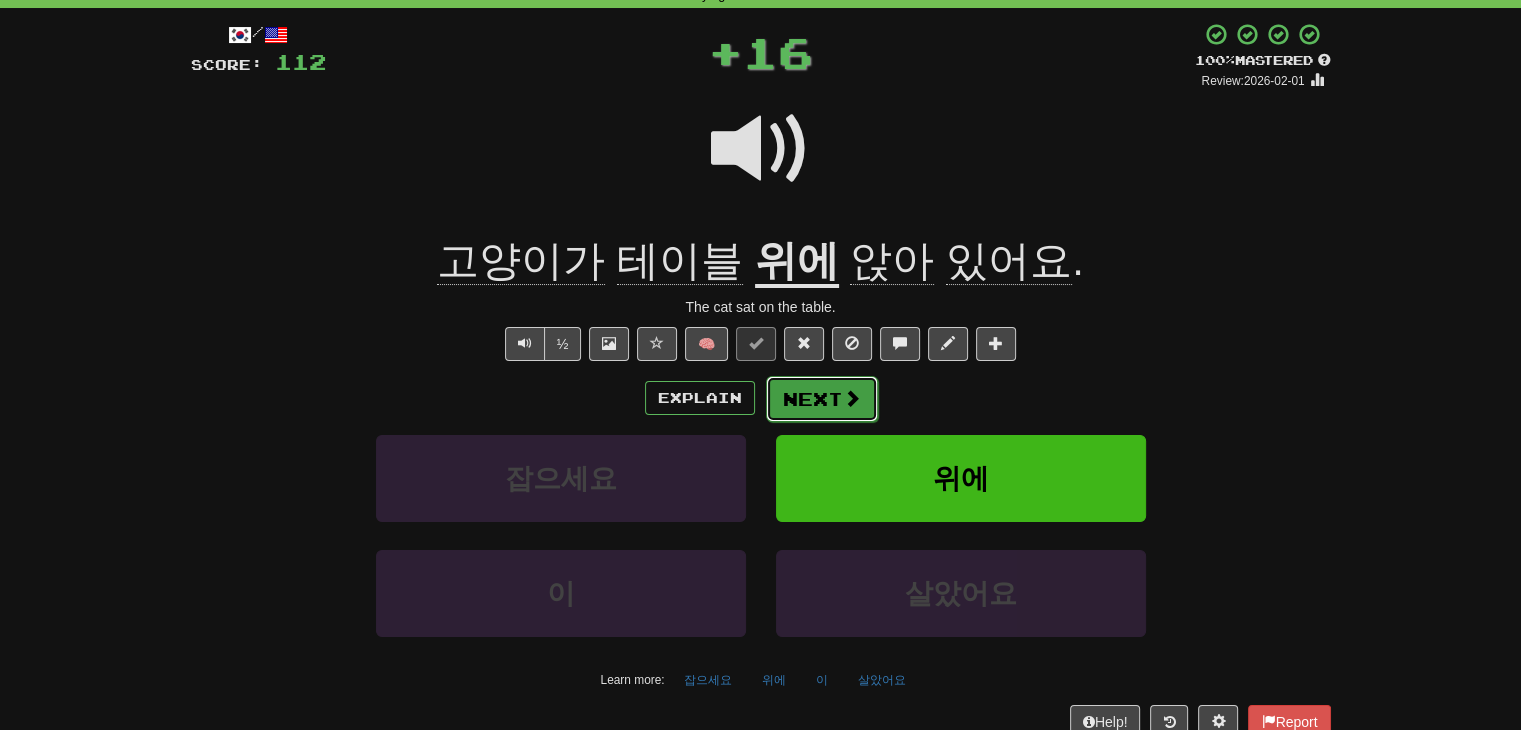 click on "Next" at bounding box center [822, 399] 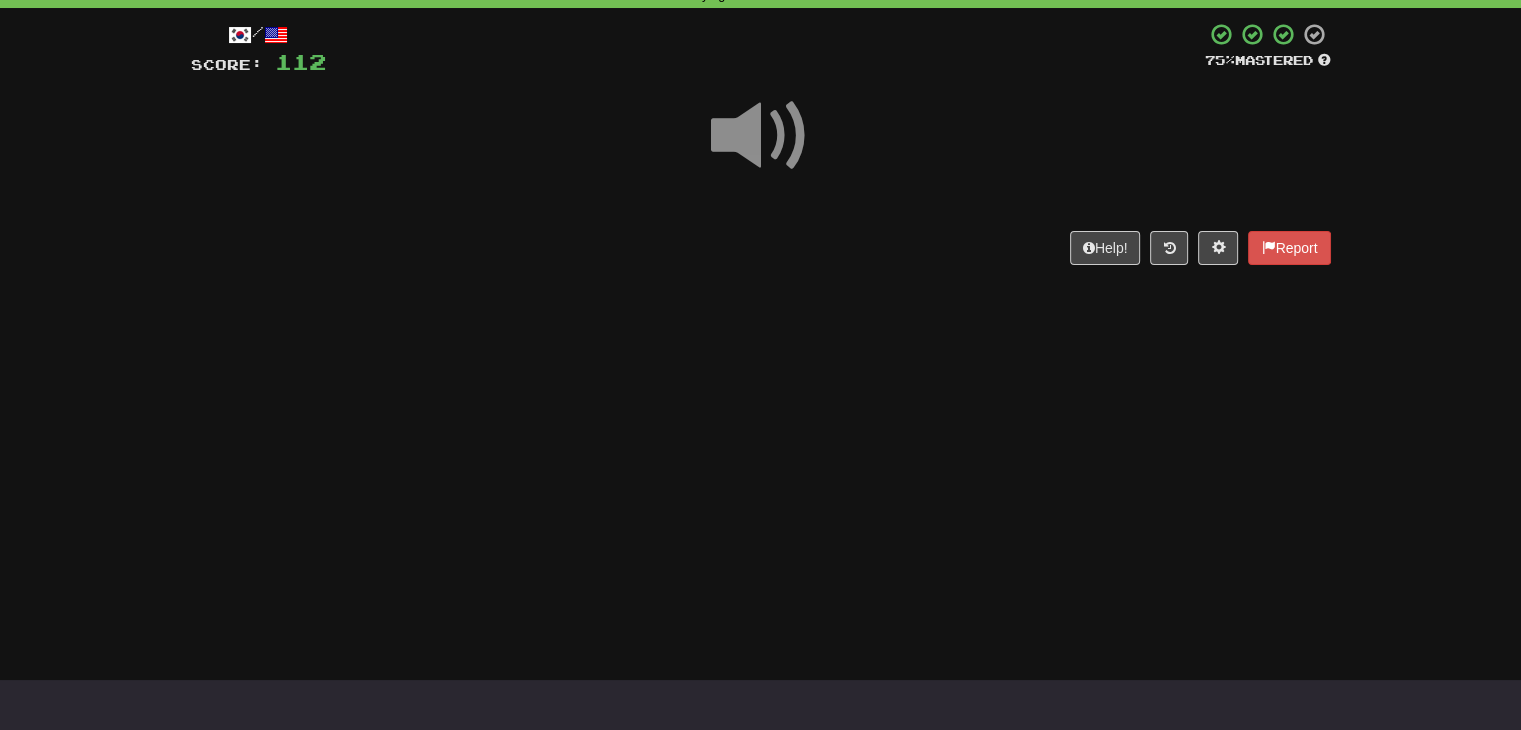 click at bounding box center (761, 136) 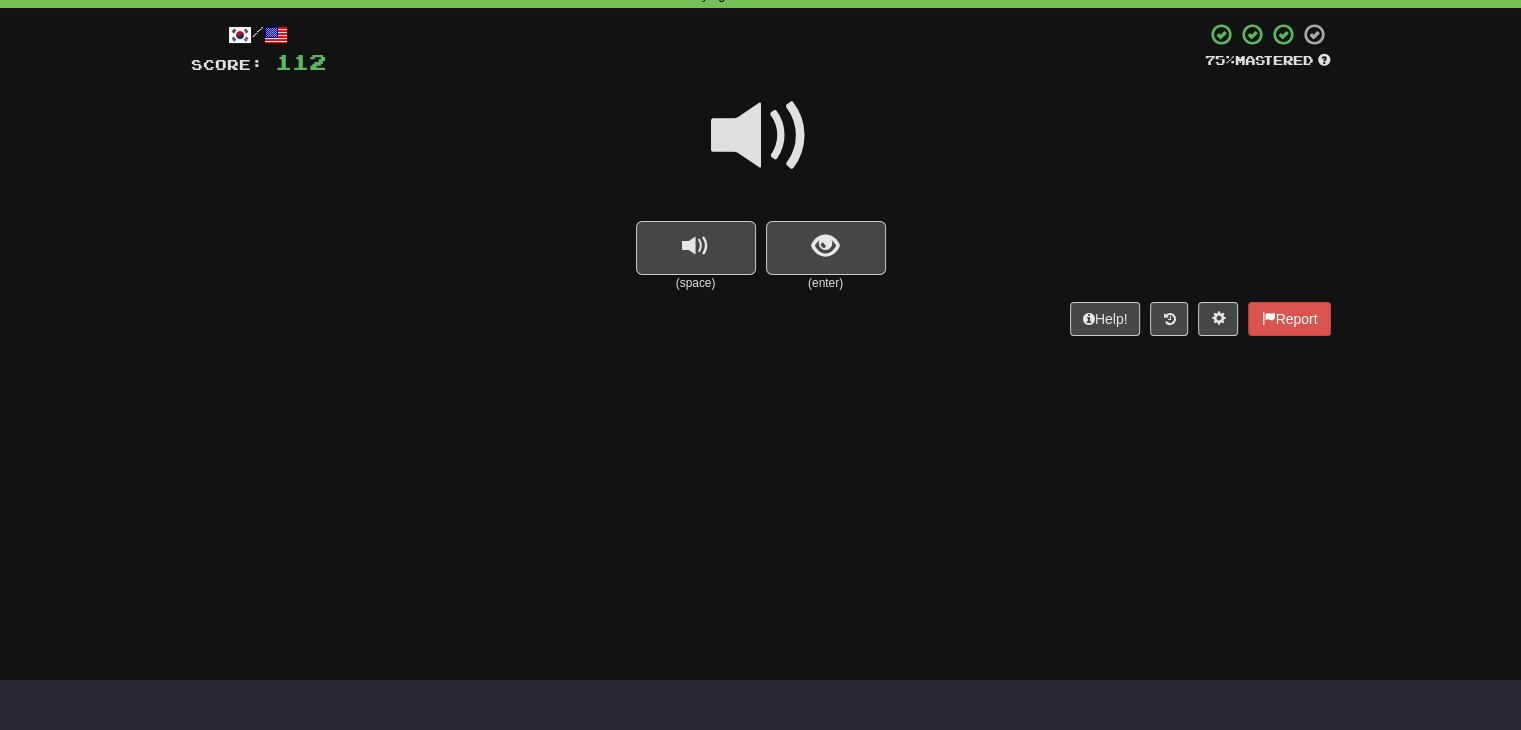 click at bounding box center [761, 136] 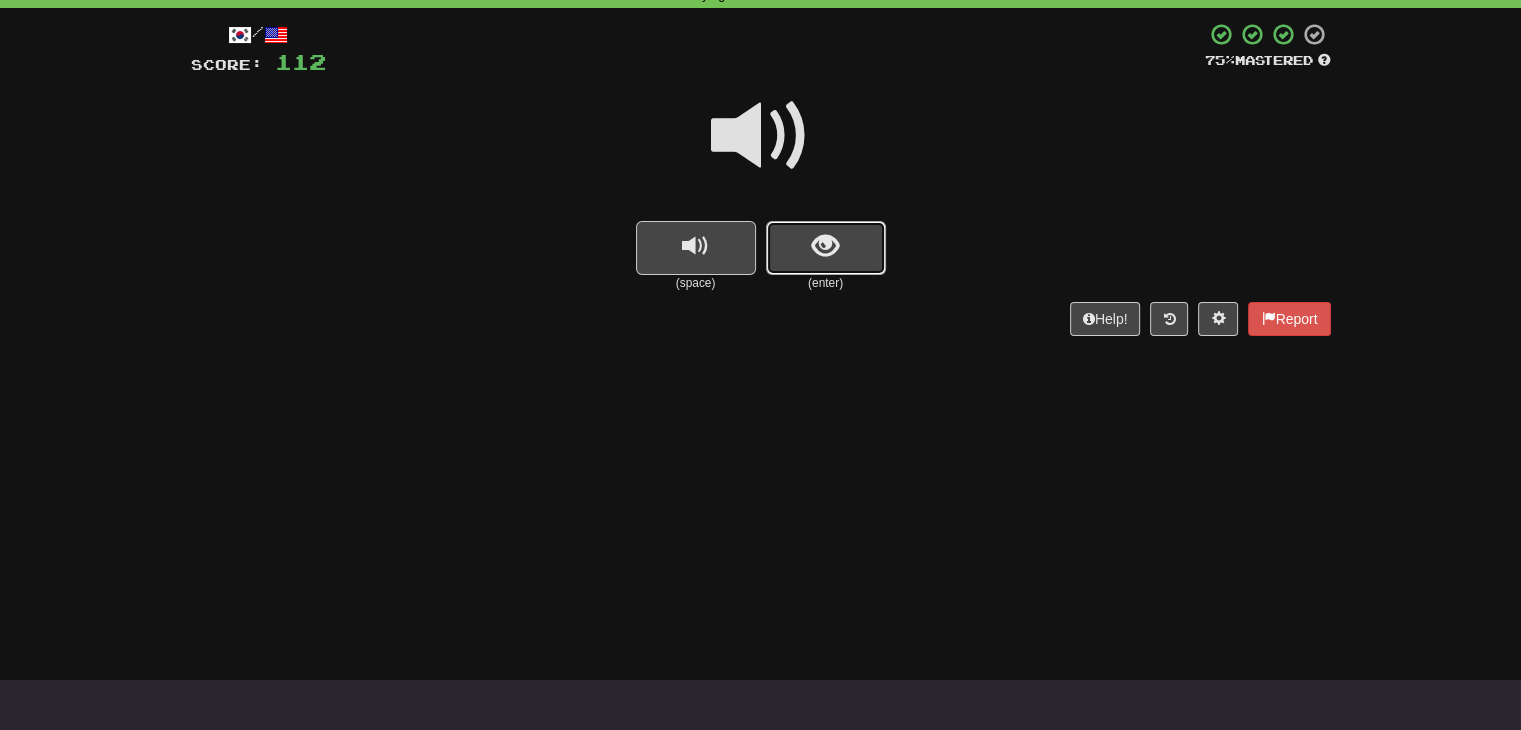 click at bounding box center [826, 248] 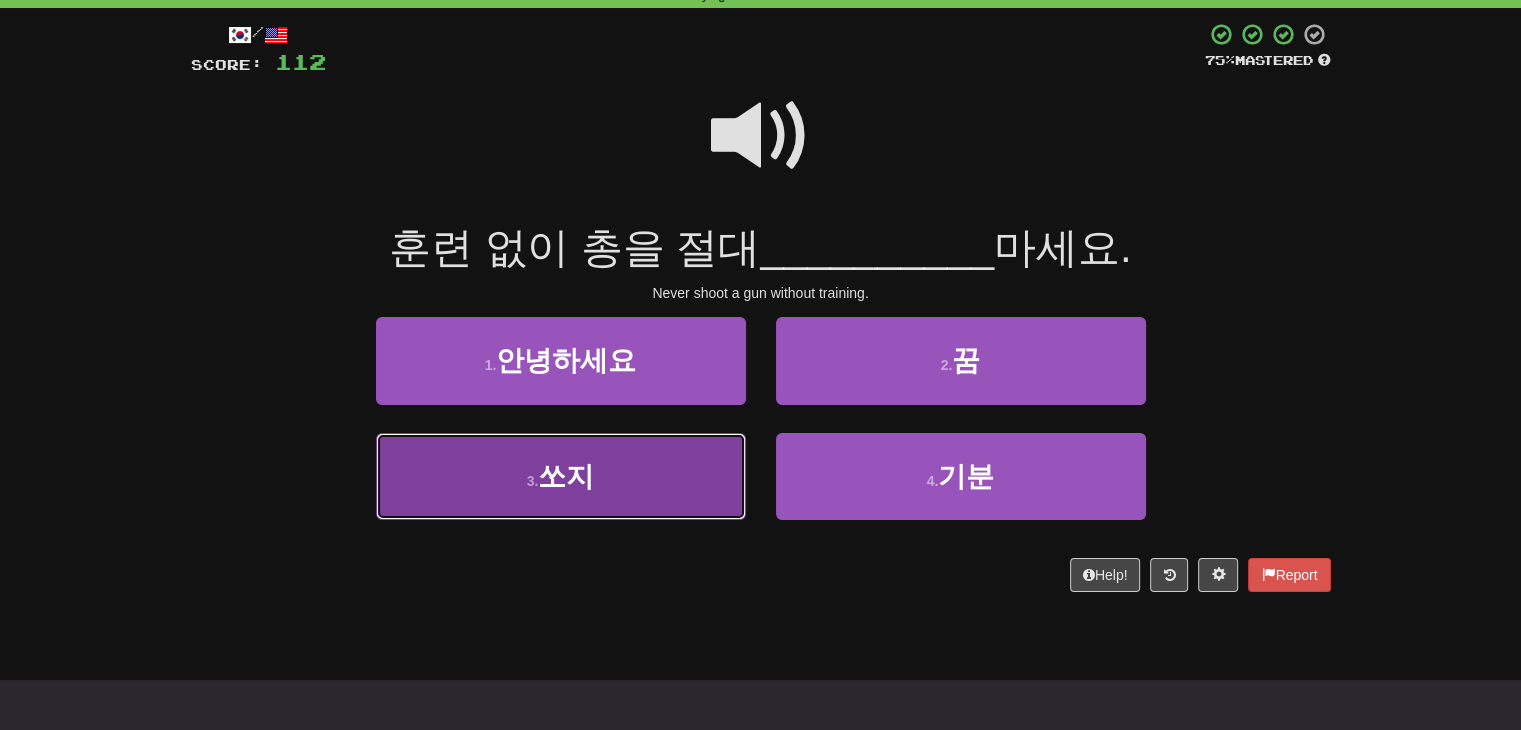 click on "3 .  쏘지" at bounding box center (561, 476) 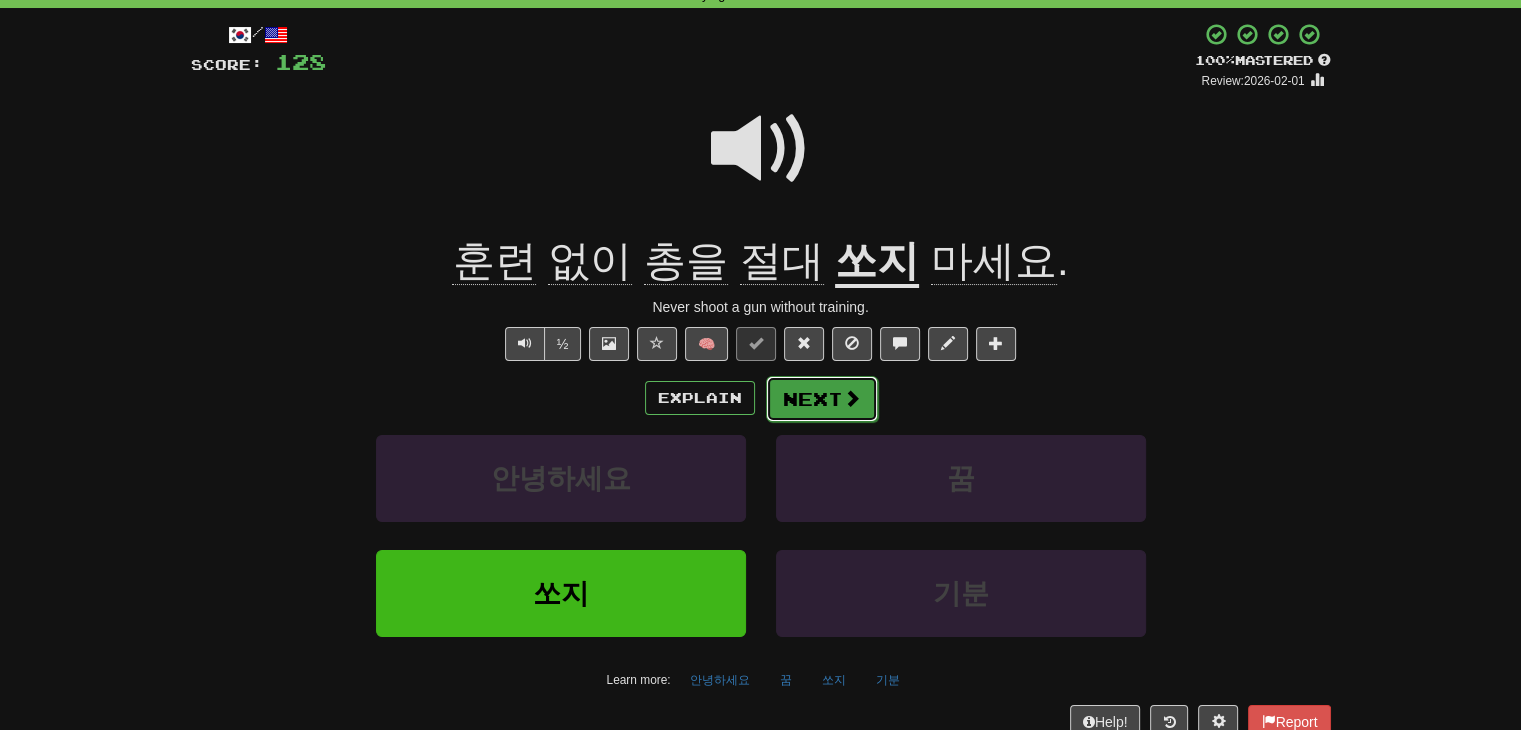 click on "Next" at bounding box center [822, 399] 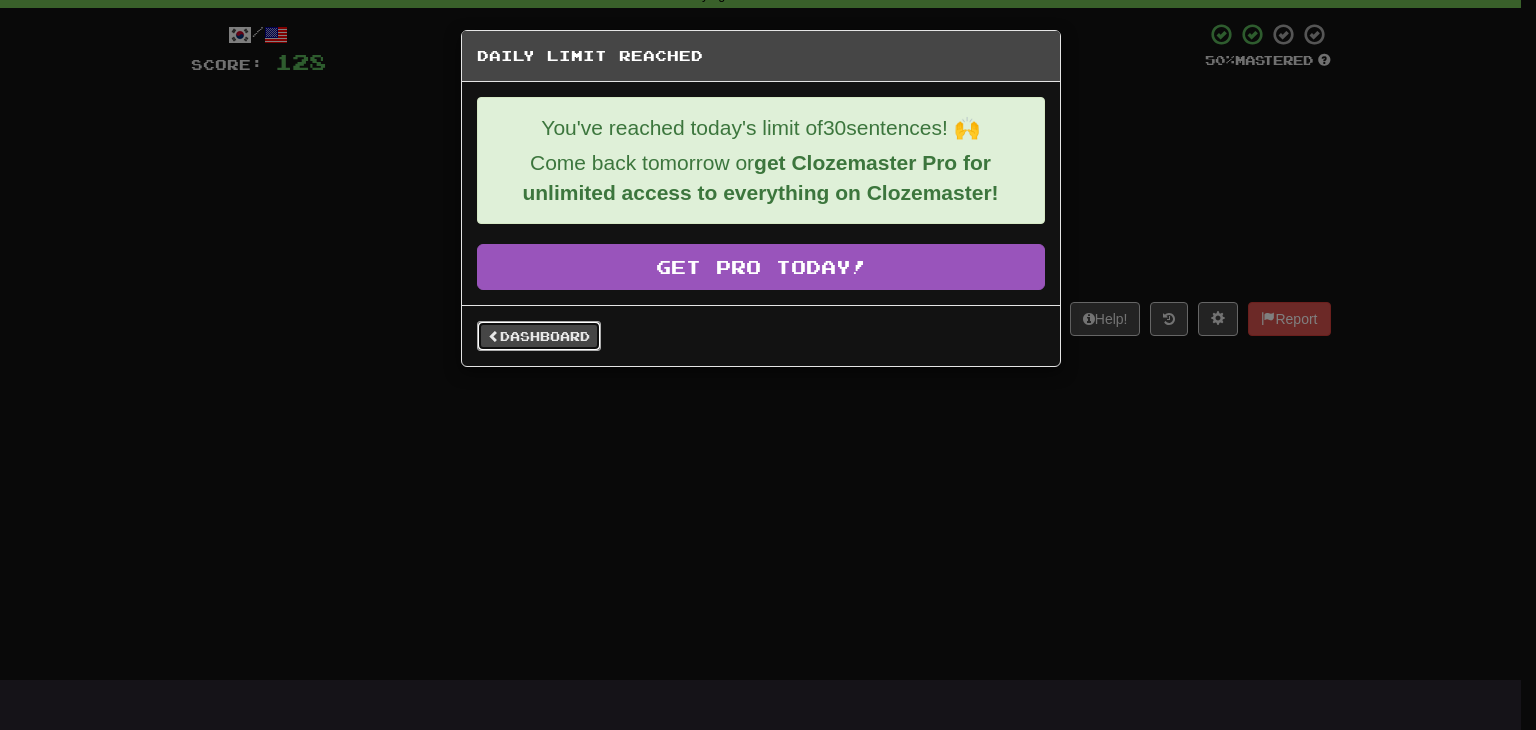 click on "Dashboard" at bounding box center (539, 336) 